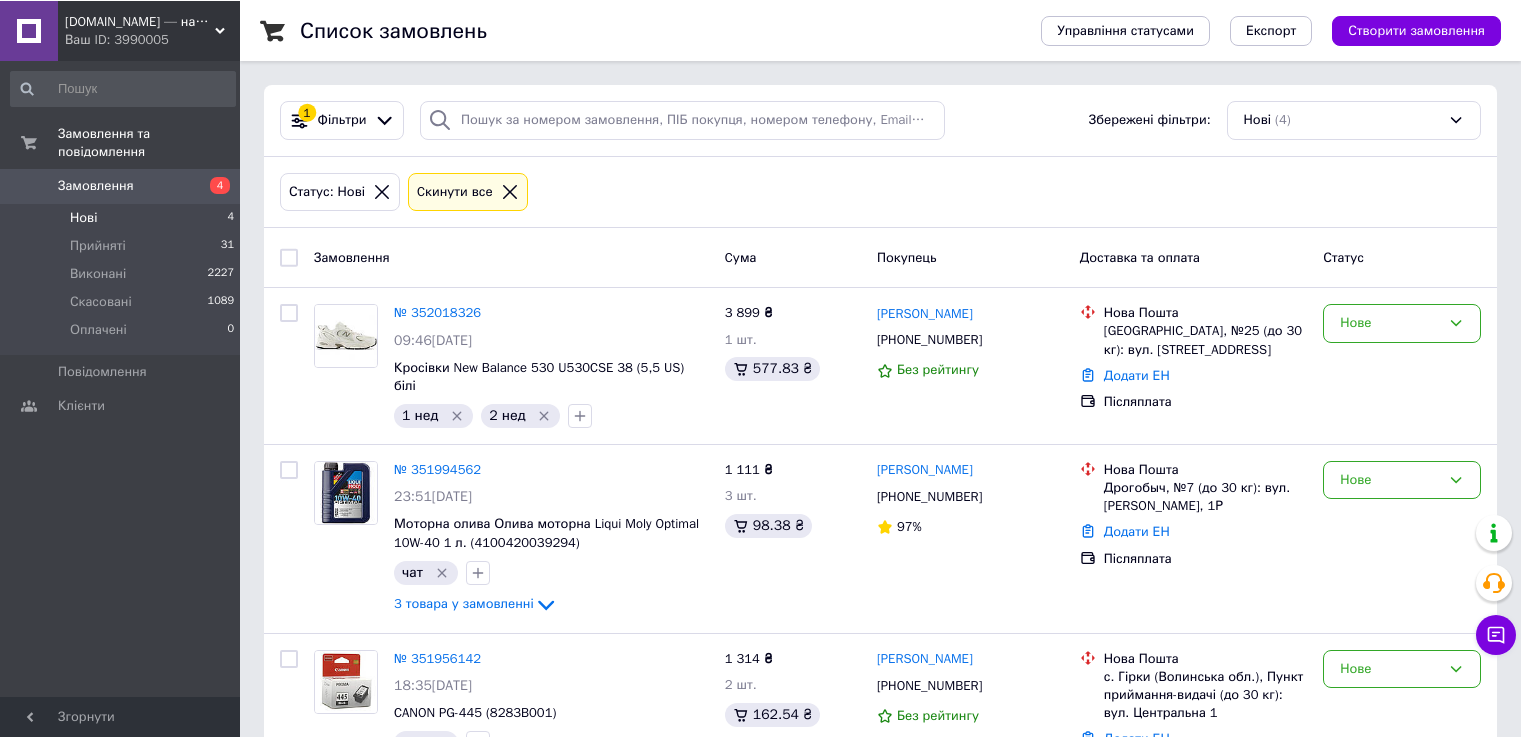 scroll, scrollTop: 0, scrollLeft: 0, axis: both 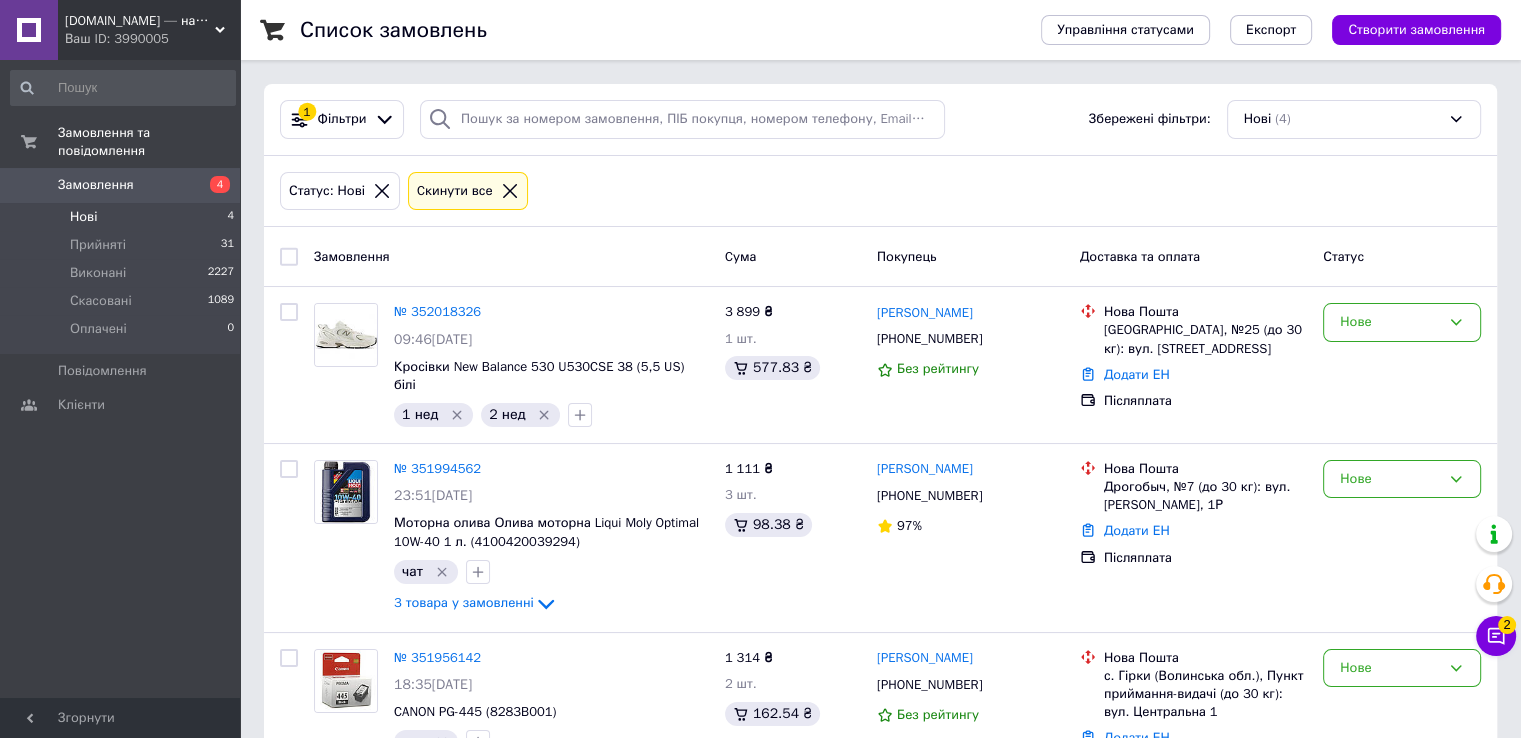 click 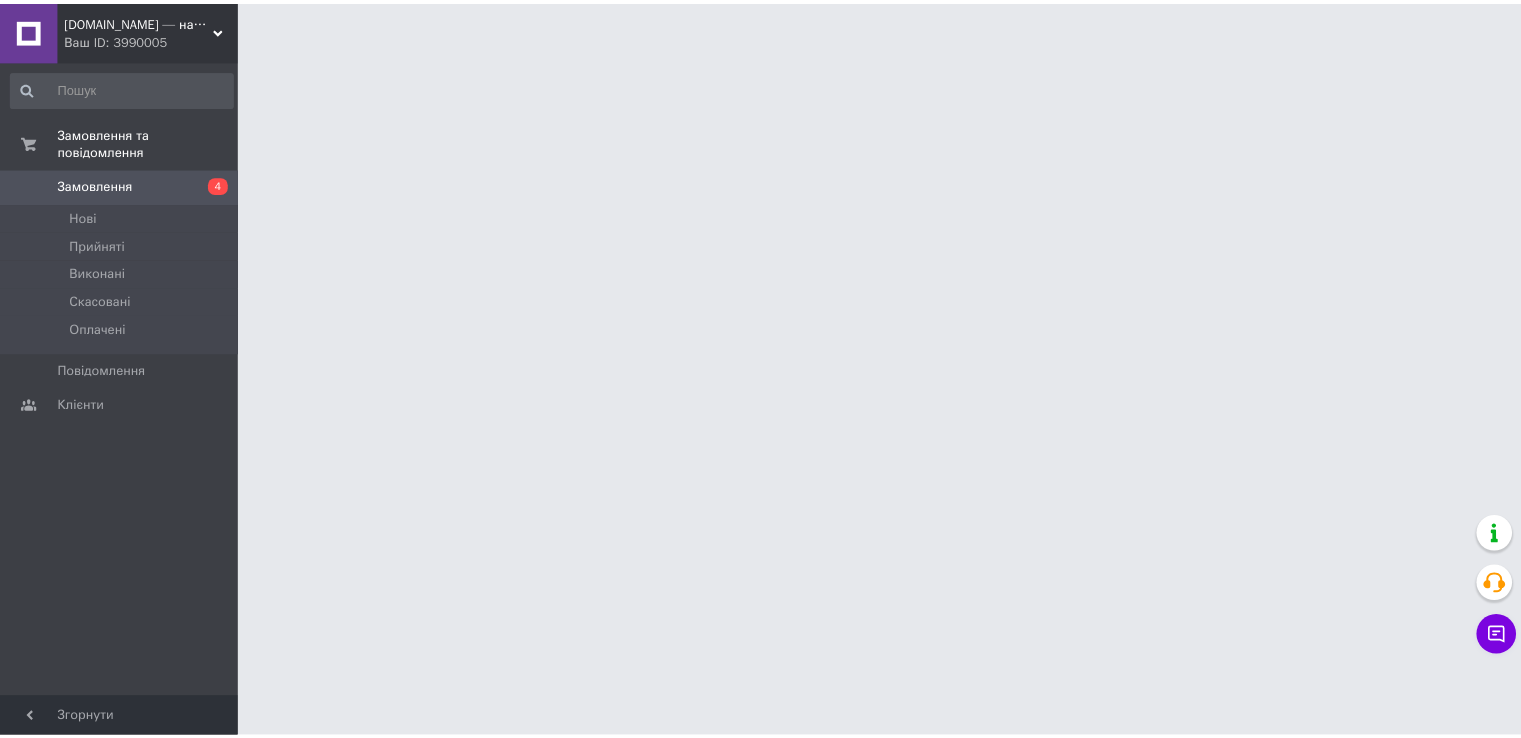 scroll, scrollTop: 0, scrollLeft: 0, axis: both 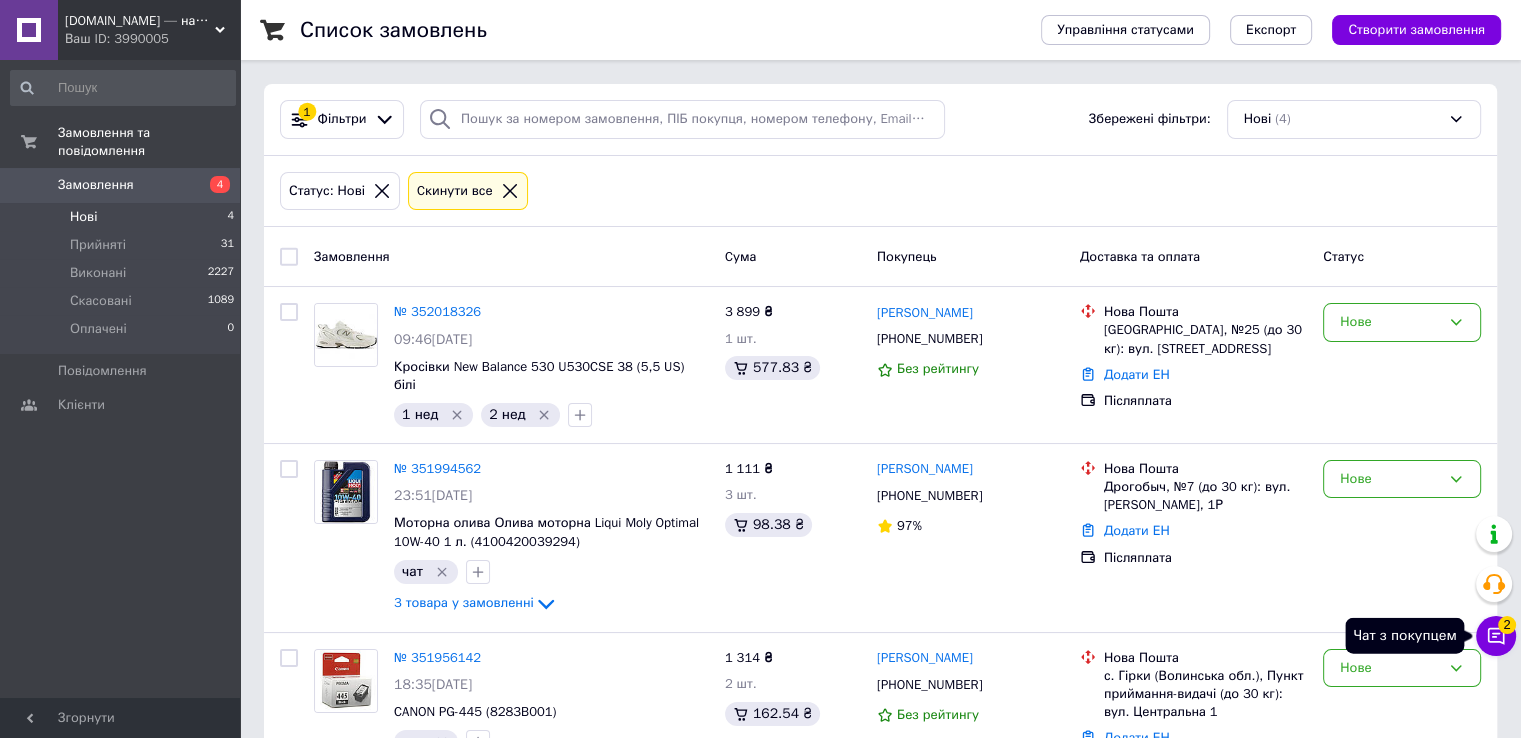 click 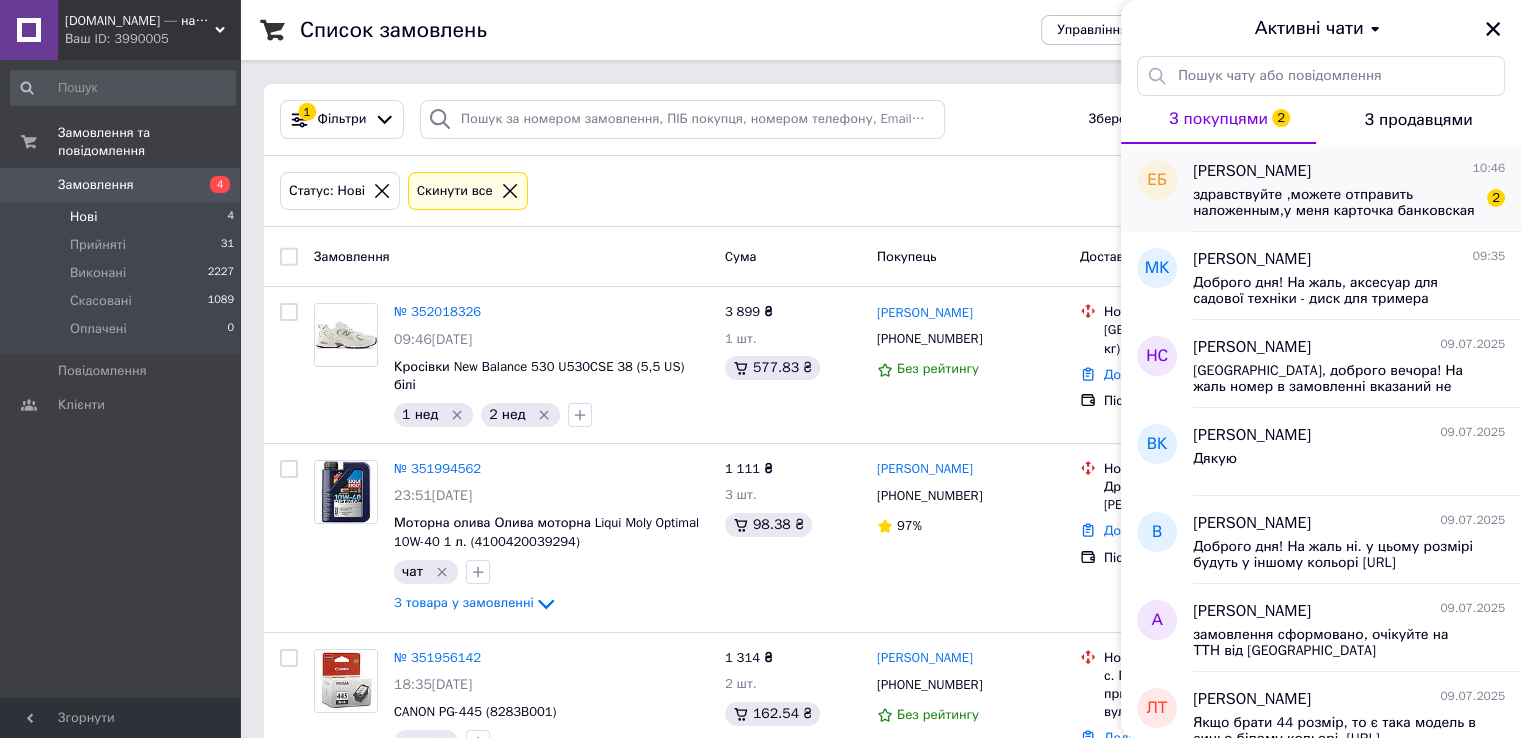 click on "здравствуйте ,можете отправить наложенным,у меня карточка банковская заблокирована за дорлгн комун. 38й размер.Херсон нп23 Соболевская Татьяна Васильевна+380 95 586 00 76и после отправки написать сюда номер ТТН" at bounding box center [1335, 203] 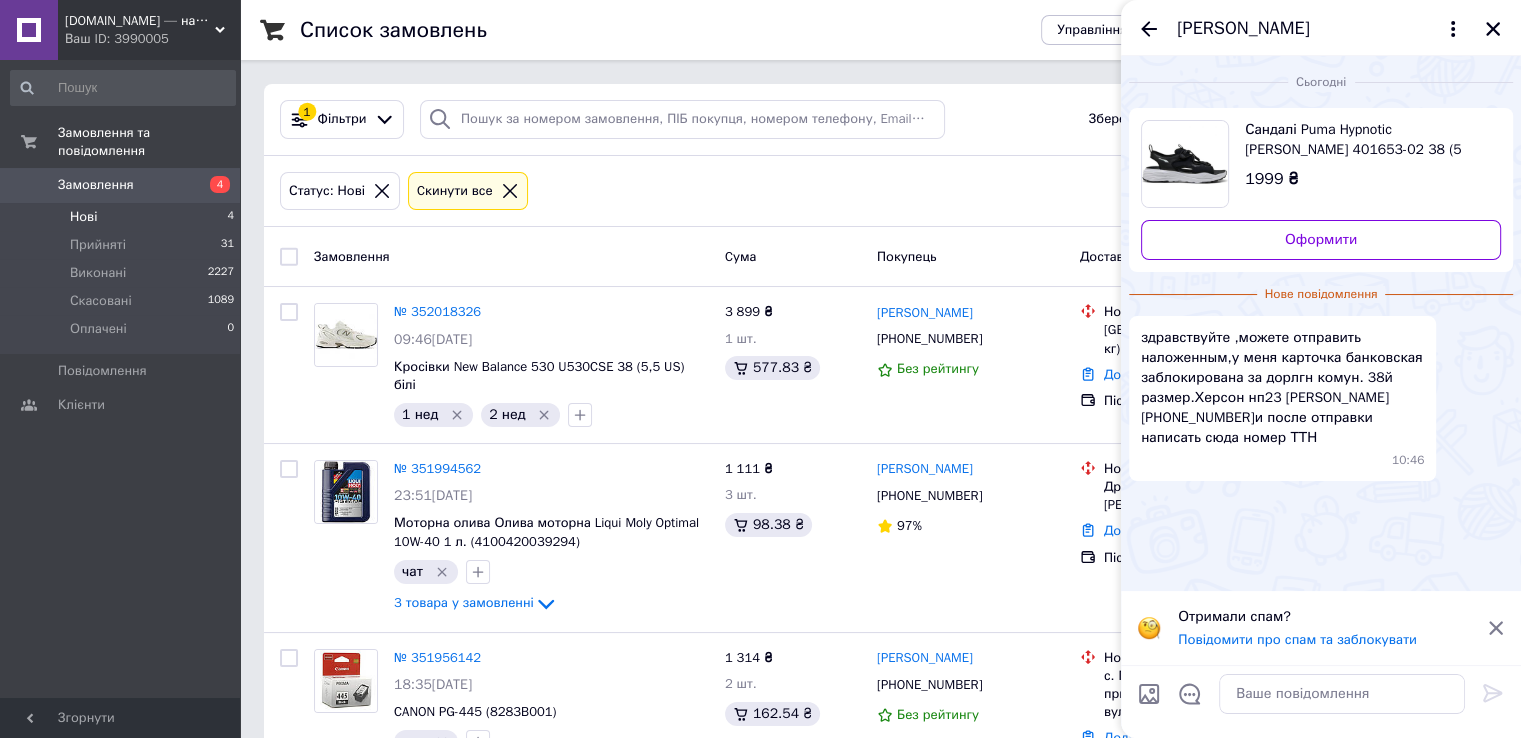 click 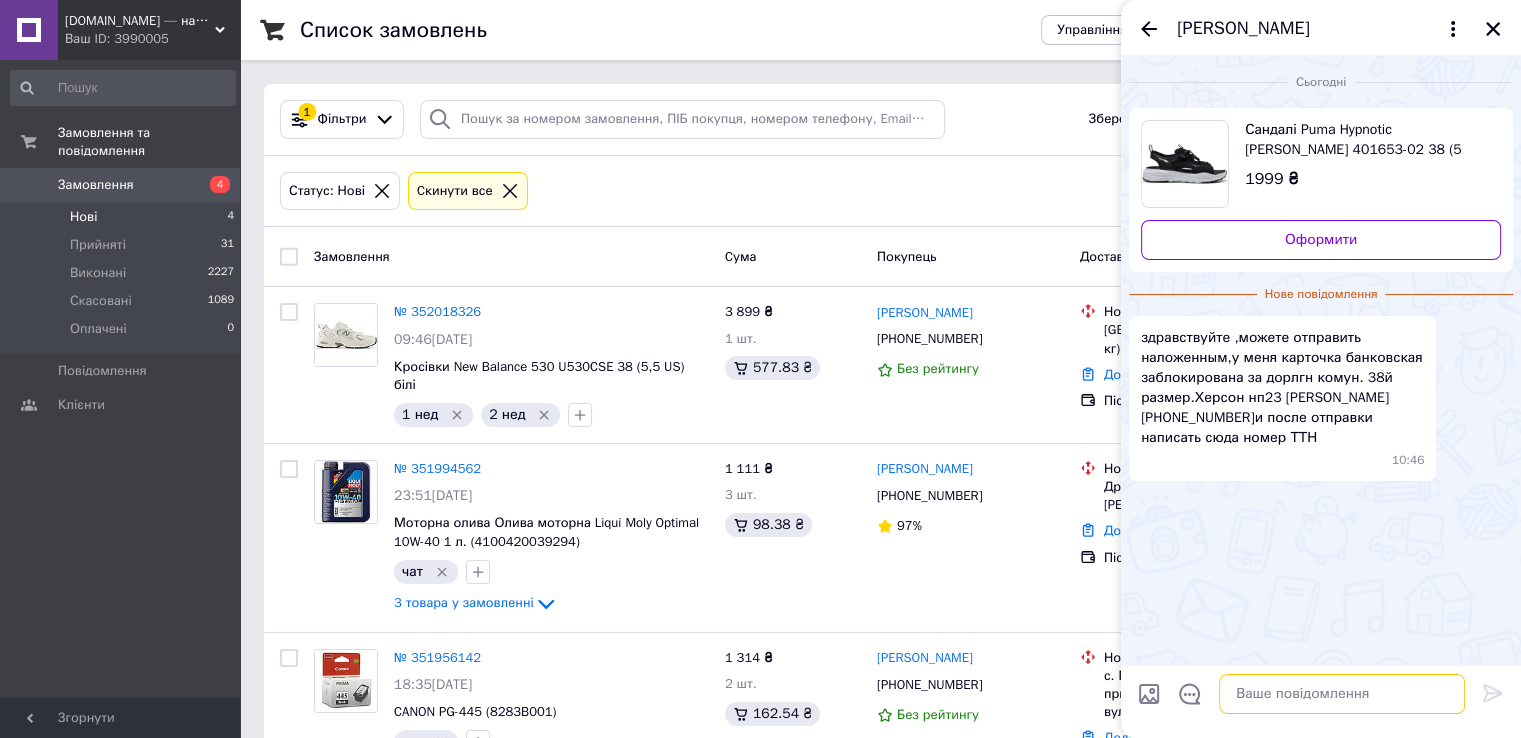 click at bounding box center (1342, 694) 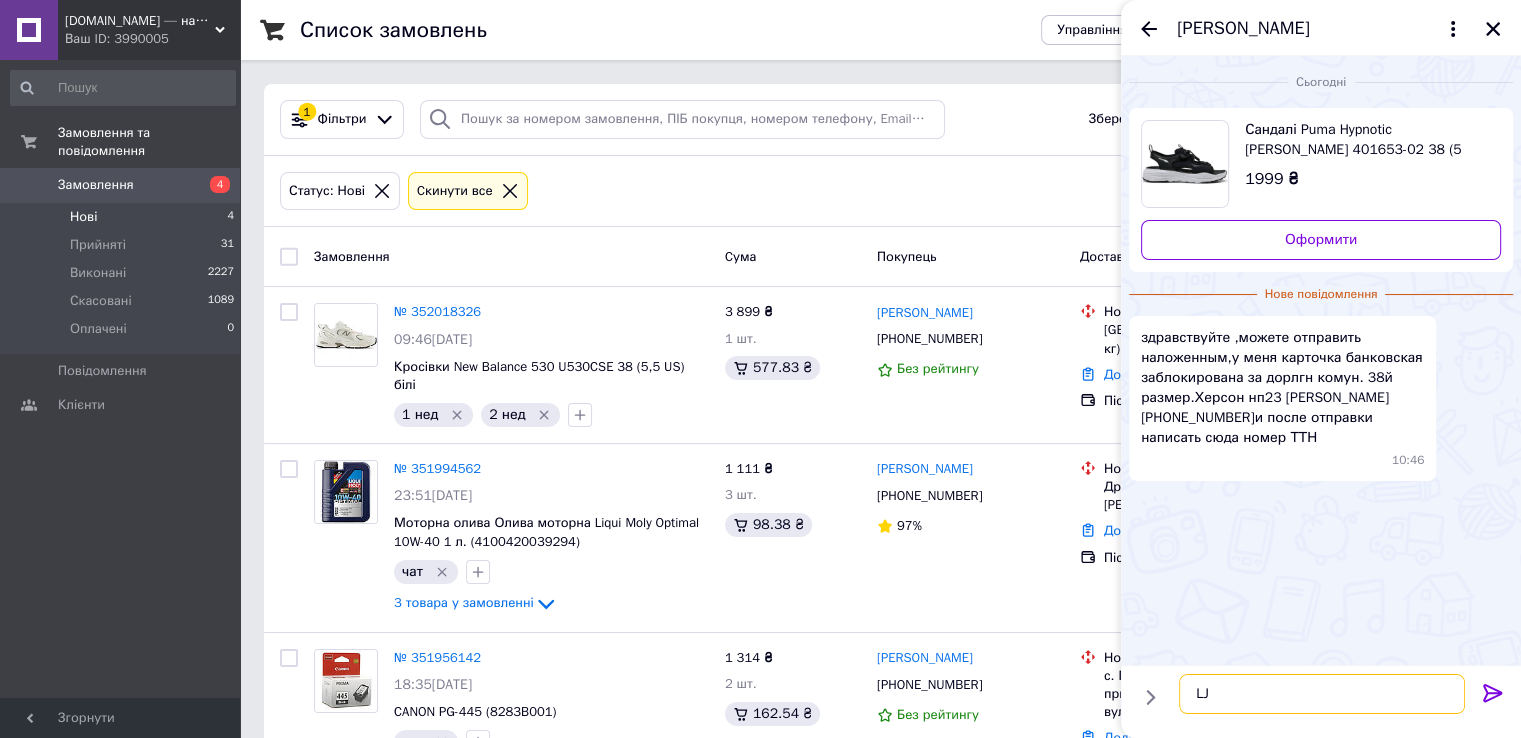 type on "L" 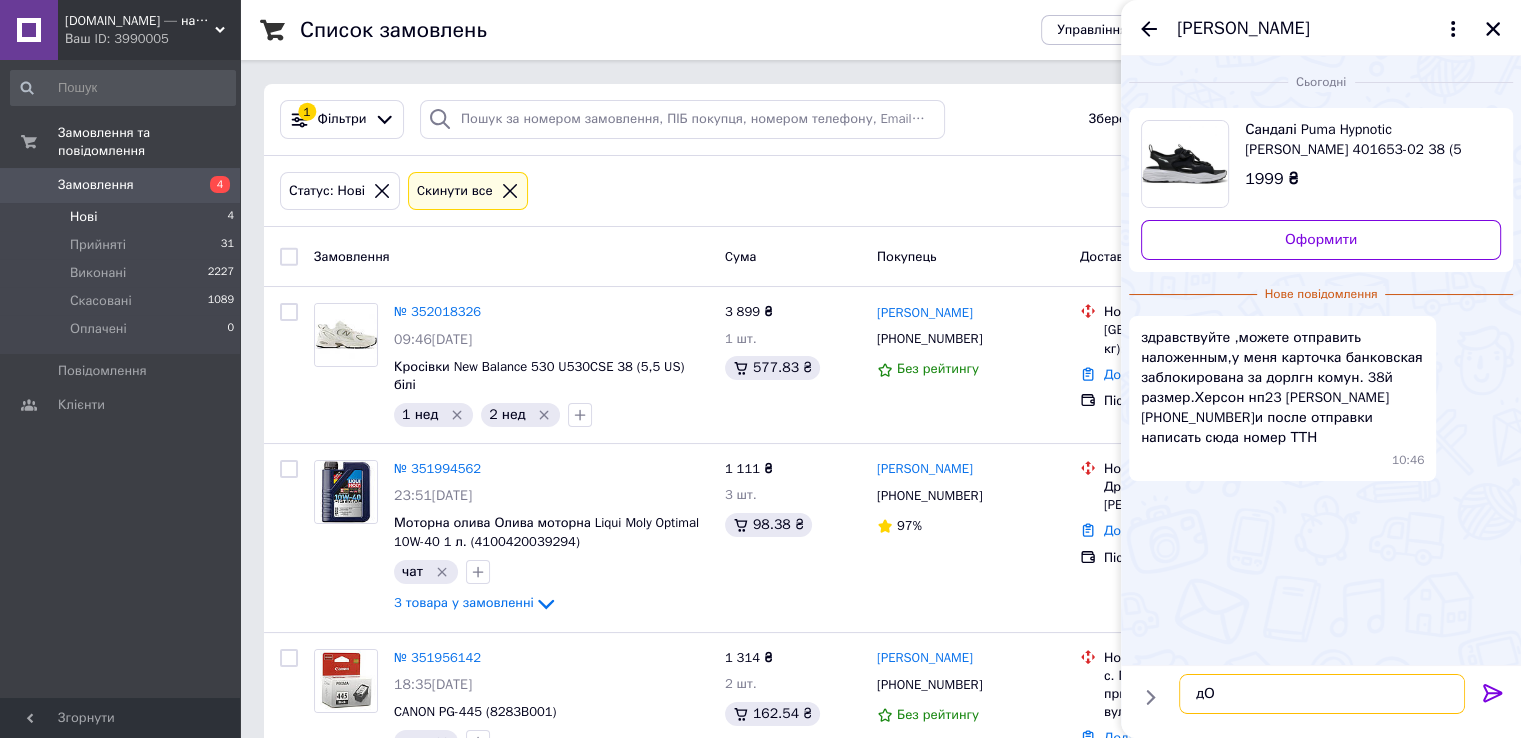 type on "д" 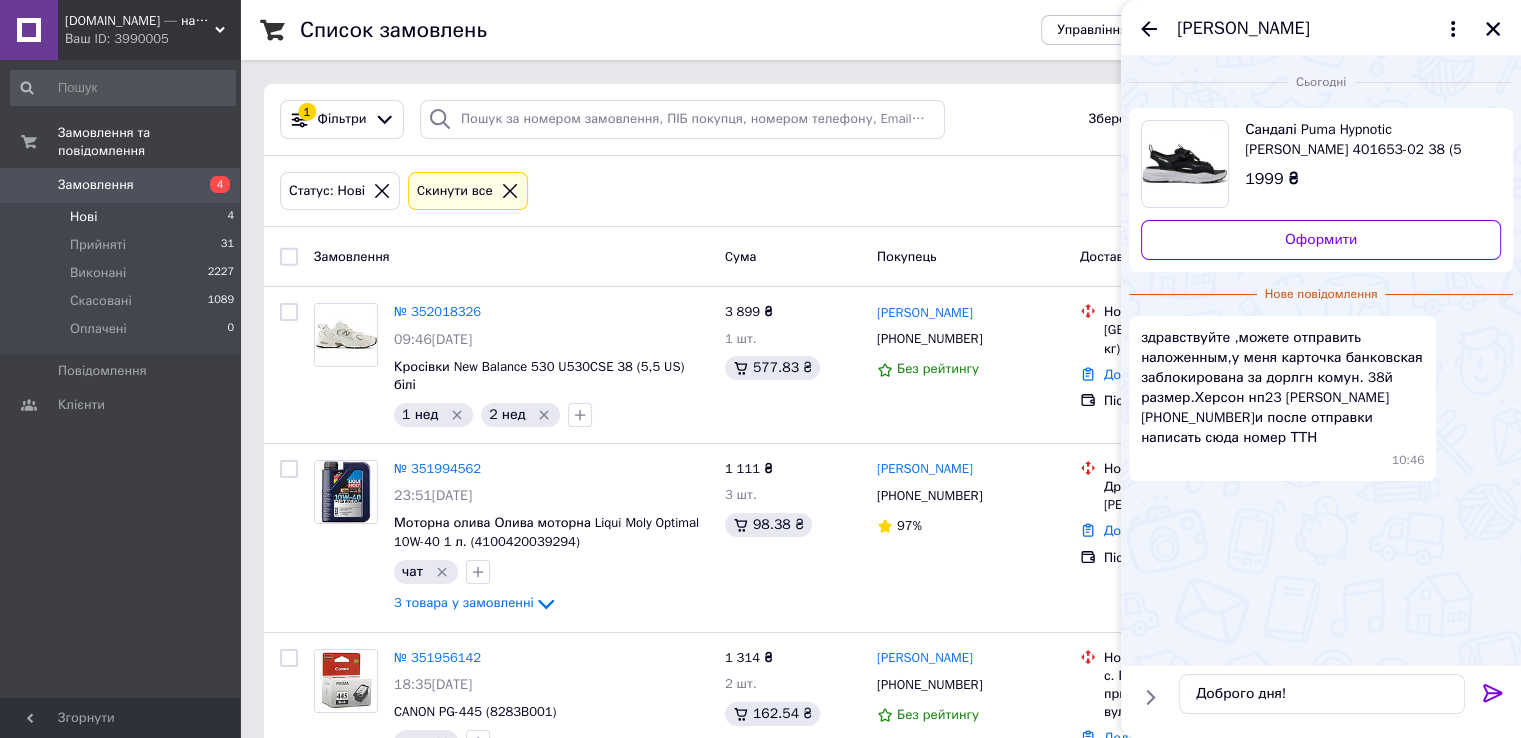 click on "Сандалі Puma Hypnotic Sandal 401653-02 38 (5 UK) чорні" at bounding box center [1365, 140] 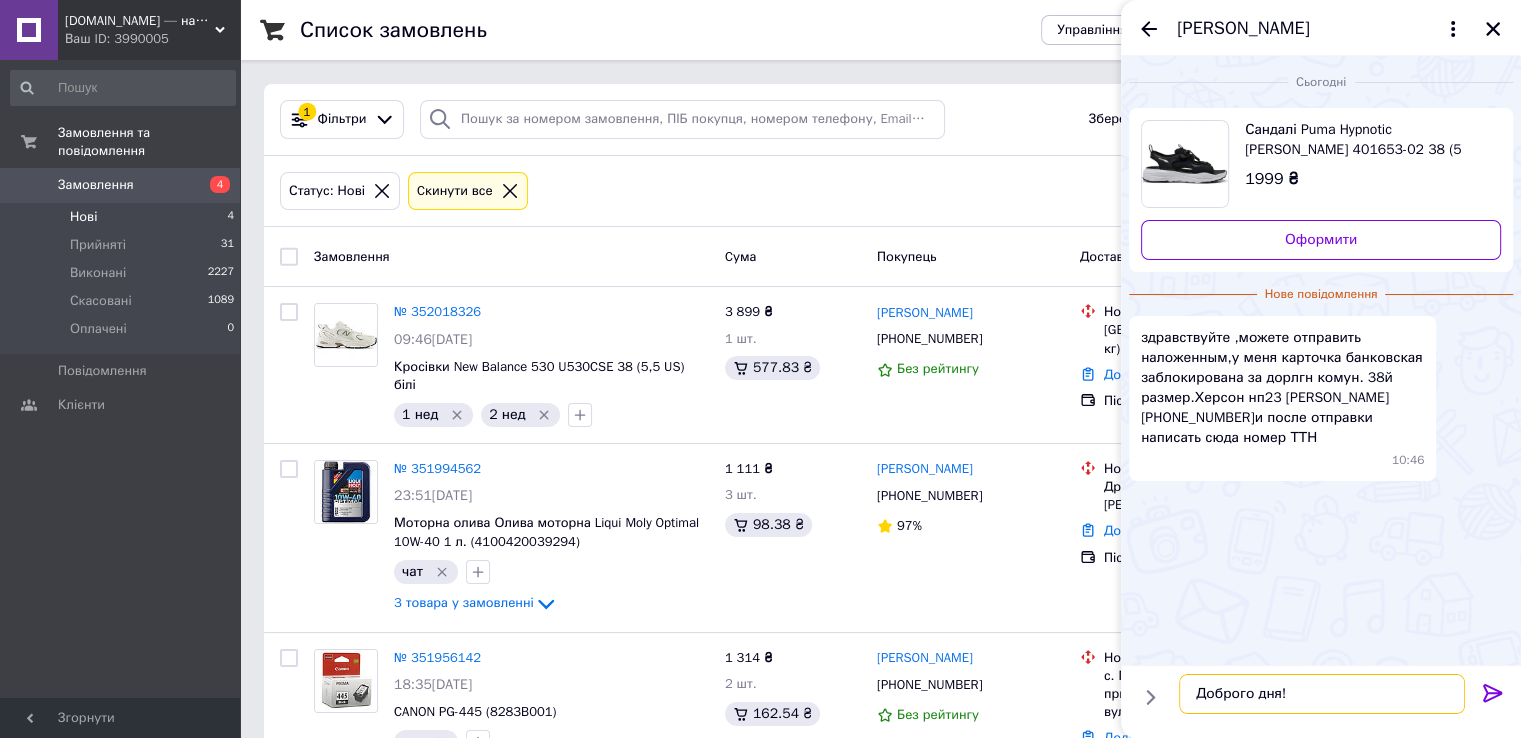 click on "Доброго дня!" at bounding box center (1322, 694) 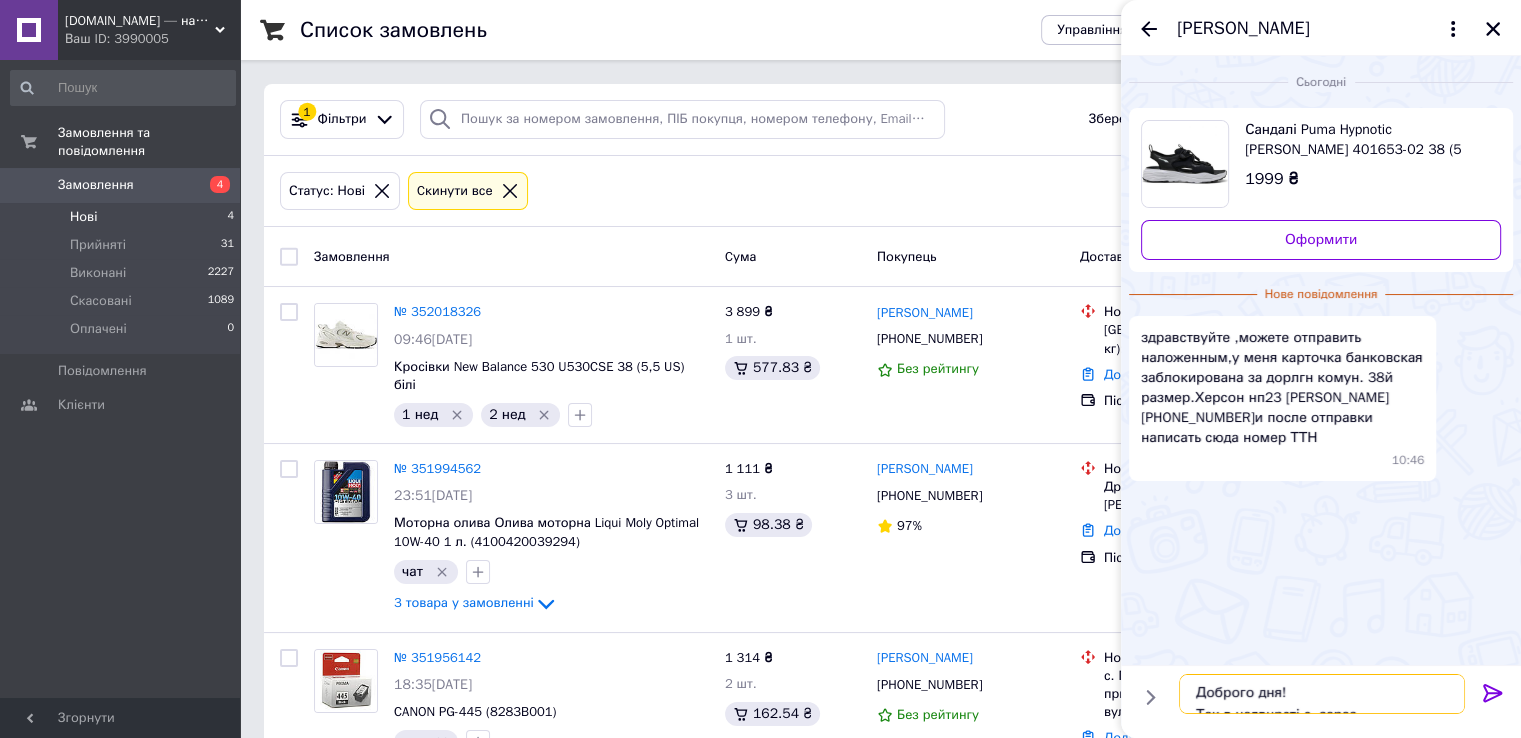 scroll, scrollTop: 12, scrollLeft: 0, axis: vertical 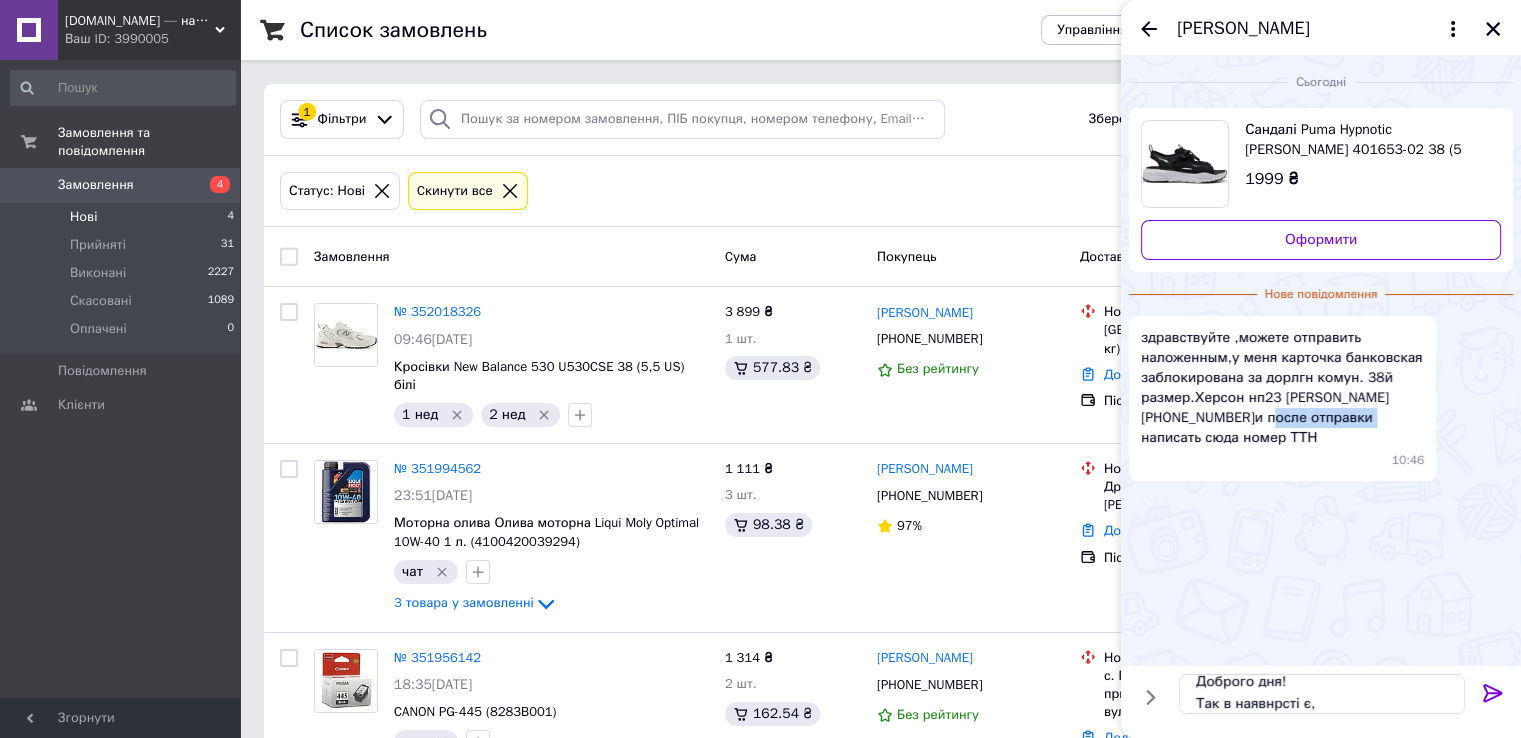 drag, startPoint x: 1216, startPoint y: 414, endPoint x: 1312, endPoint y: 415, distance: 96.00521 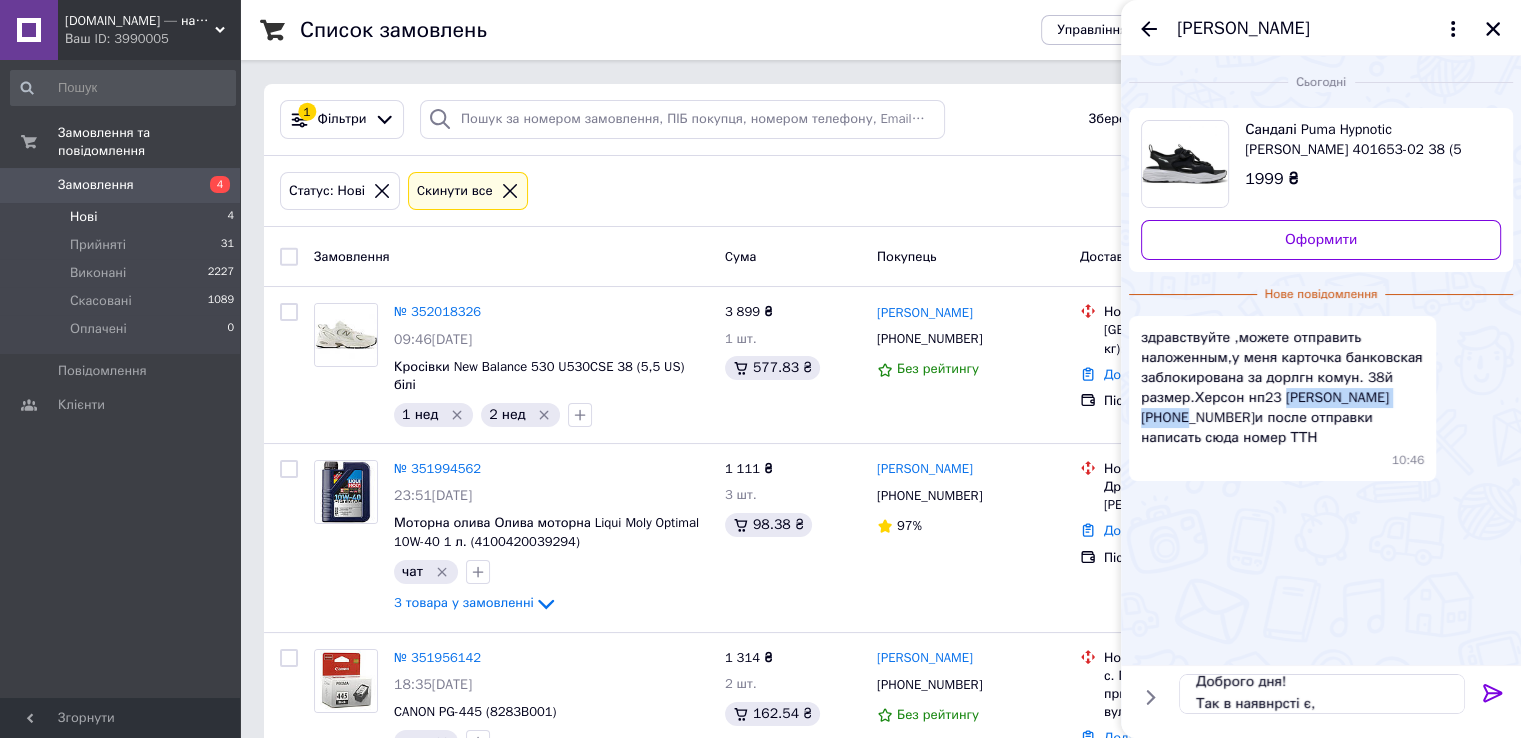 drag, startPoint x: 1277, startPoint y: 401, endPoint x: 1411, endPoint y: 391, distance: 134.37262 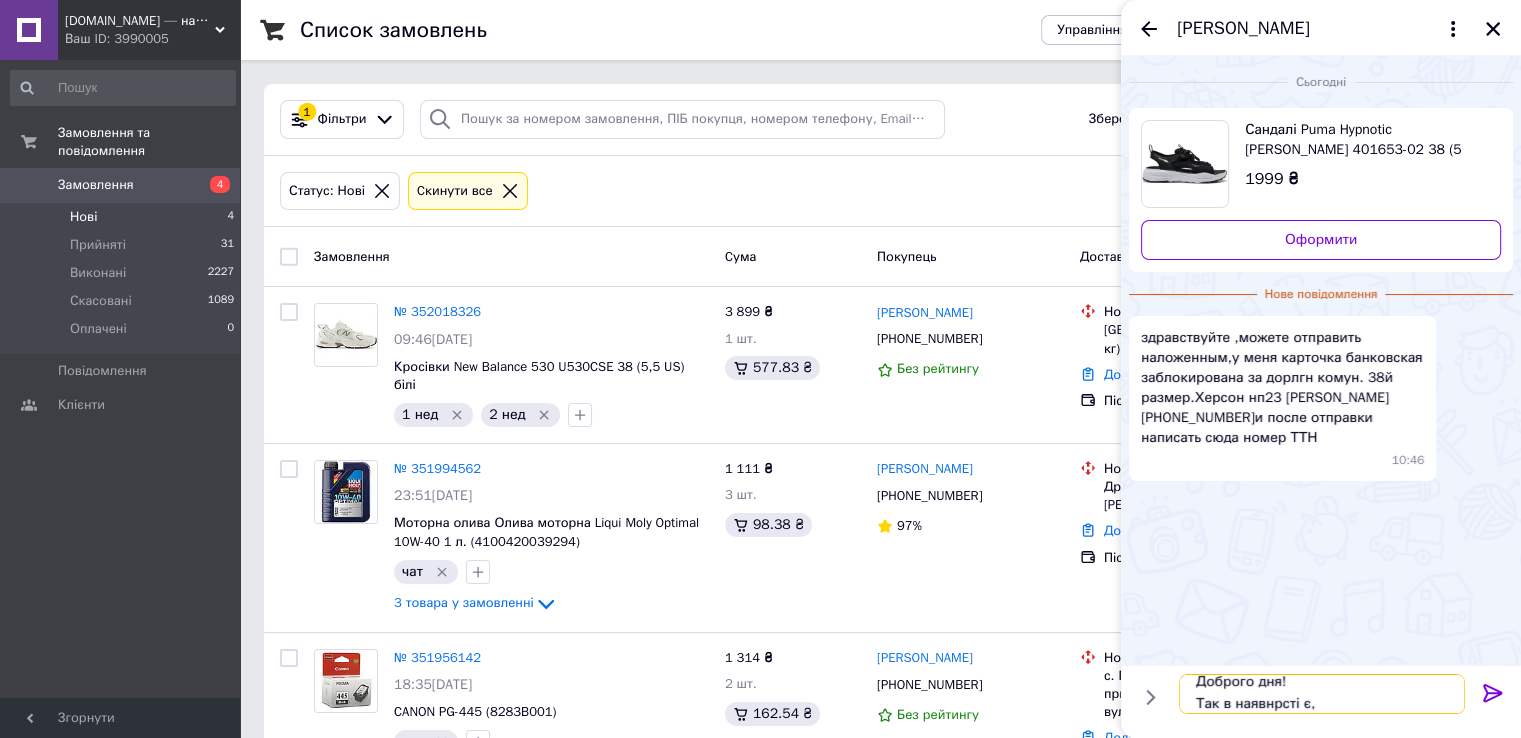 click on "Доброго дня!
Так в наявнрсті є," at bounding box center (1322, 694) 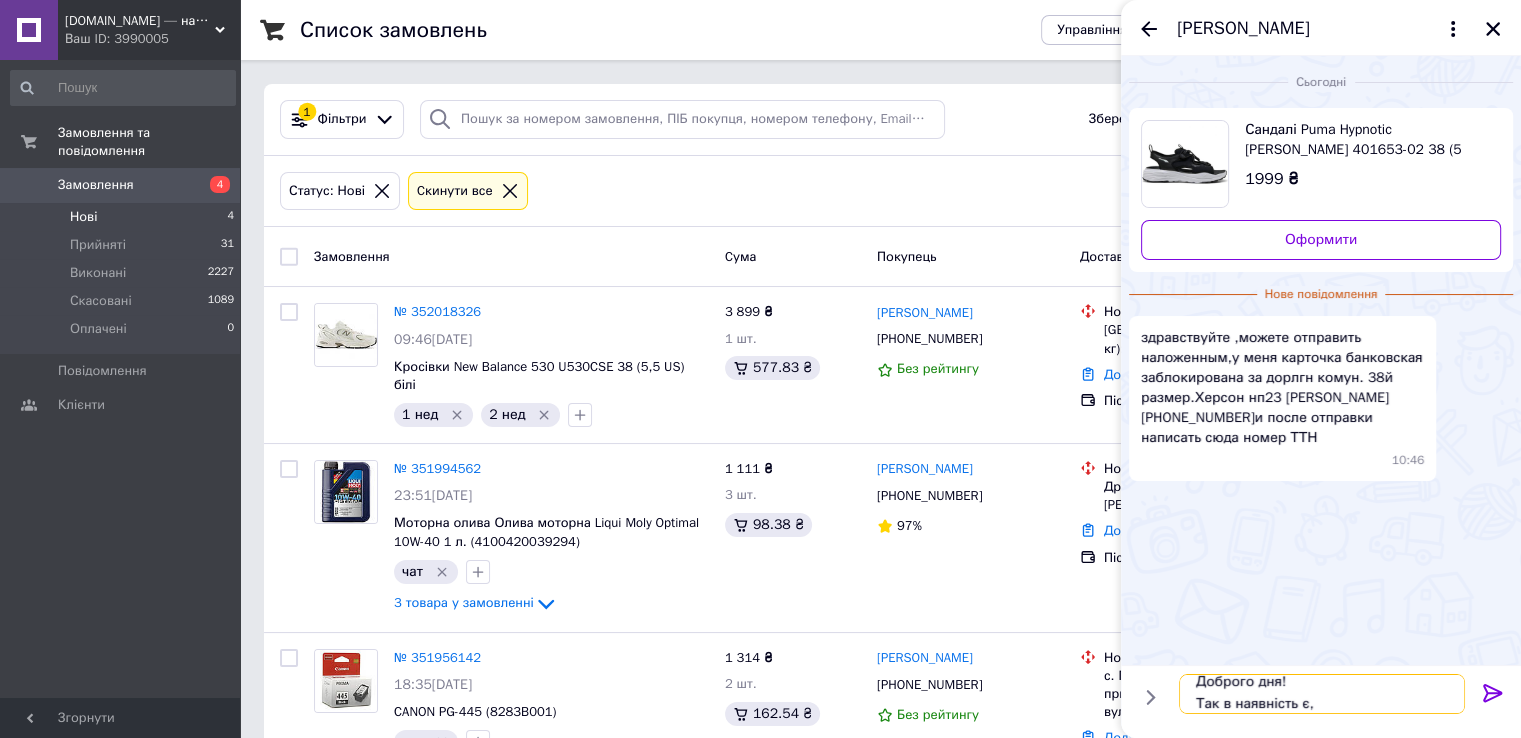 click on "Доброго дня!
Так в наявність є," at bounding box center [1322, 694] 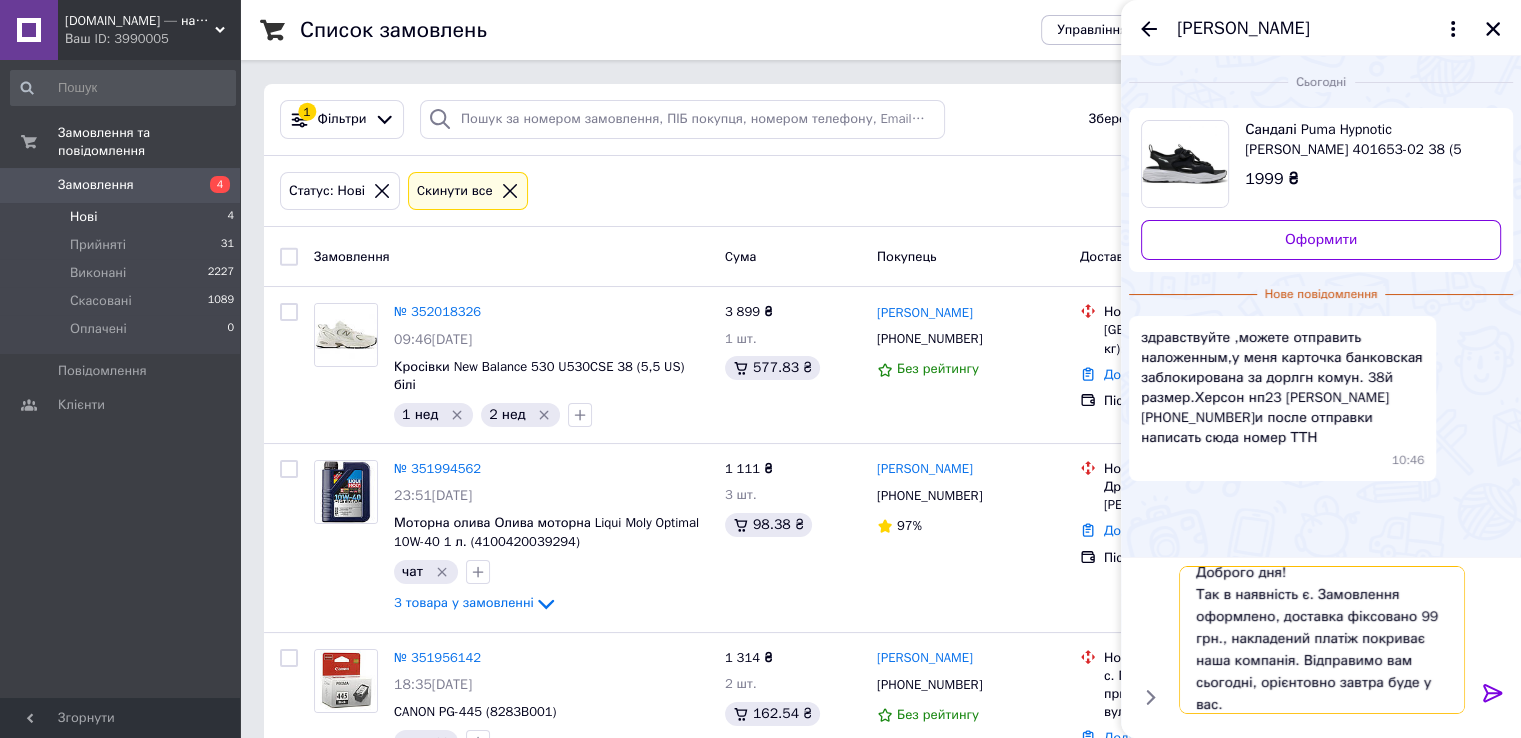 scroll, scrollTop: 36, scrollLeft: 0, axis: vertical 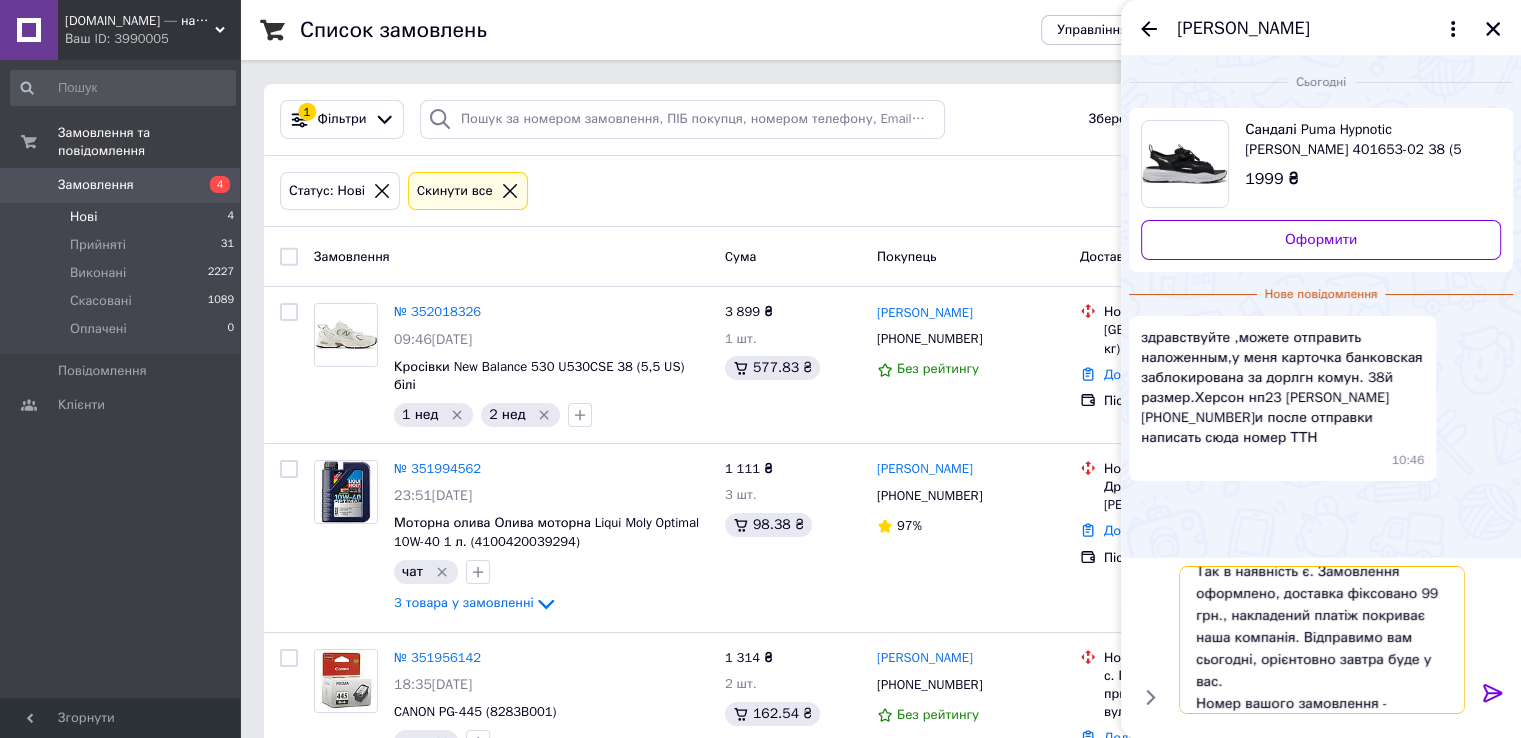 click on "Доброго дня!
Так в наявність є. Замовлення оформлено, доставка фіксовано 99 грн., накладений платіж покриває наша компанія. Відправимо вам сьогодні, орієнтовно завтра буде у вас.
Номер вашого замовлення -" at bounding box center [1322, 640] 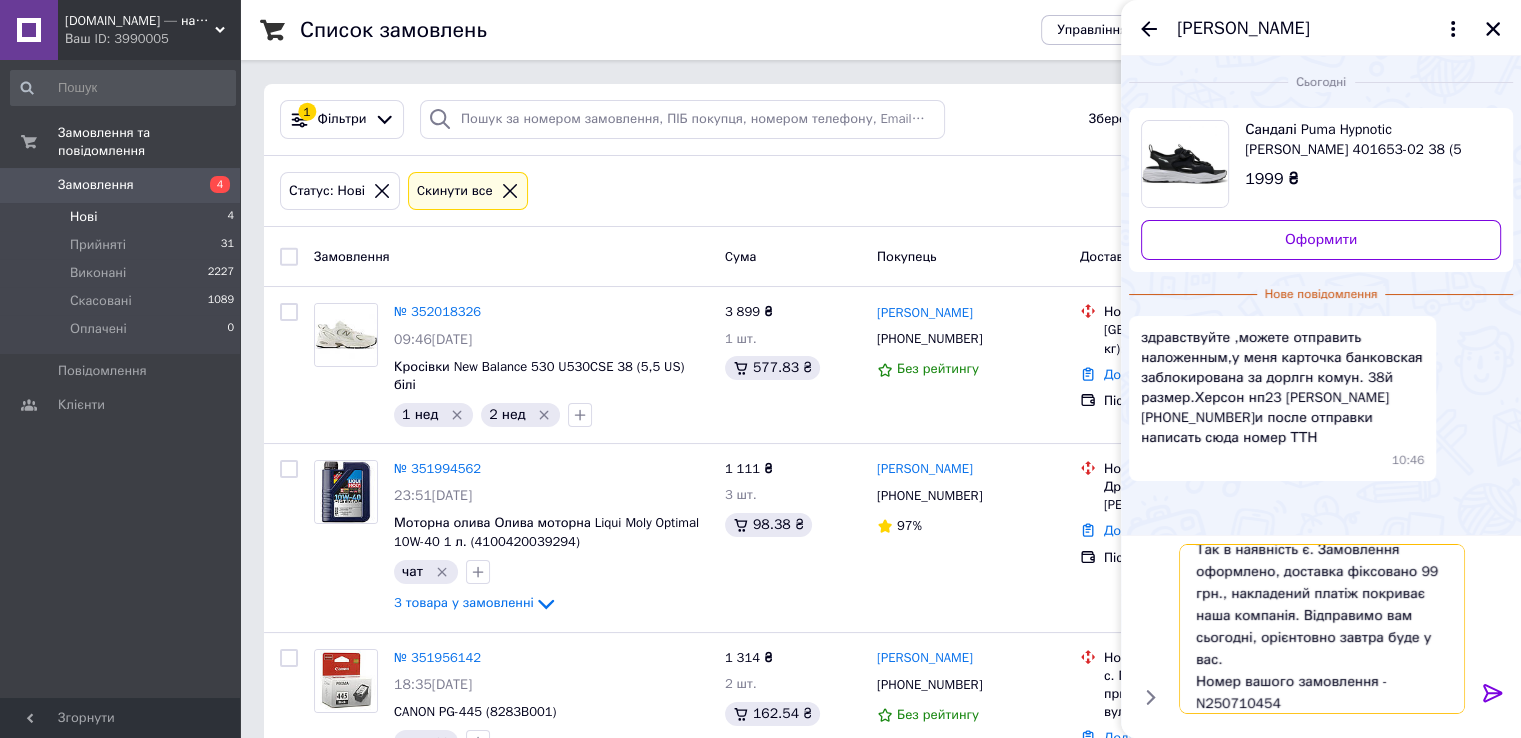click on "Доброго дня!
Так в наявність є. Замовлення оформлено, доставка фіксовано 99 грн., накладений платіж покриває наша компанія. Відправимо вам сьогодні, орієнтовно завтра буде у вас.
Номер вашого замовлення - N250710454" at bounding box center [1322, 629] 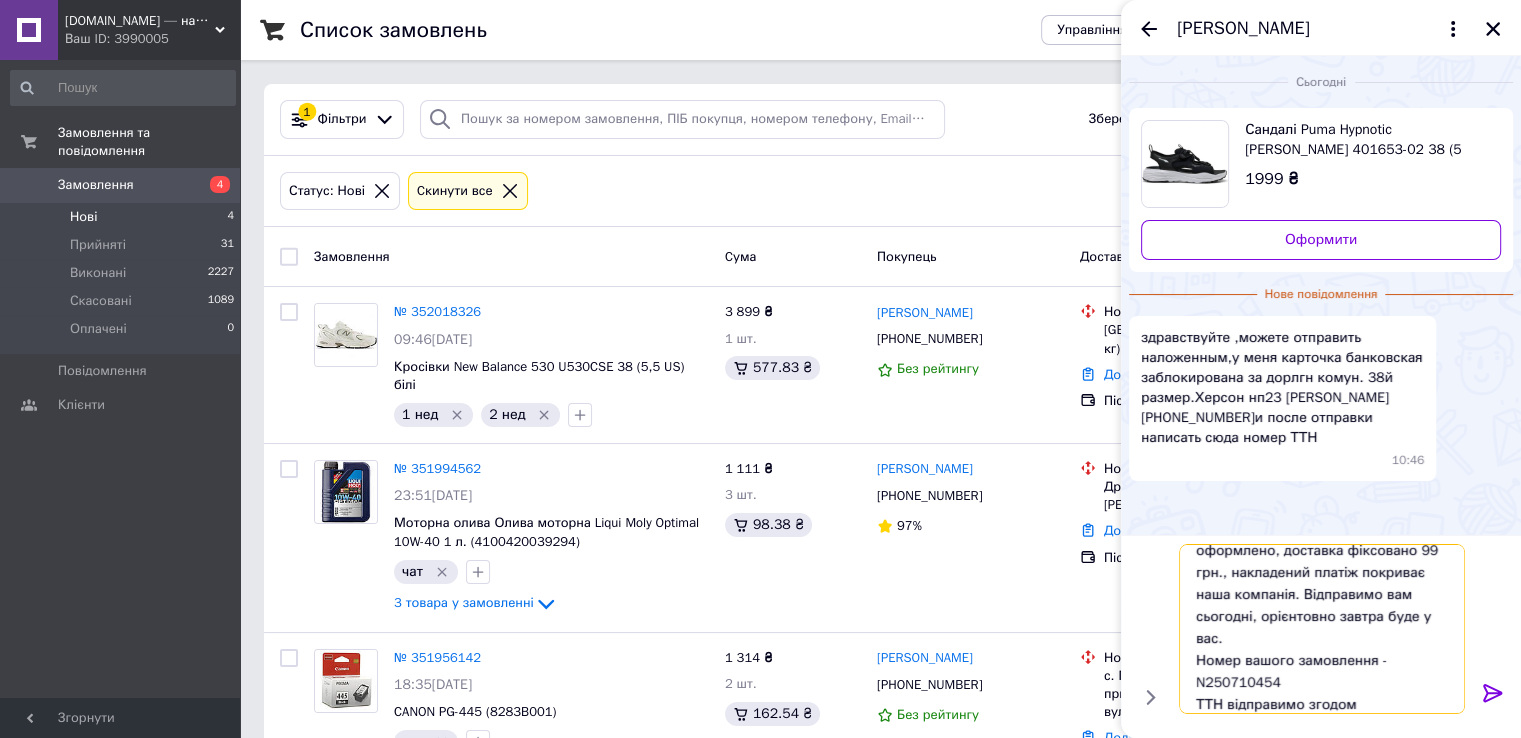 type on "Доброго дня!
Так в наявність є. Замовлення оформлено, доставка фіксовано 99 грн., накладений платіж покриває наша компанія. Відправимо вам сьогодні, орієнтовно завтра буде у вас.
Номер вашого замовлення - N250710454
ТТН відправимо згодом" 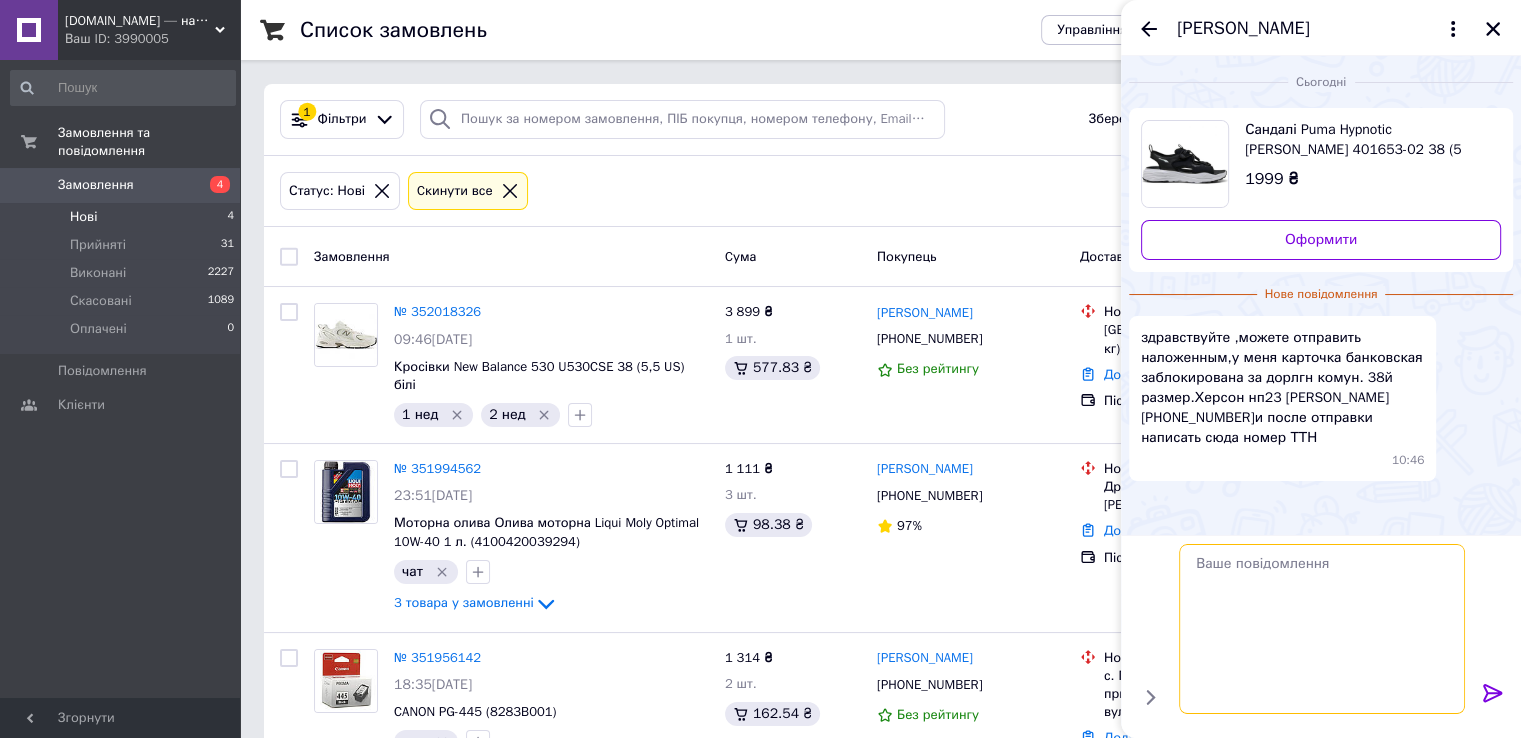 scroll, scrollTop: 0, scrollLeft: 0, axis: both 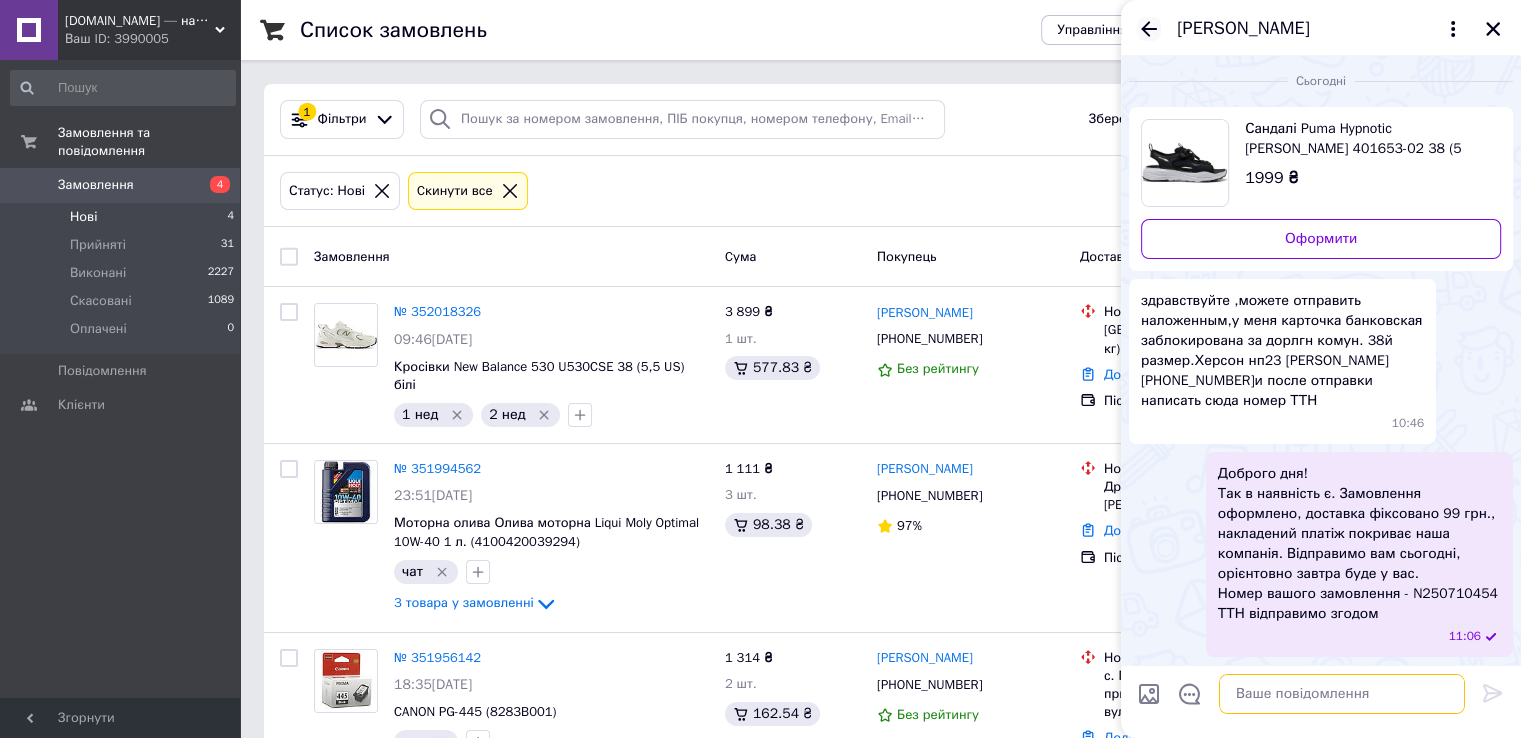 type 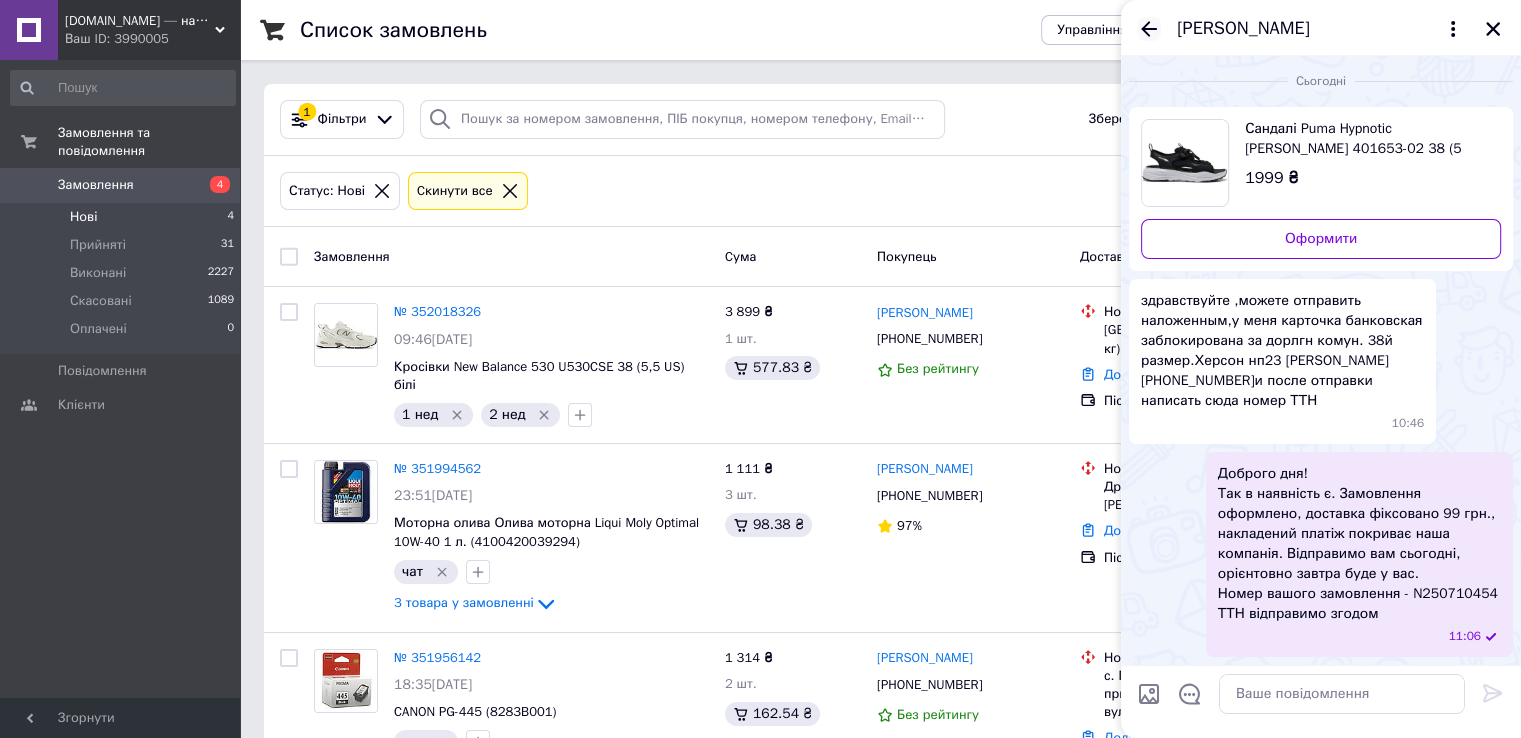 click 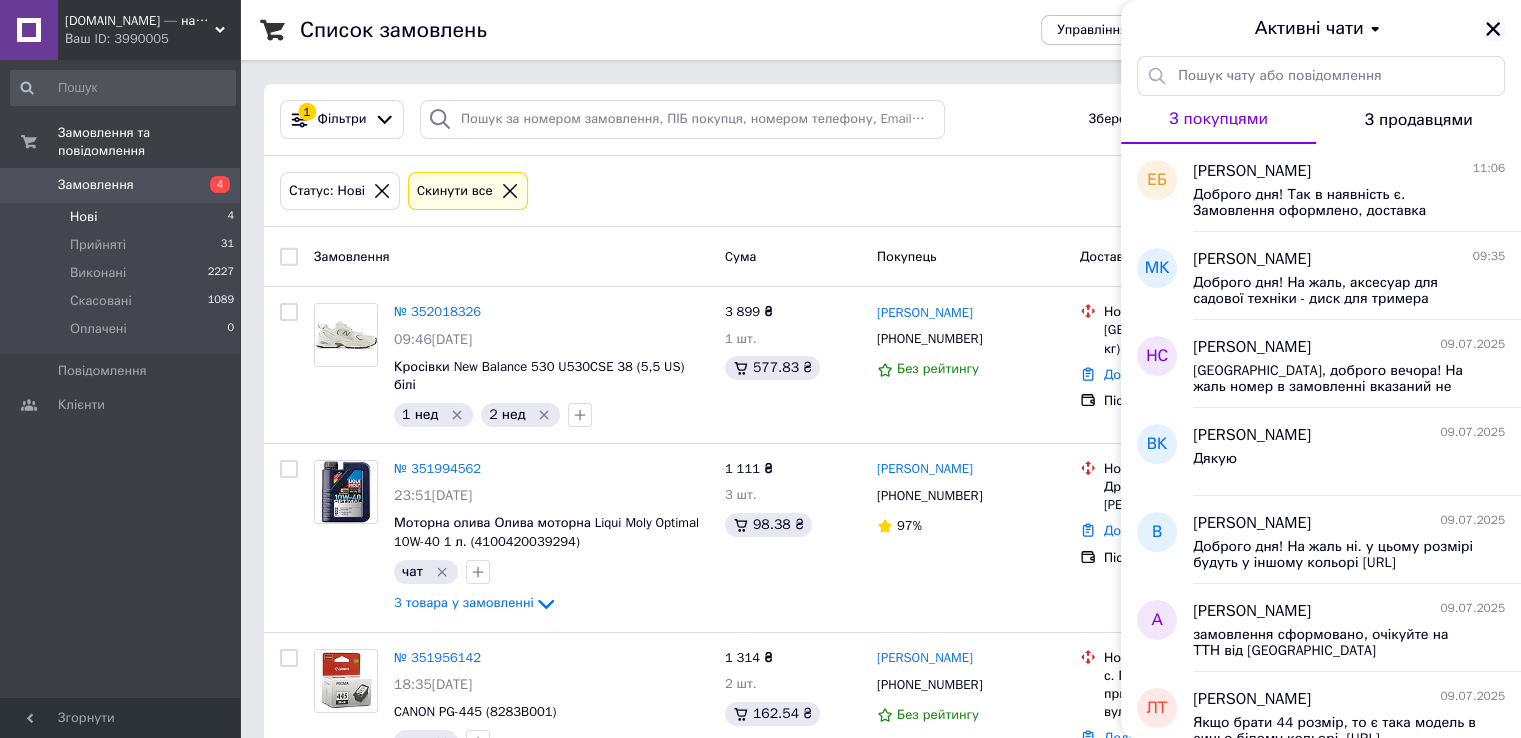 click at bounding box center [1493, 29] 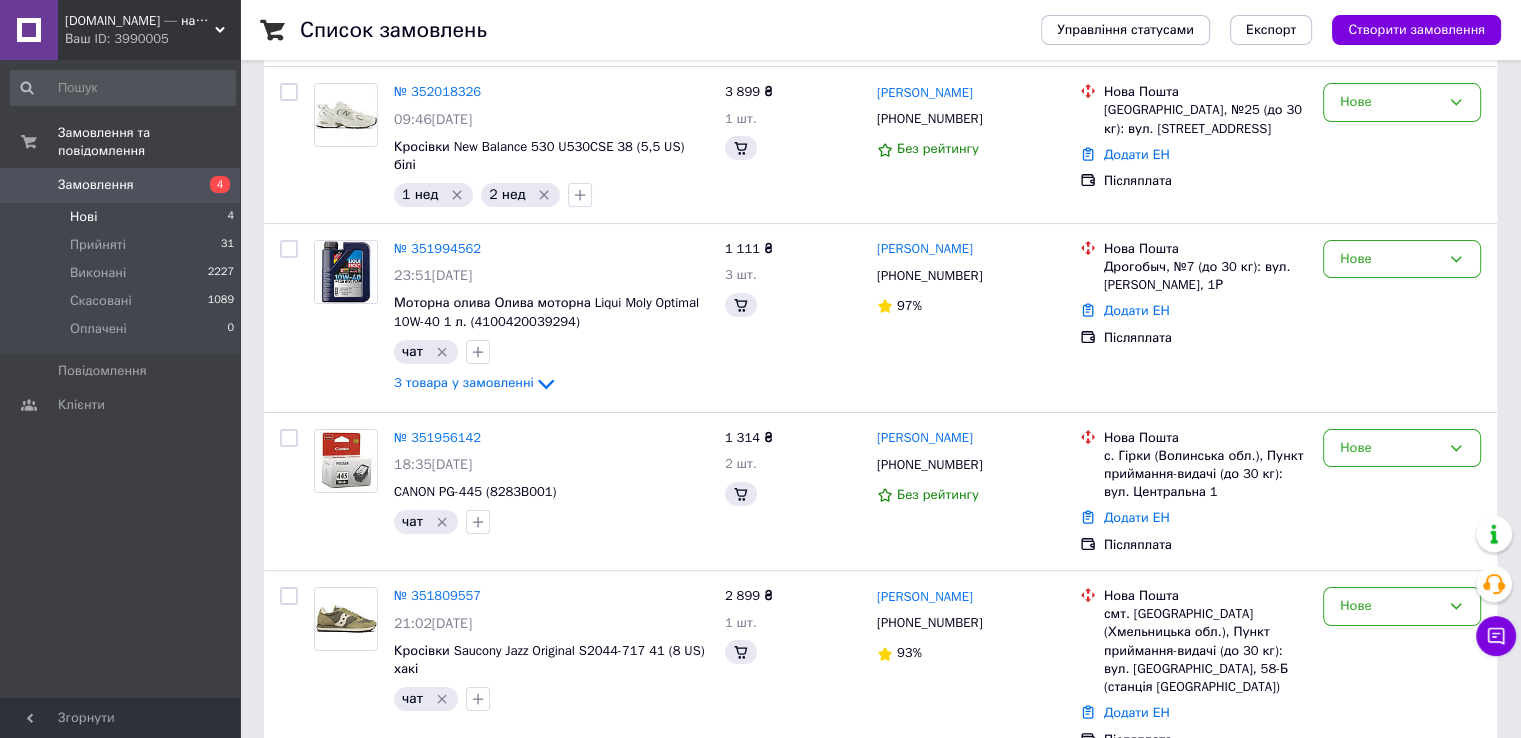 scroll, scrollTop: 235, scrollLeft: 0, axis: vertical 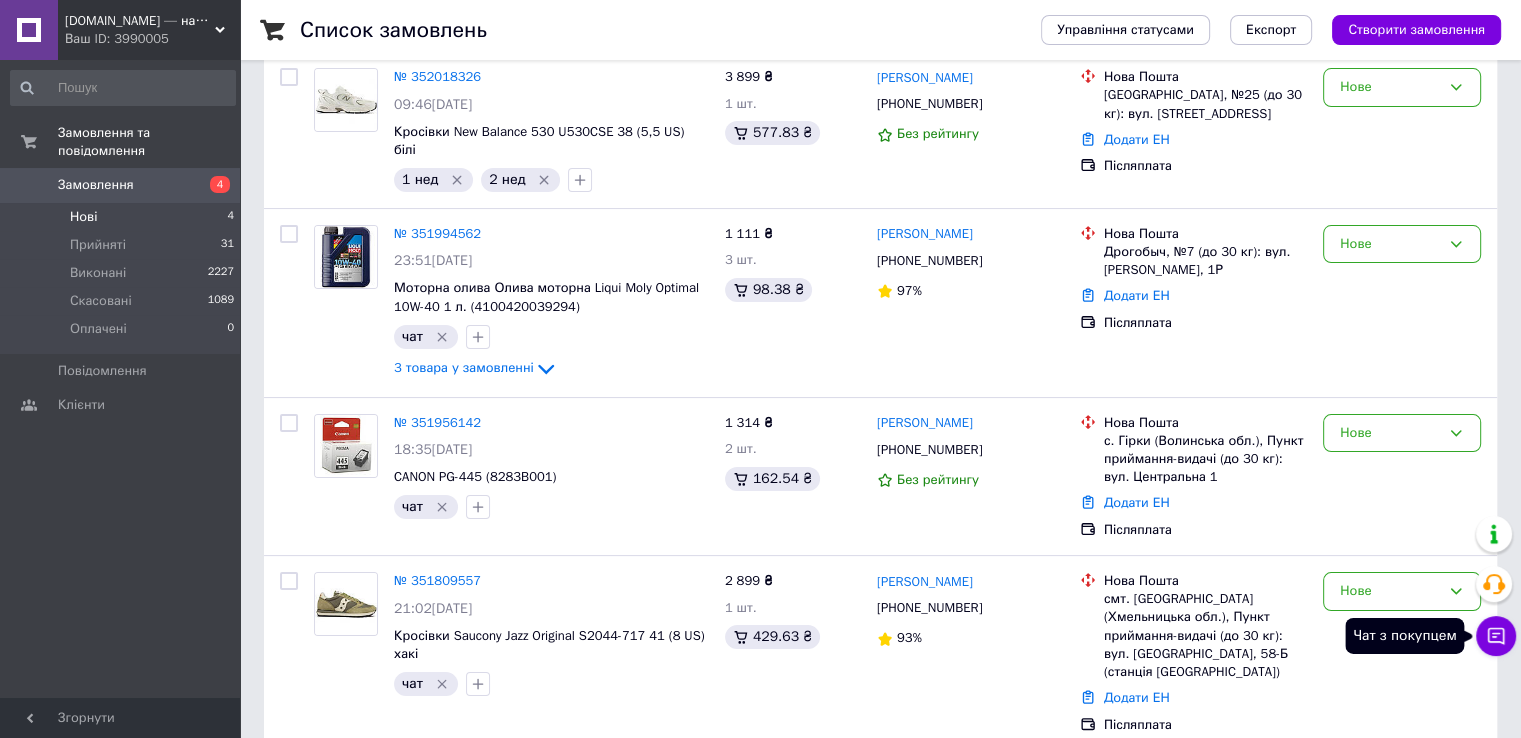 click 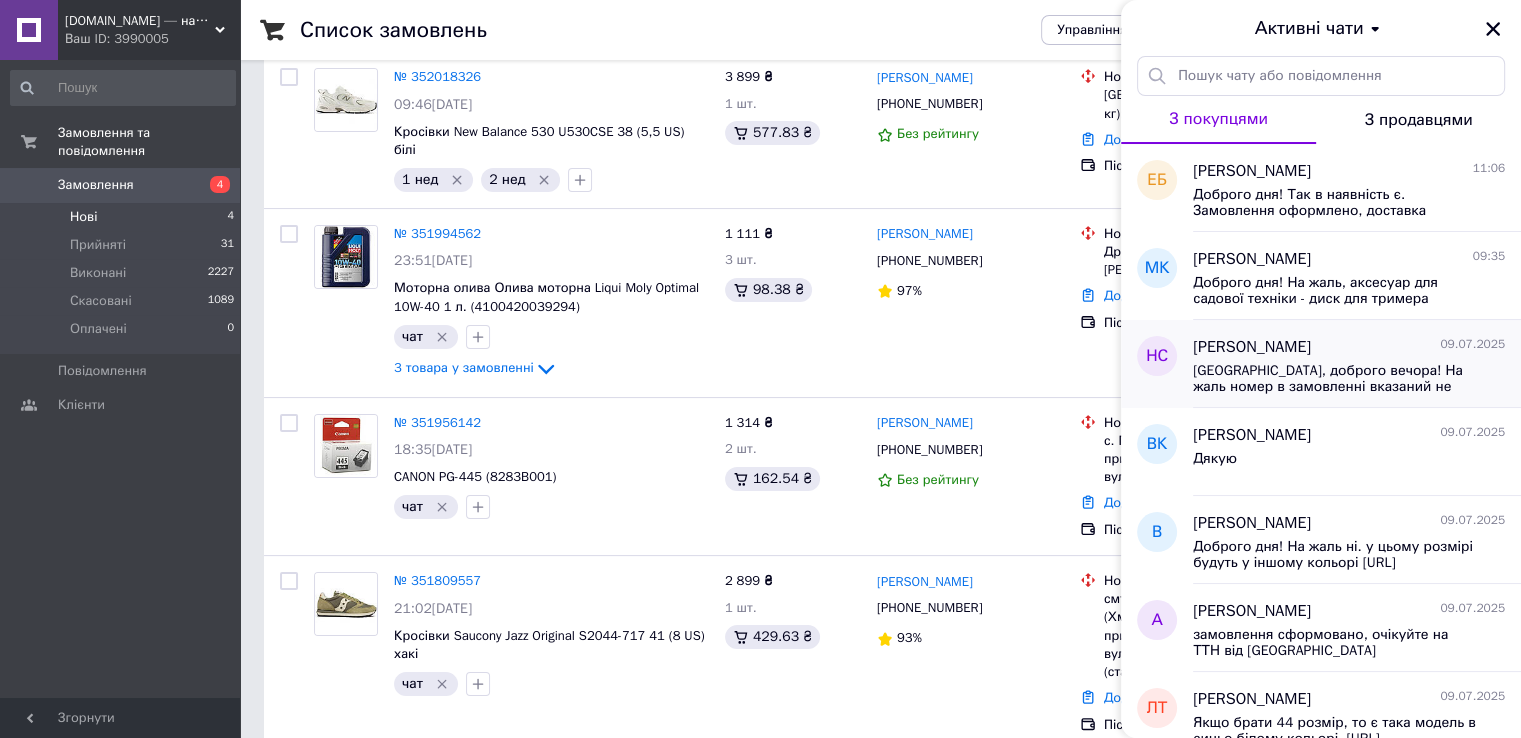 click on "Наталія, доброго вечора!
На жаль номер в замовленні вказаний не вірно, не змогли з вами зв'язатися для підтвердження замовлення.
Підкажіть чи вірно вказані данні для відправки:
Отримувач
Солоха Наталія
Телефон отримувача
+380963325196
Адреса
с. Гірки (Волинська обл.), Пункт приймання-видачі (до 30 кг): вул. Центральна 1
Також надайте, будь ласка, коректний номер.
Якщо все інше вірно то відправимо вам завтра, і орієнтовно 11.07 замовлення буде вже у Вас. Доставка фіксовано 99 грн, накладений платіж сплачує наша компанія." at bounding box center [1335, 379] 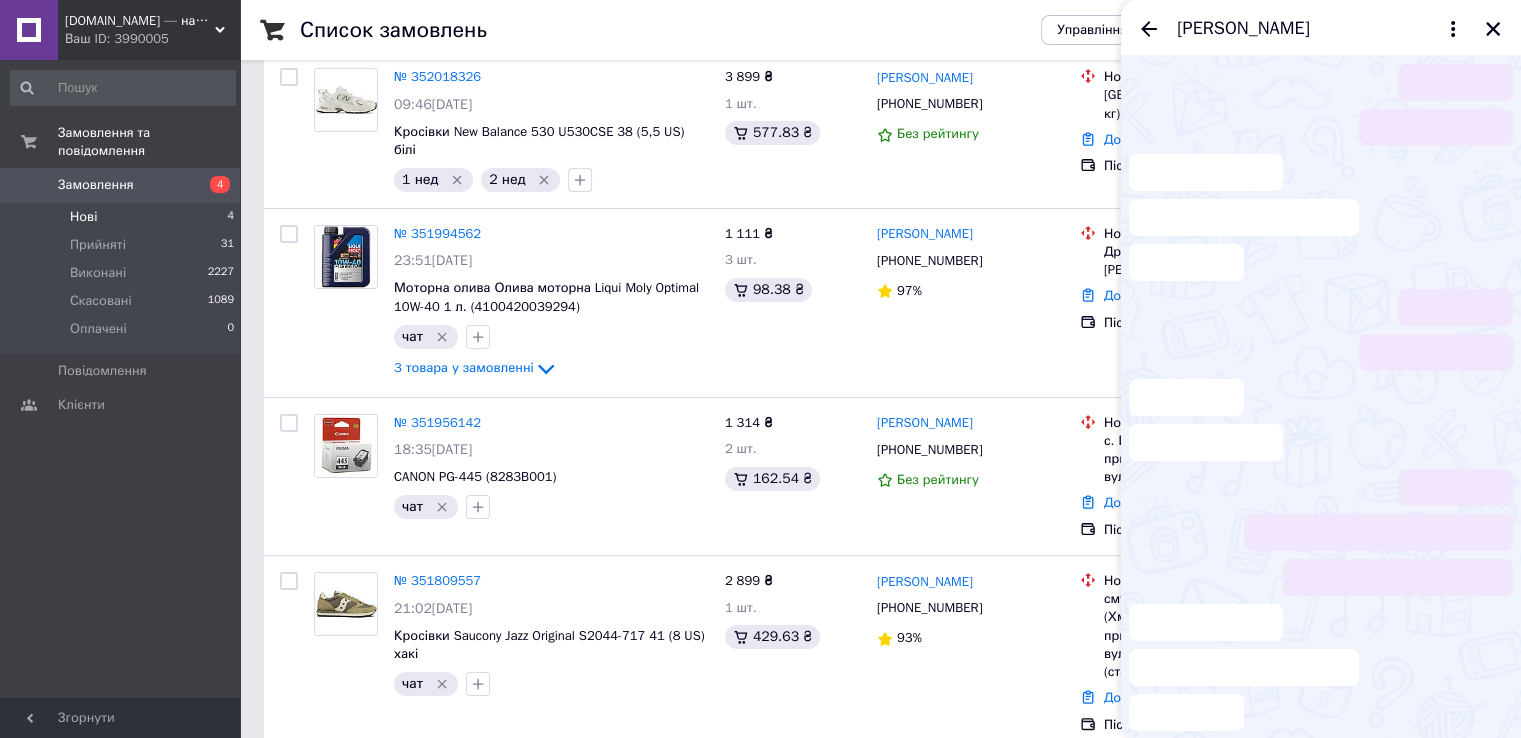 scroll, scrollTop: 219, scrollLeft: 0, axis: vertical 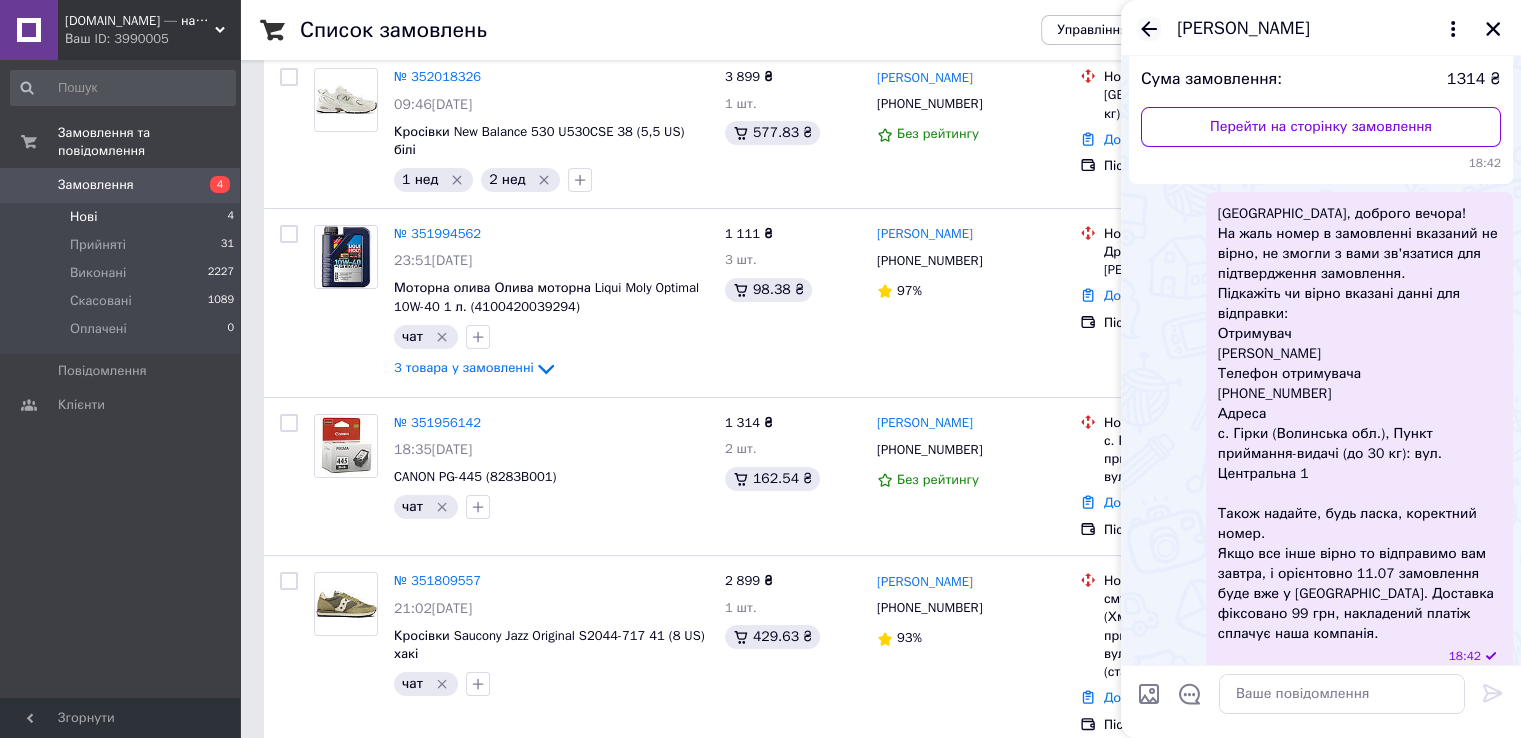 drag, startPoint x: 1153, startPoint y: 29, endPoint x: 1173, endPoint y: 37, distance: 21.540659 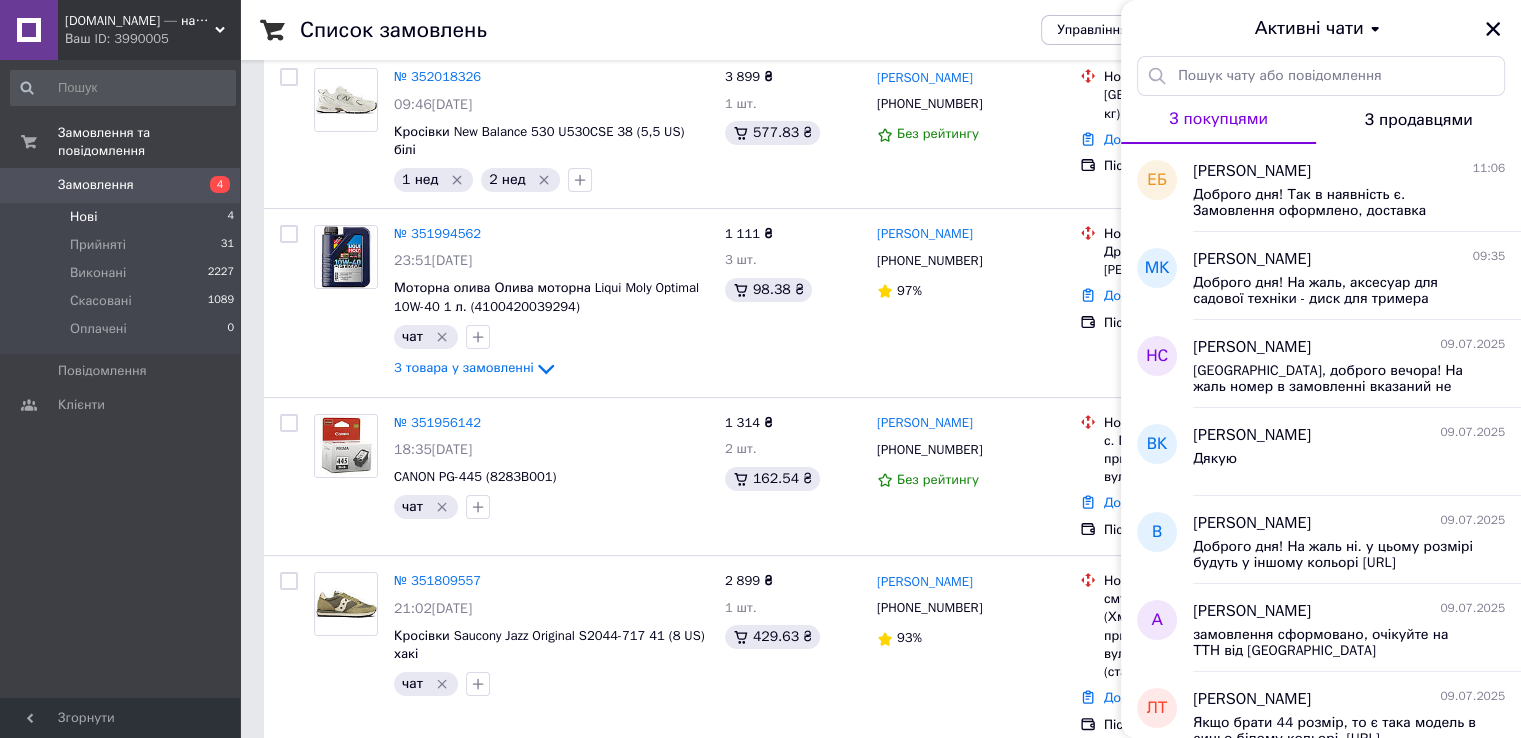 click on "Активні чати" at bounding box center [1321, 28] 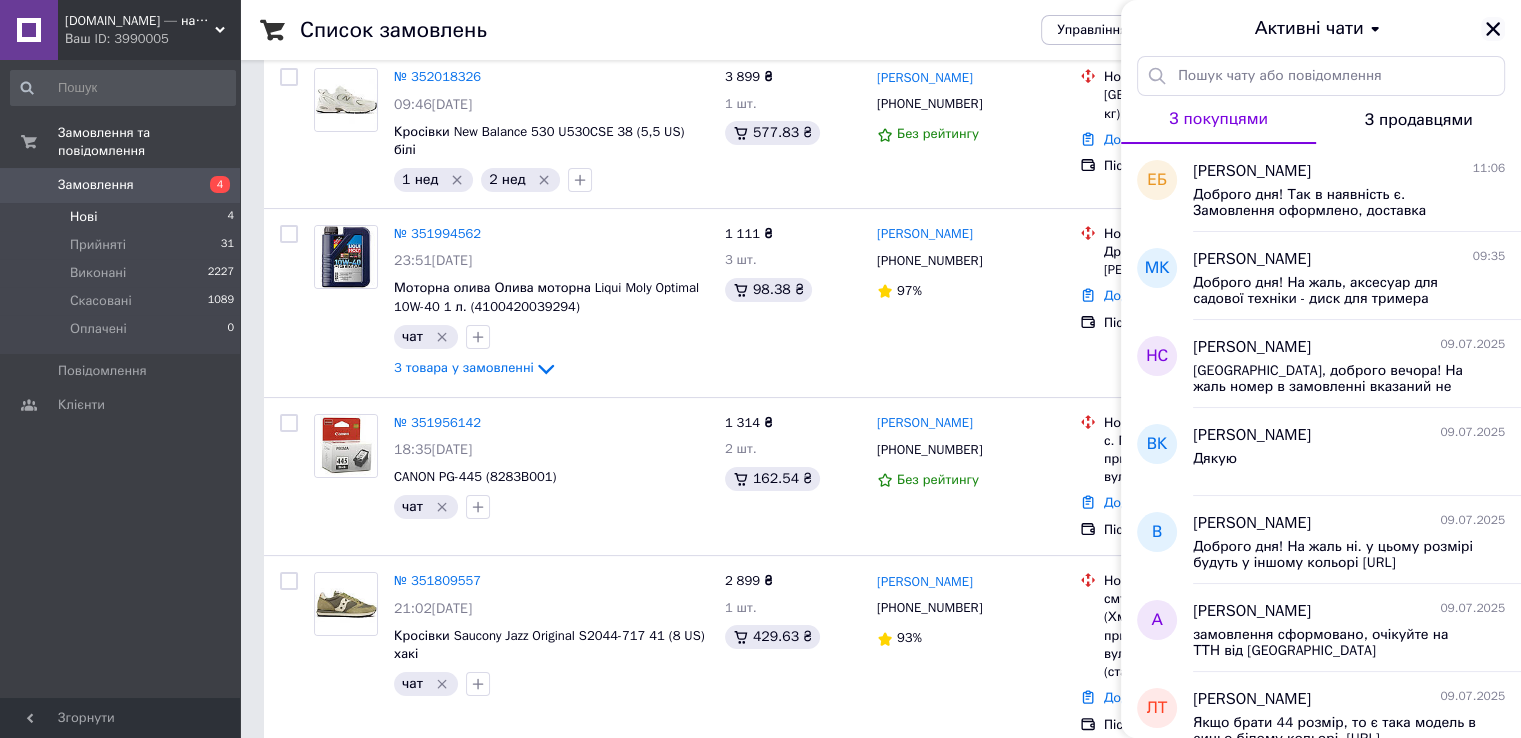 click 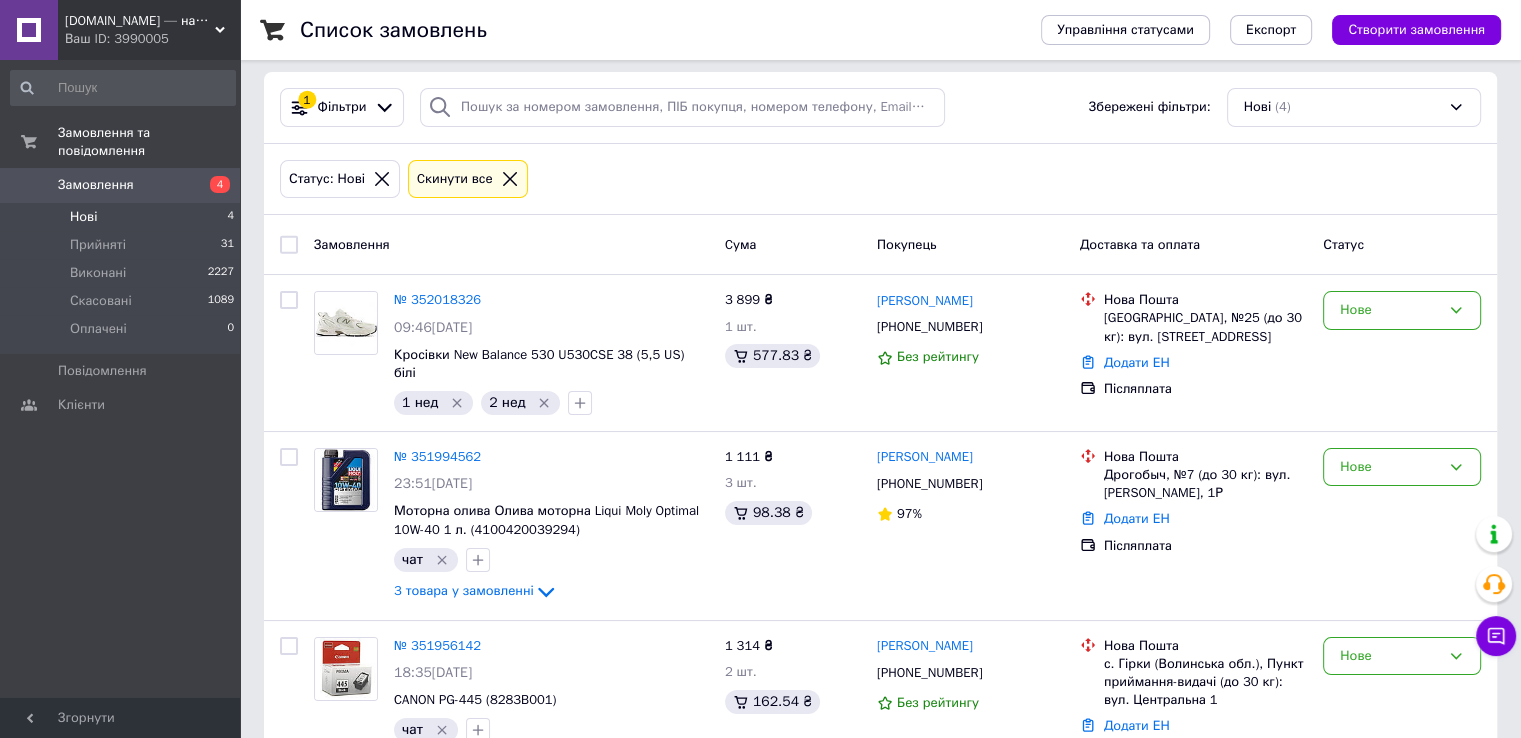scroll, scrollTop: 0, scrollLeft: 0, axis: both 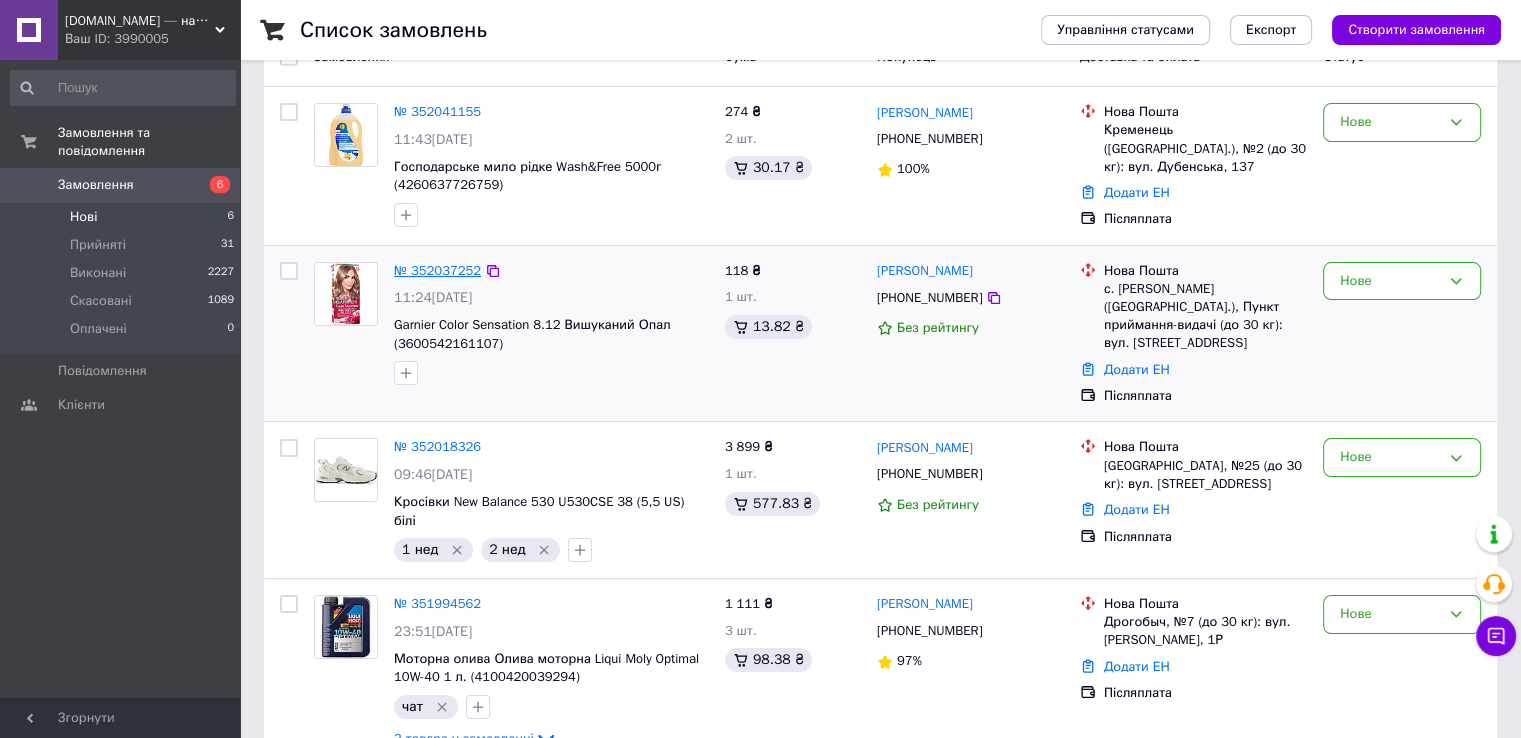 click on "№ 352037252" at bounding box center [437, 270] 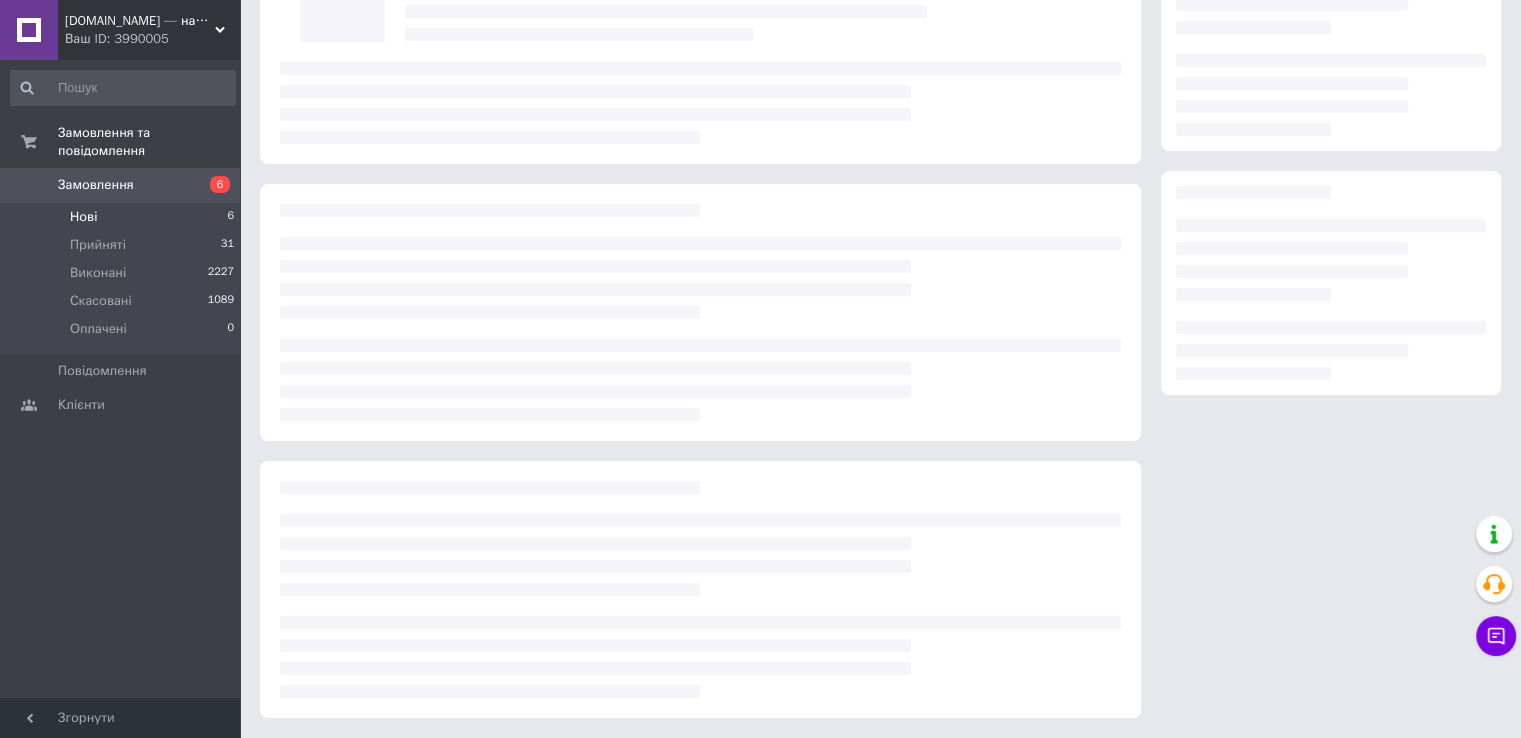 scroll, scrollTop: 0, scrollLeft: 0, axis: both 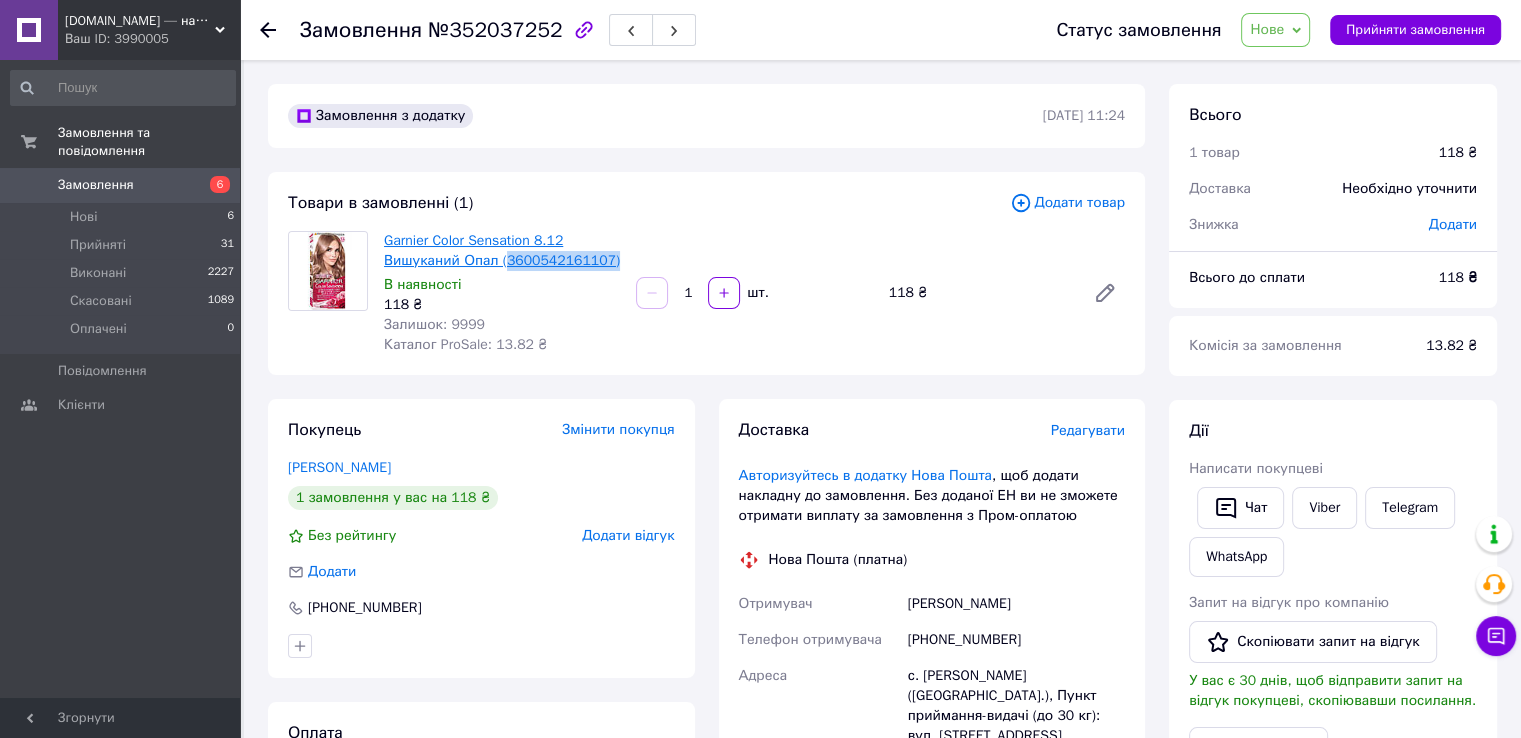 drag, startPoint x: 604, startPoint y: 265, endPoint x: 504, endPoint y: 268, distance: 100.04499 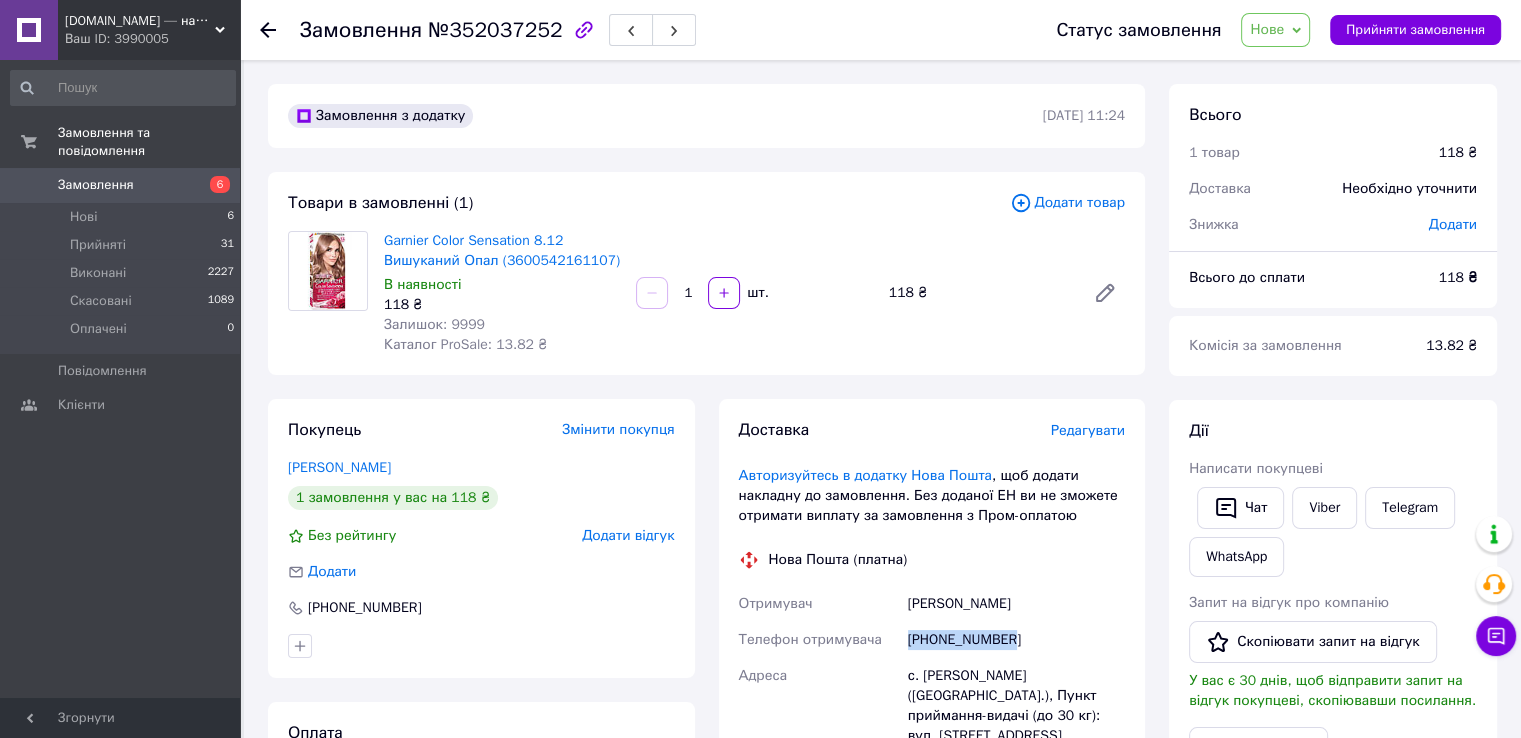 drag, startPoint x: 1013, startPoint y: 637, endPoint x: 885, endPoint y: 624, distance: 128.65846 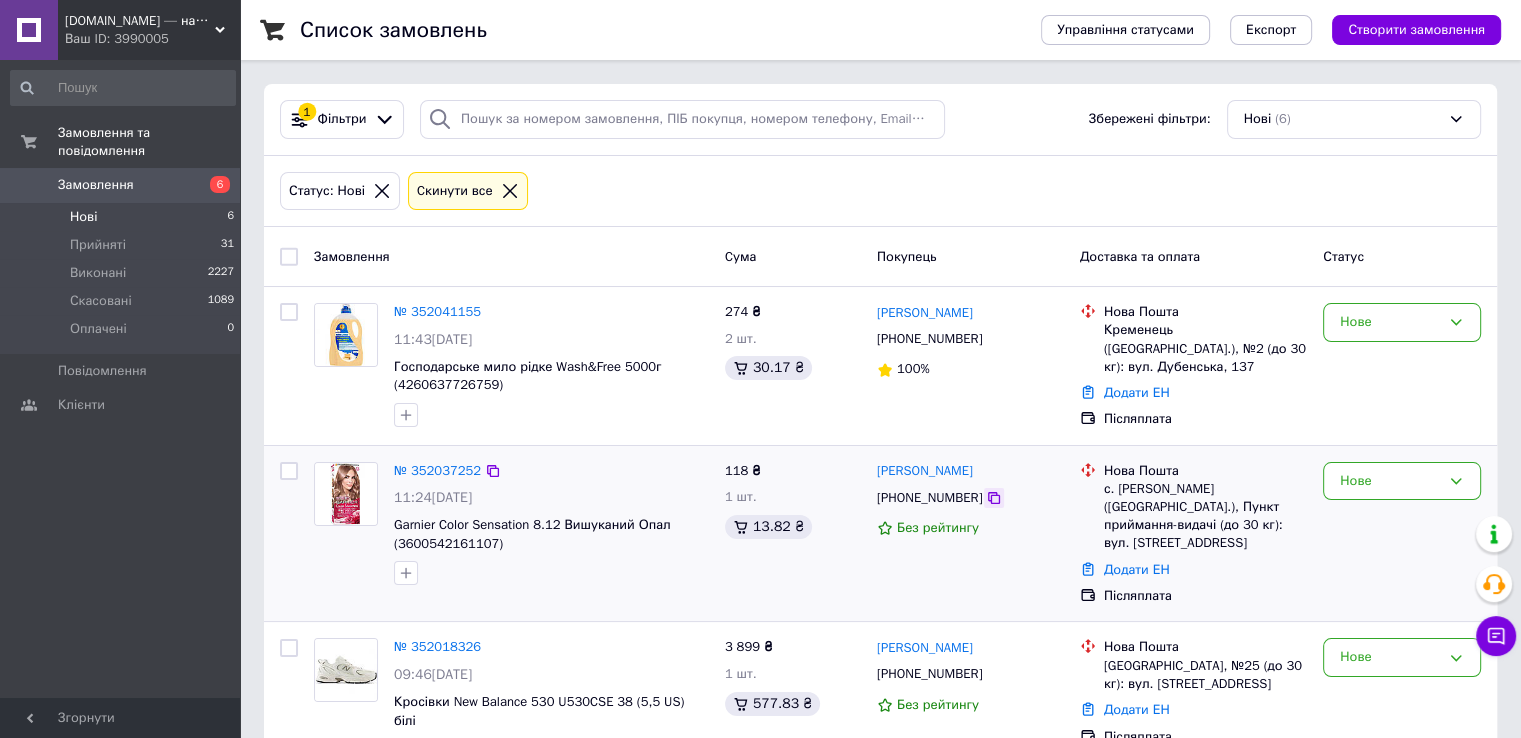 click 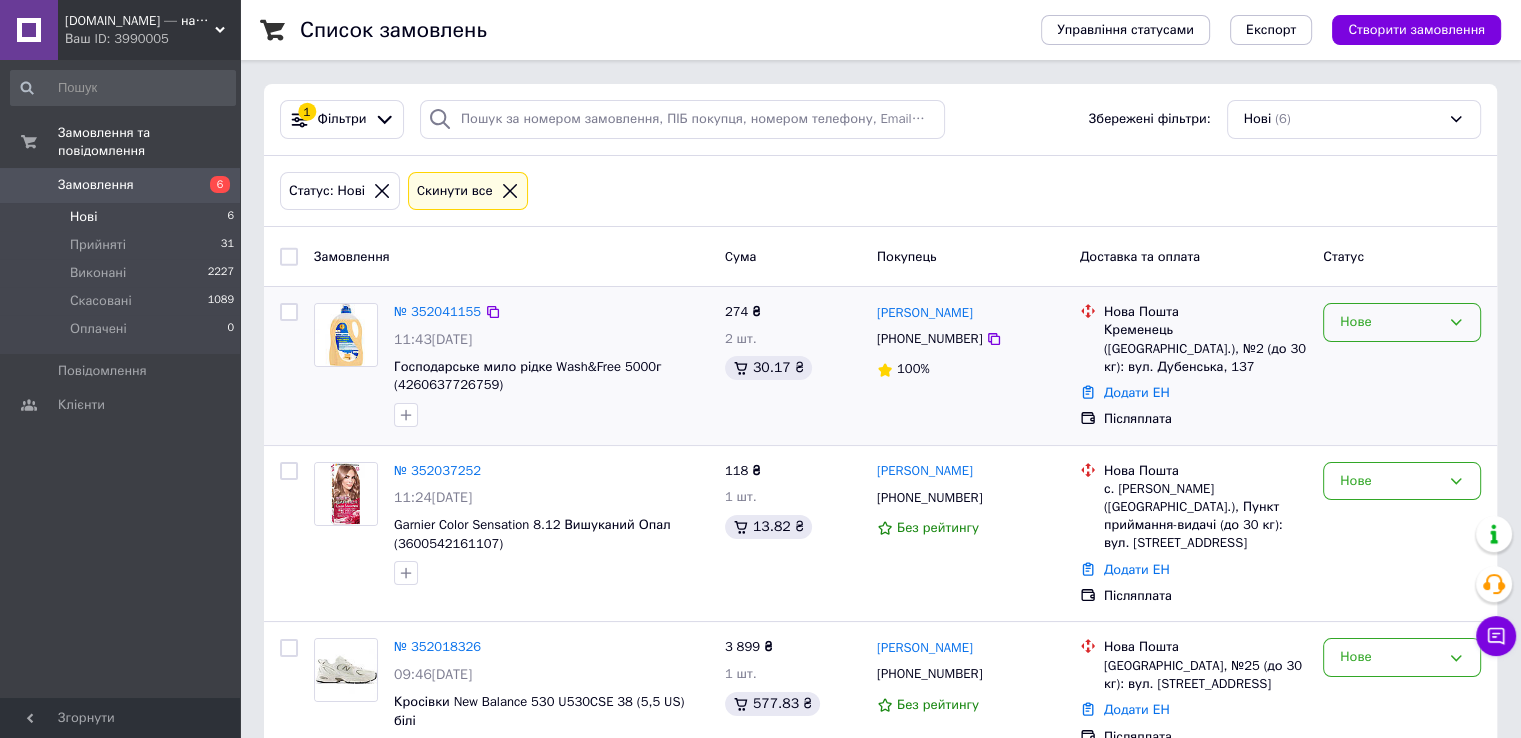 drag, startPoint x: 977, startPoint y: 496, endPoint x: 1436, endPoint y: 306, distance: 496.77057 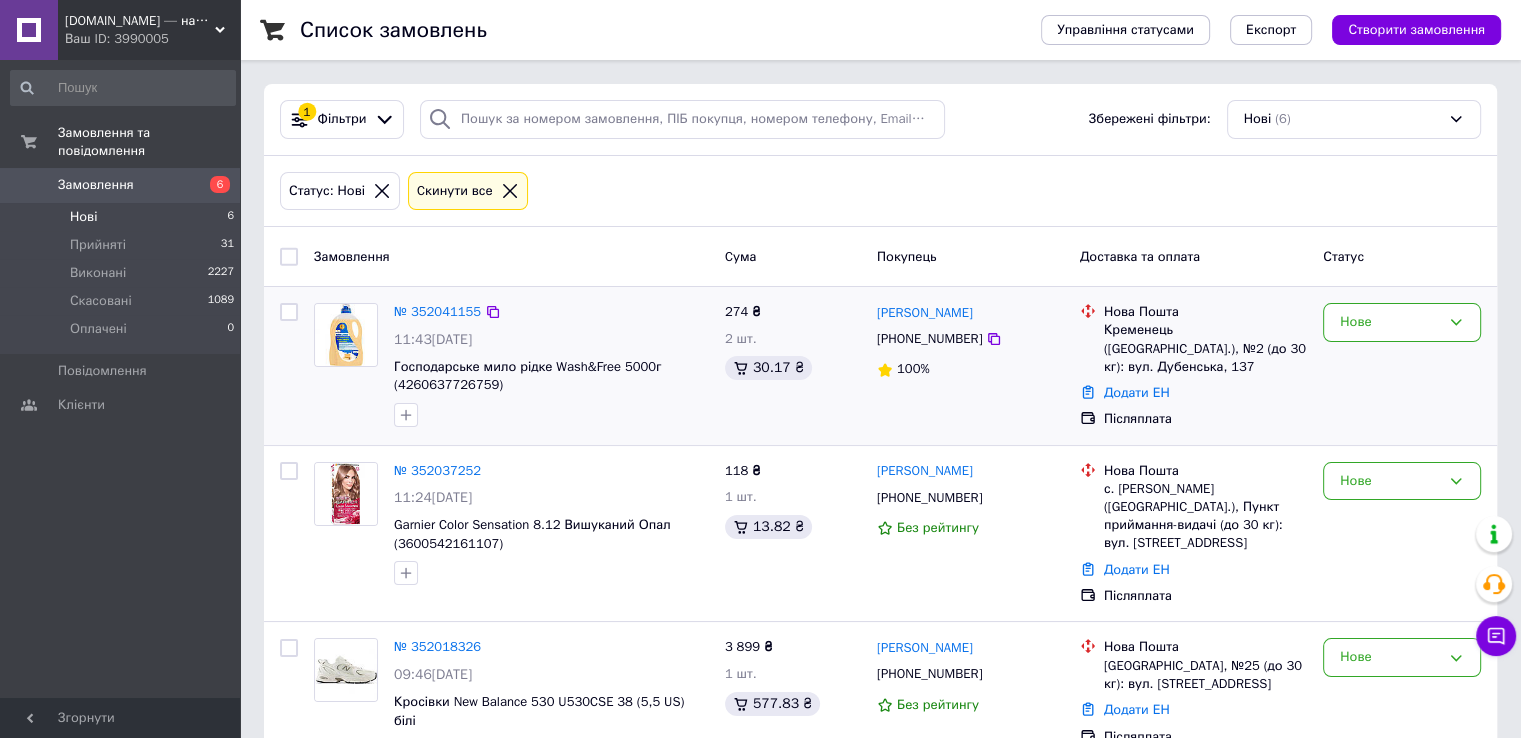 drag, startPoint x: 490, startPoint y: 472, endPoint x: 554, endPoint y: 426, distance: 78.81624 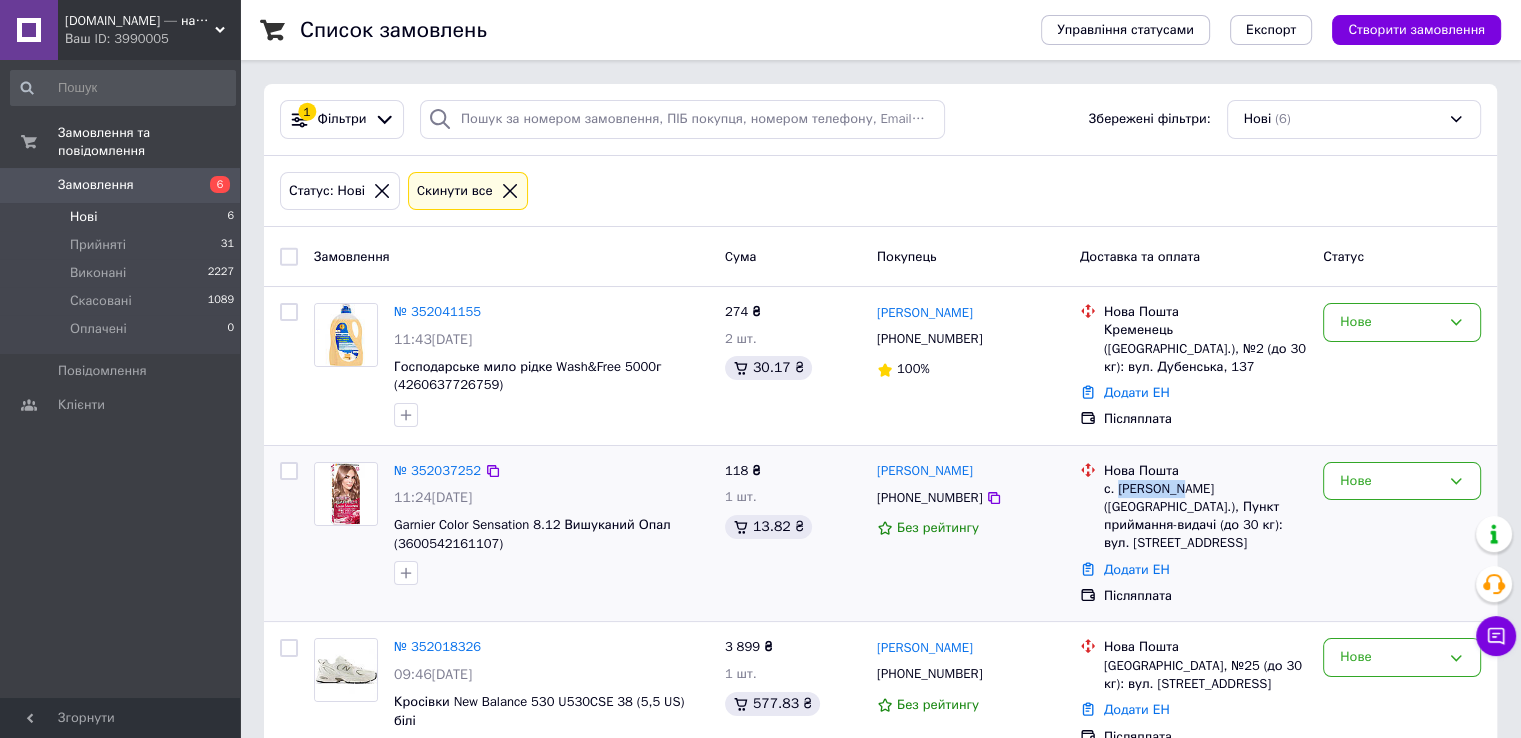 drag, startPoint x: 1130, startPoint y: 484, endPoint x: 1178, endPoint y: 477, distance: 48.507732 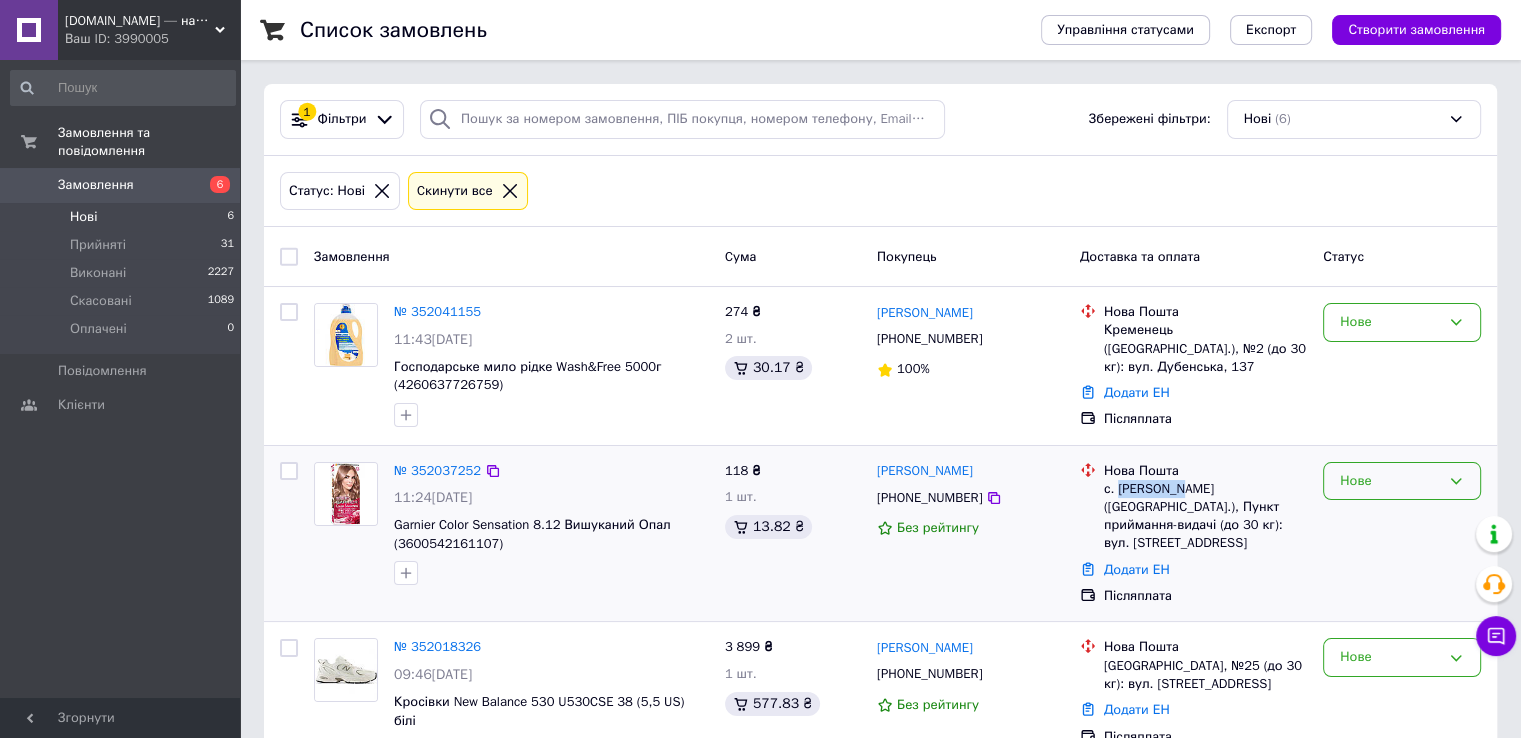 click on "Нове" at bounding box center [1390, 481] 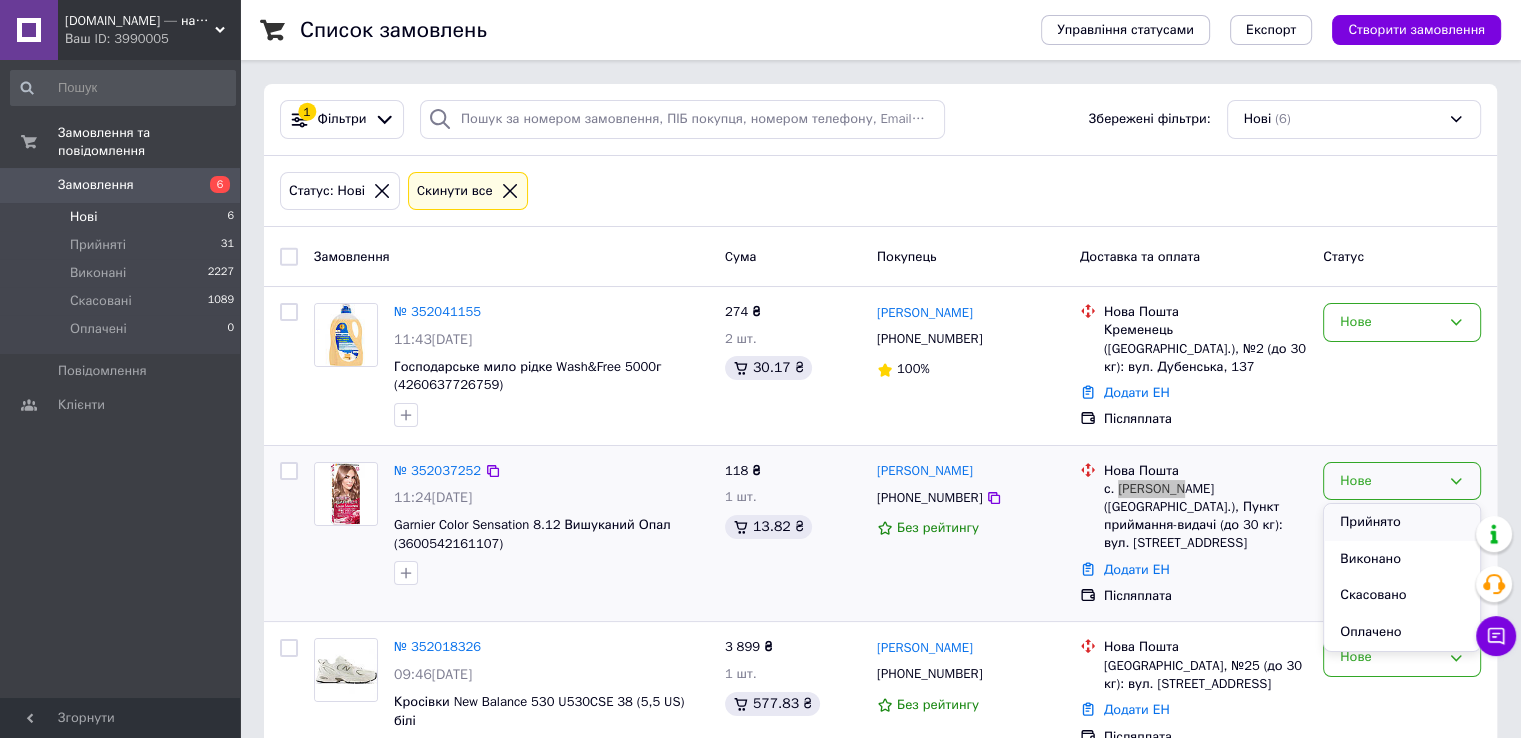 click on "Прийнято" at bounding box center [1402, 522] 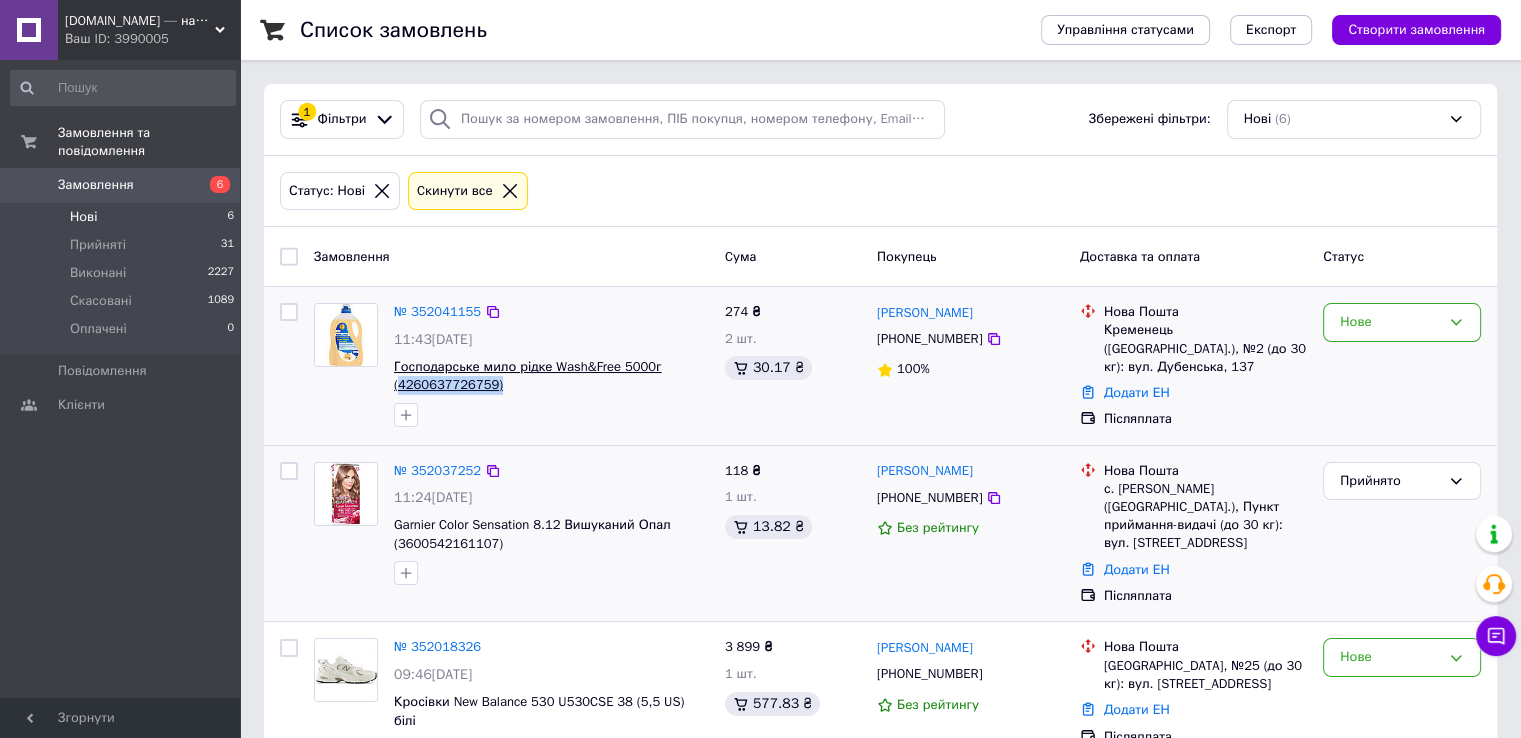drag, startPoint x: 509, startPoint y: 389, endPoint x: 398, endPoint y: 378, distance: 111.54372 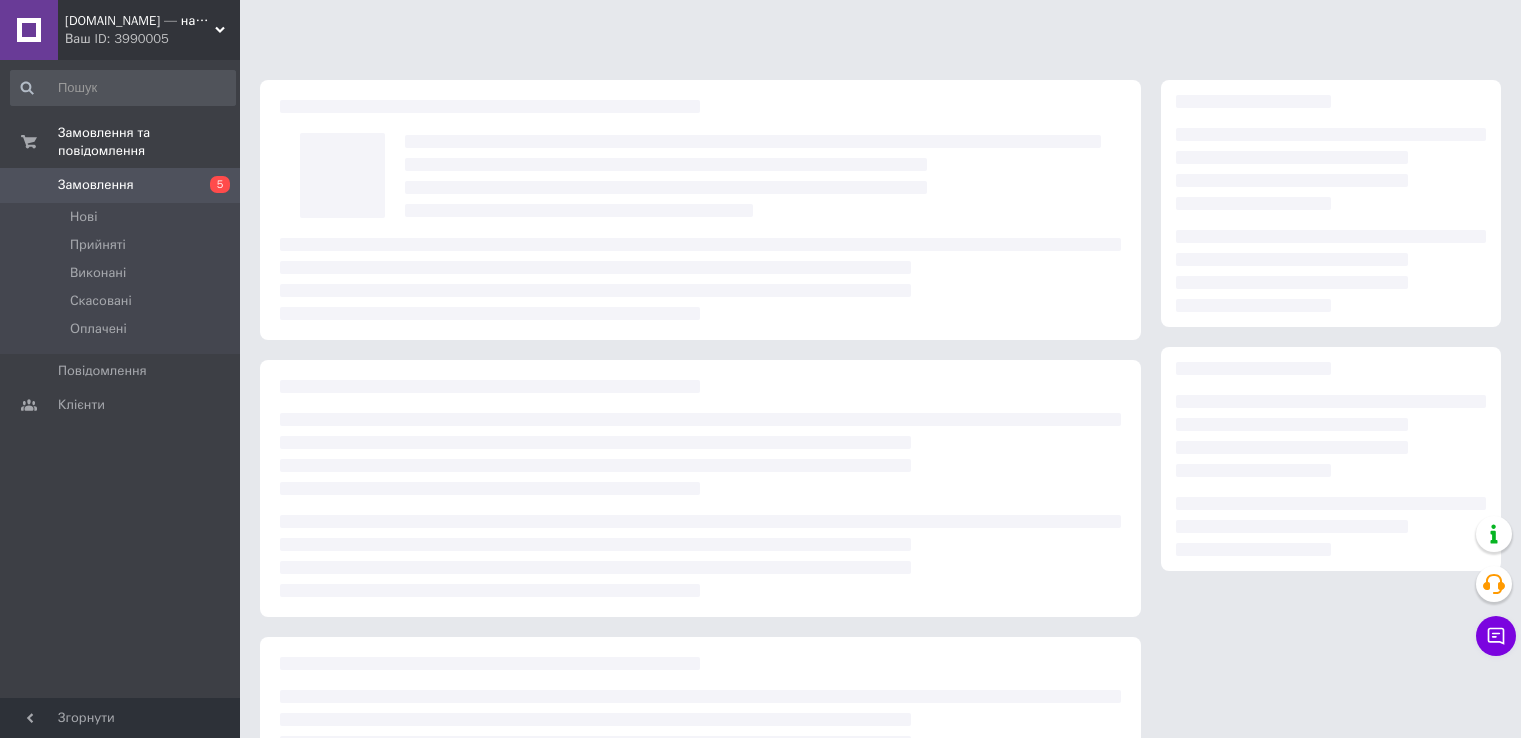 scroll, scrollTop: 0, scrollLeft: 0, axis: both 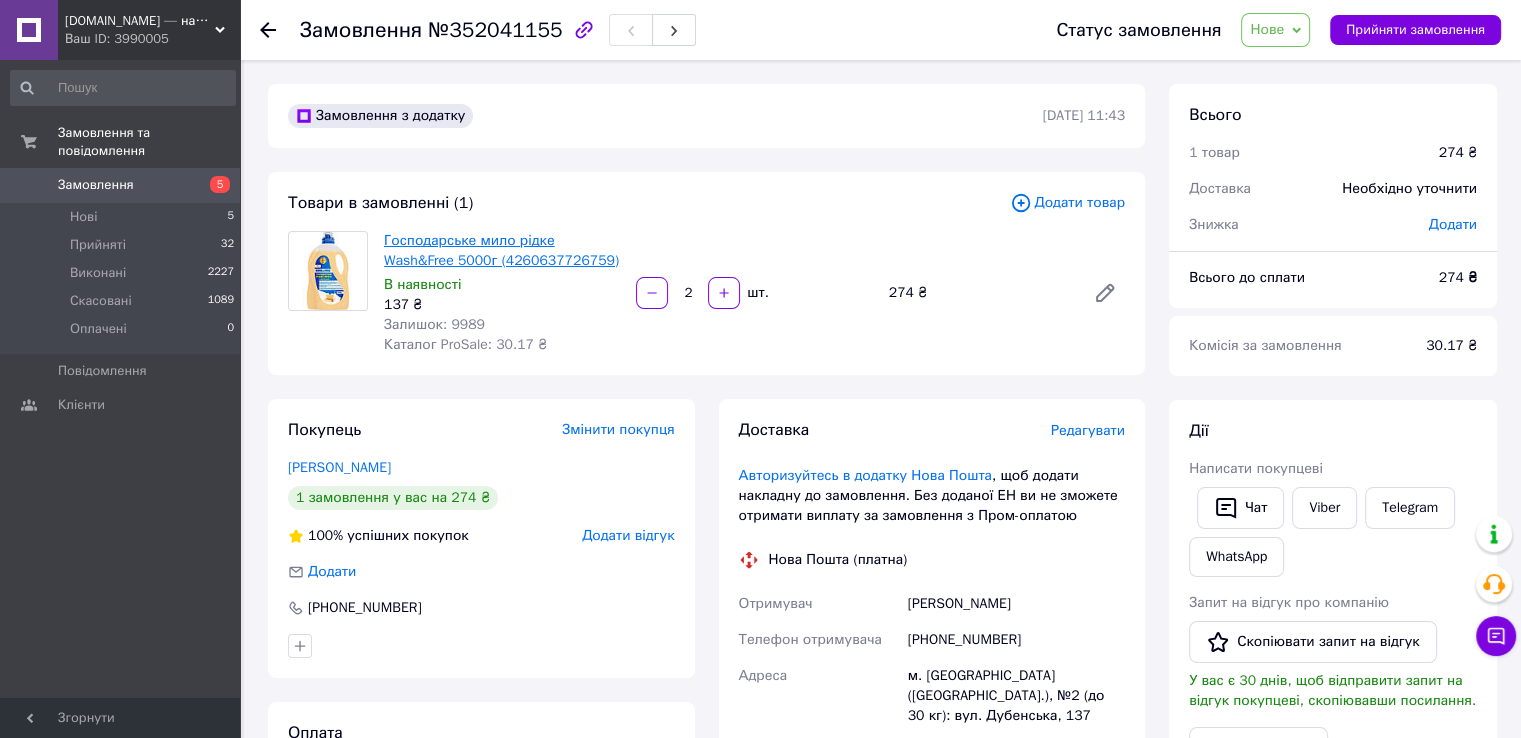 click on "Господарське мило рідке Wash&Free 5000г (4260637726759)" at bounding box center (501, 250) 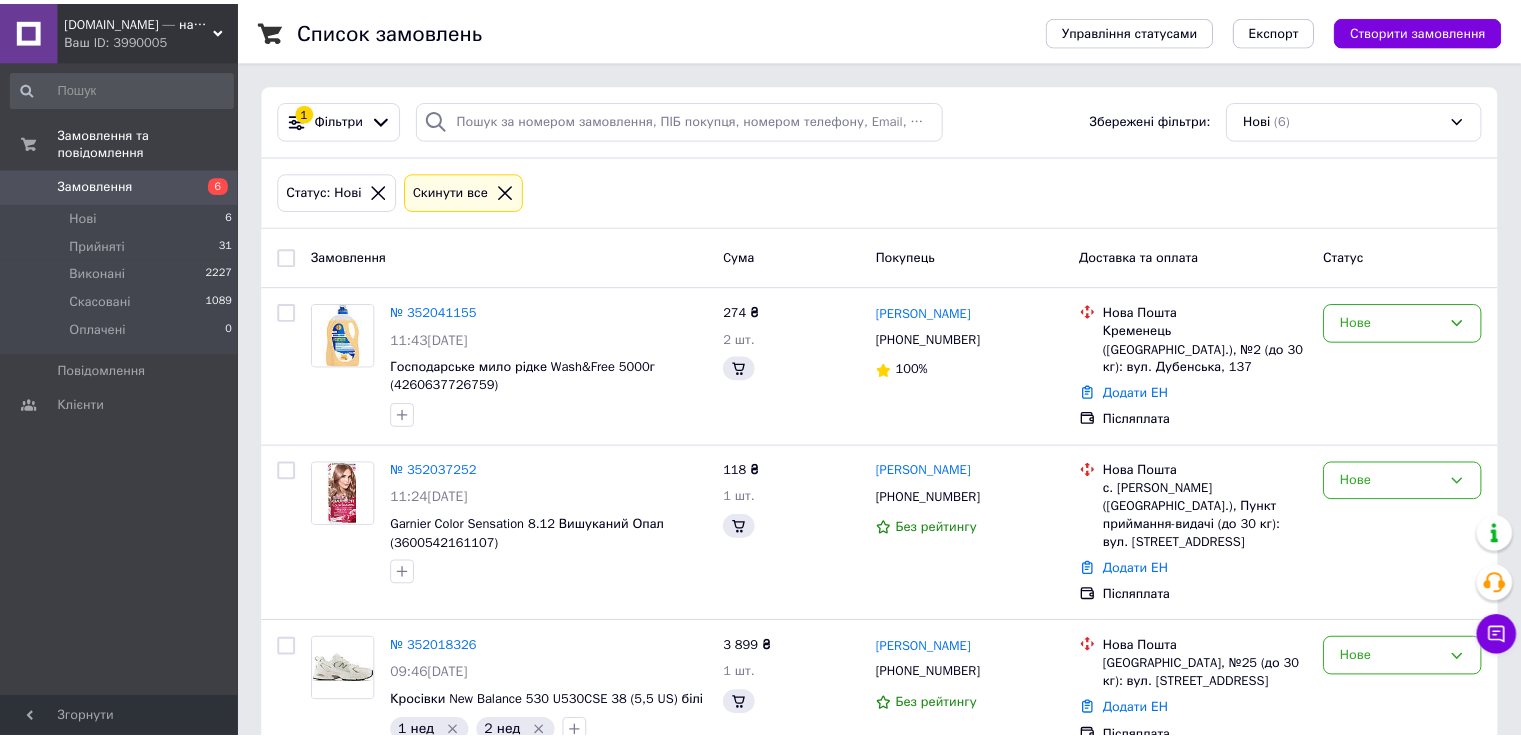 scroll, scrollTop: 0, scrollLeft: 0, axis: both 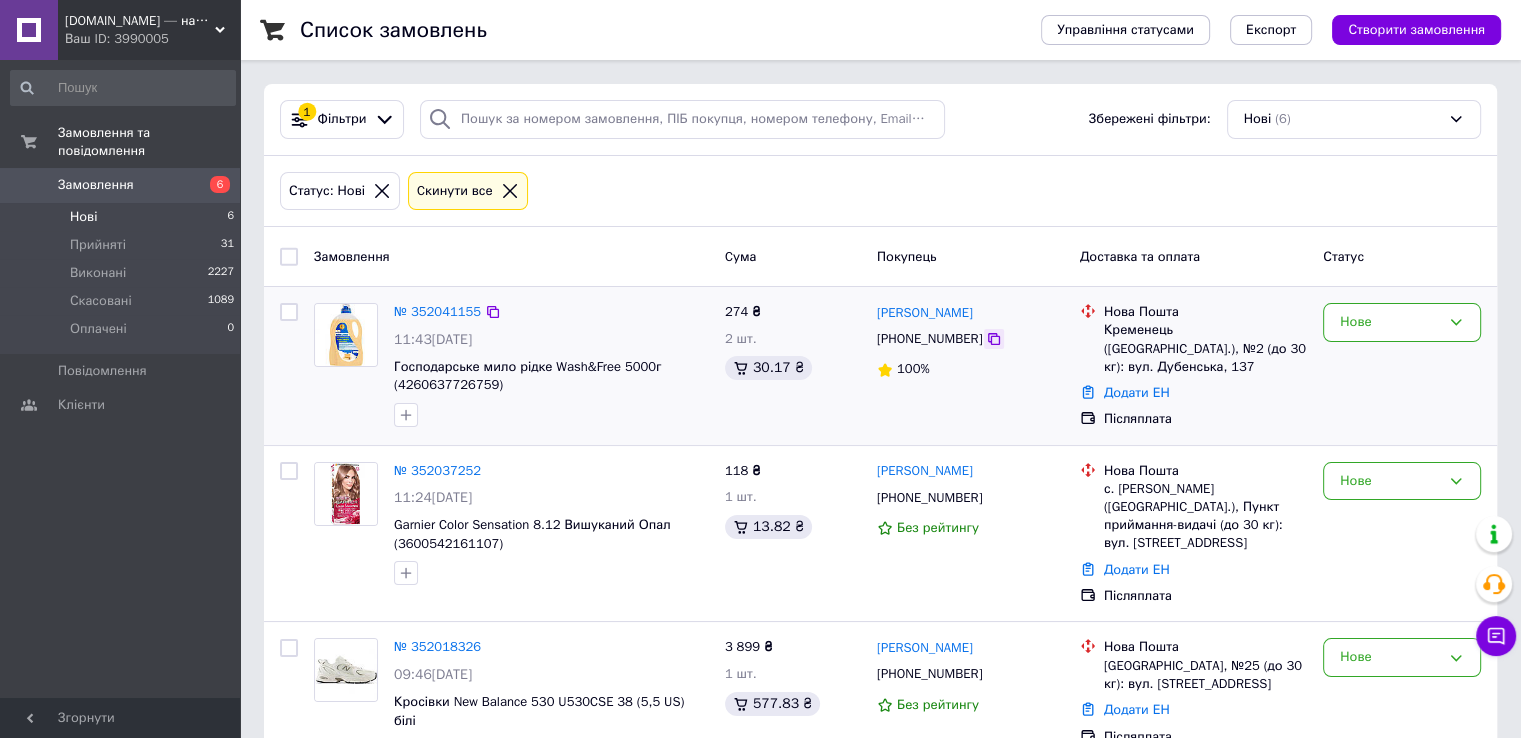 click 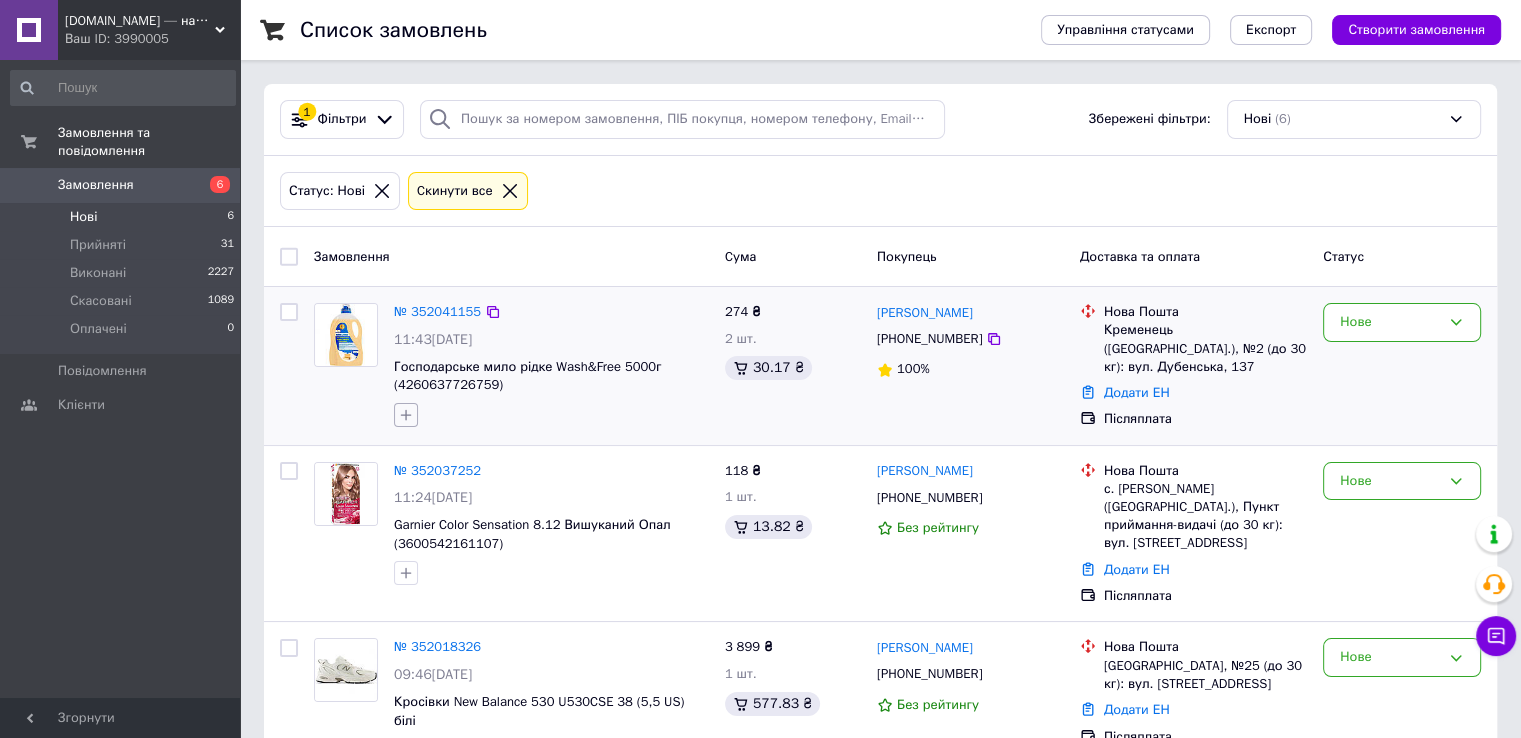click 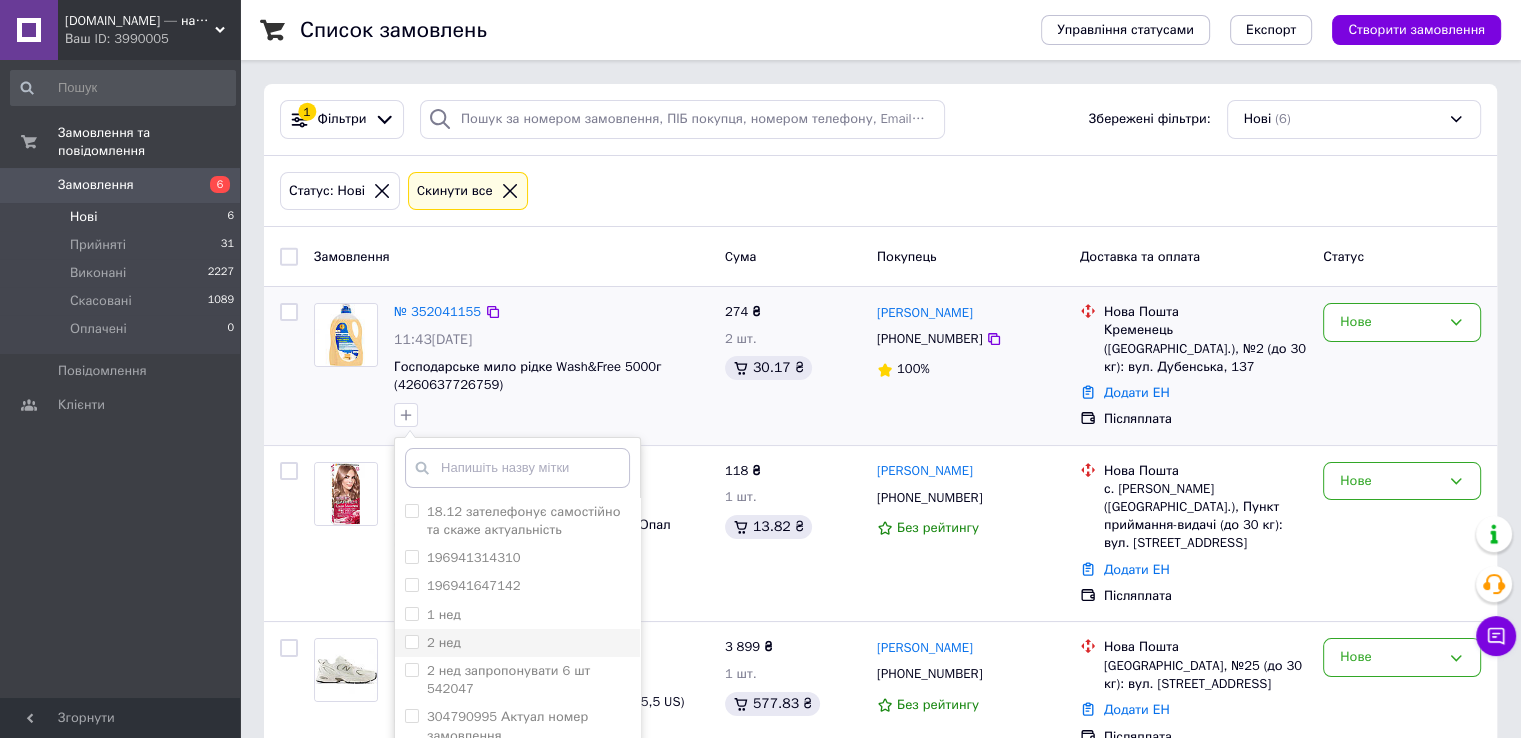 click on "2 нед" at bounding box center [517, 643] 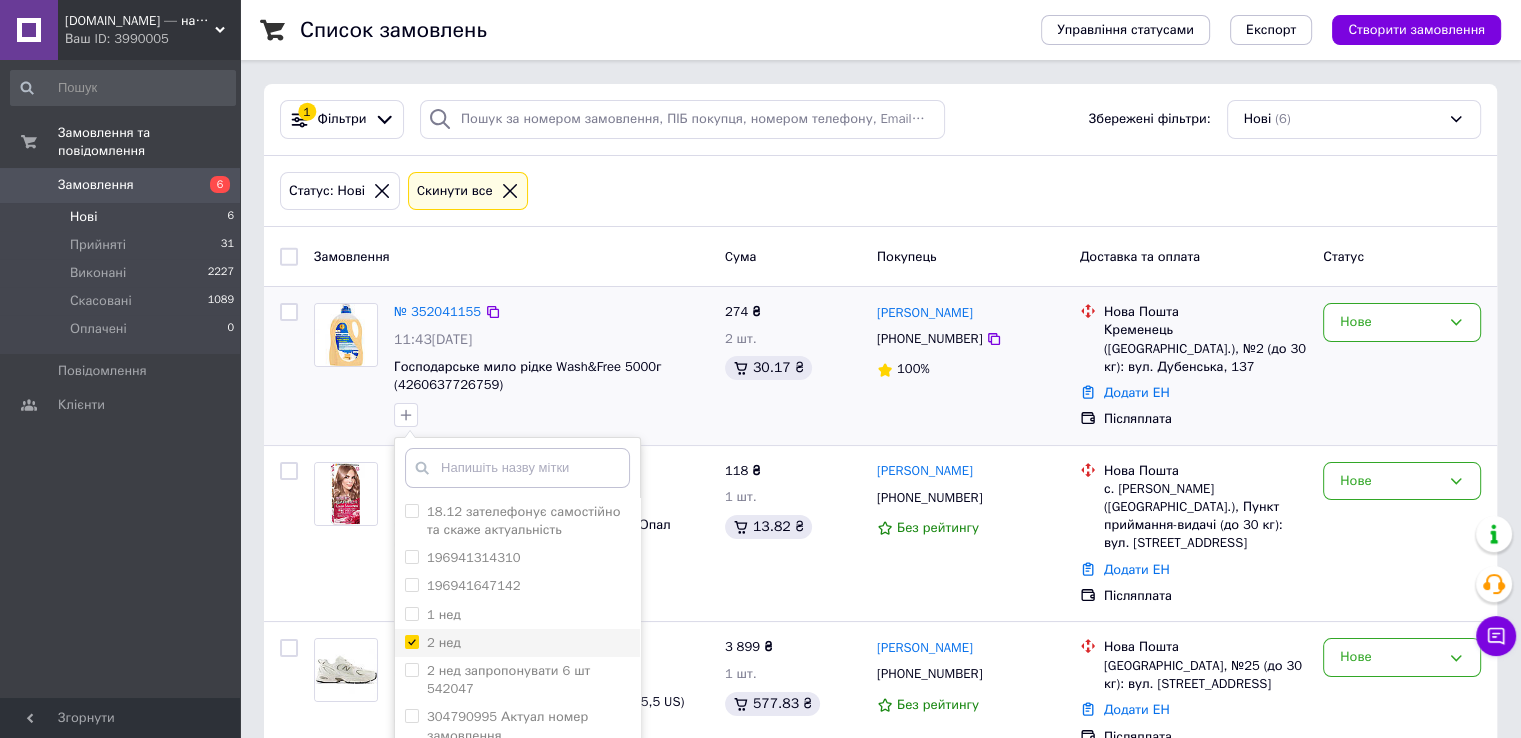 checkbox on "true" 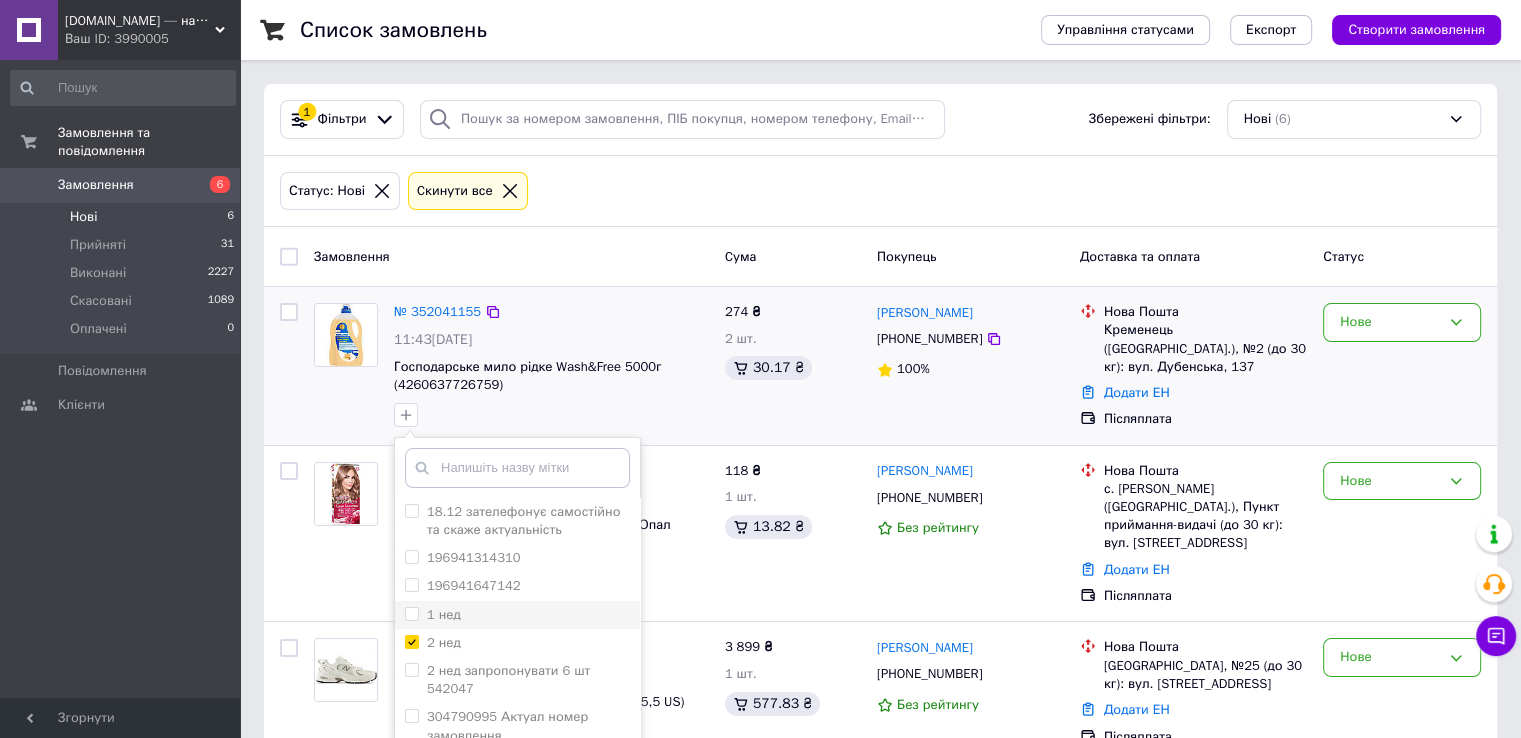 click on "1 нед" at bounding box center (517, 615) 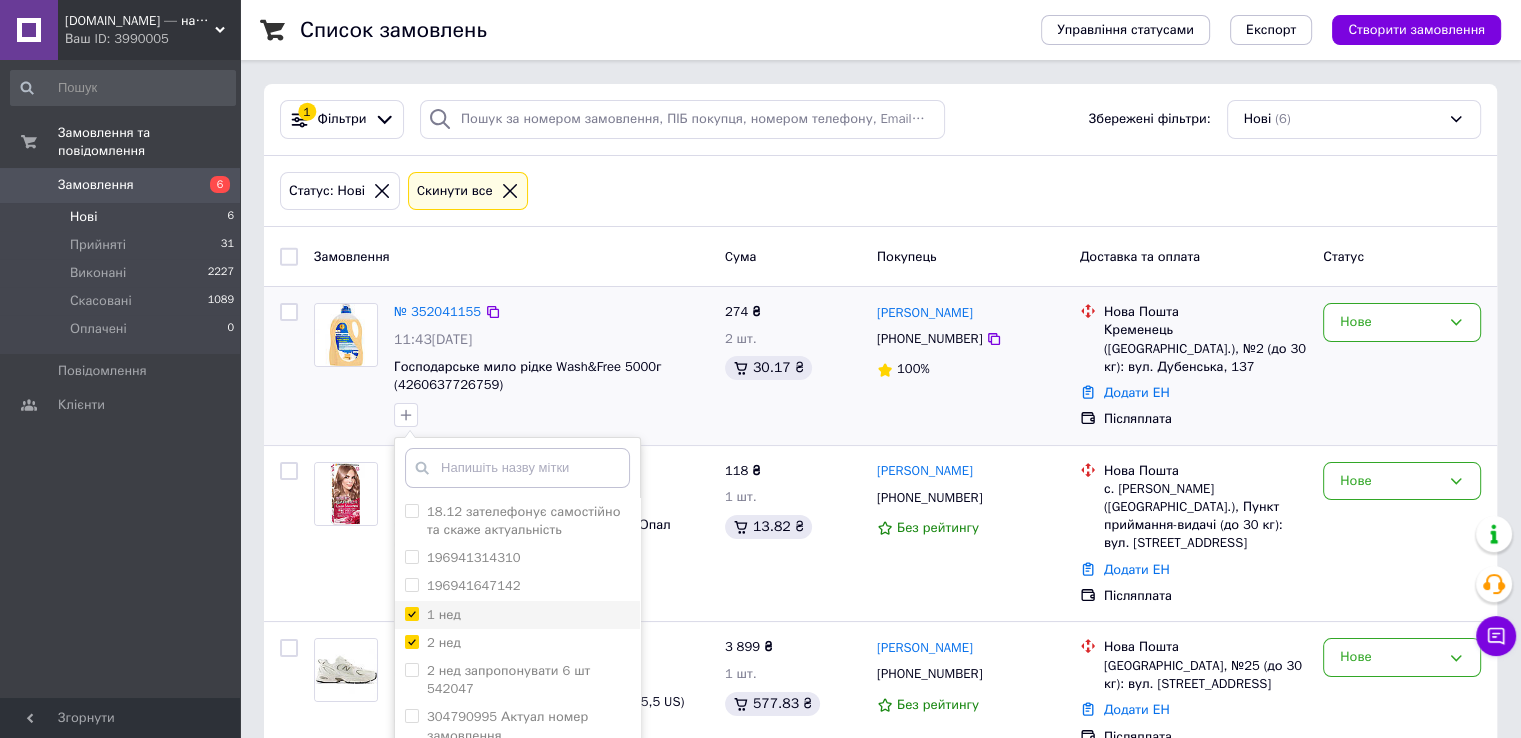 checkbox on "true" 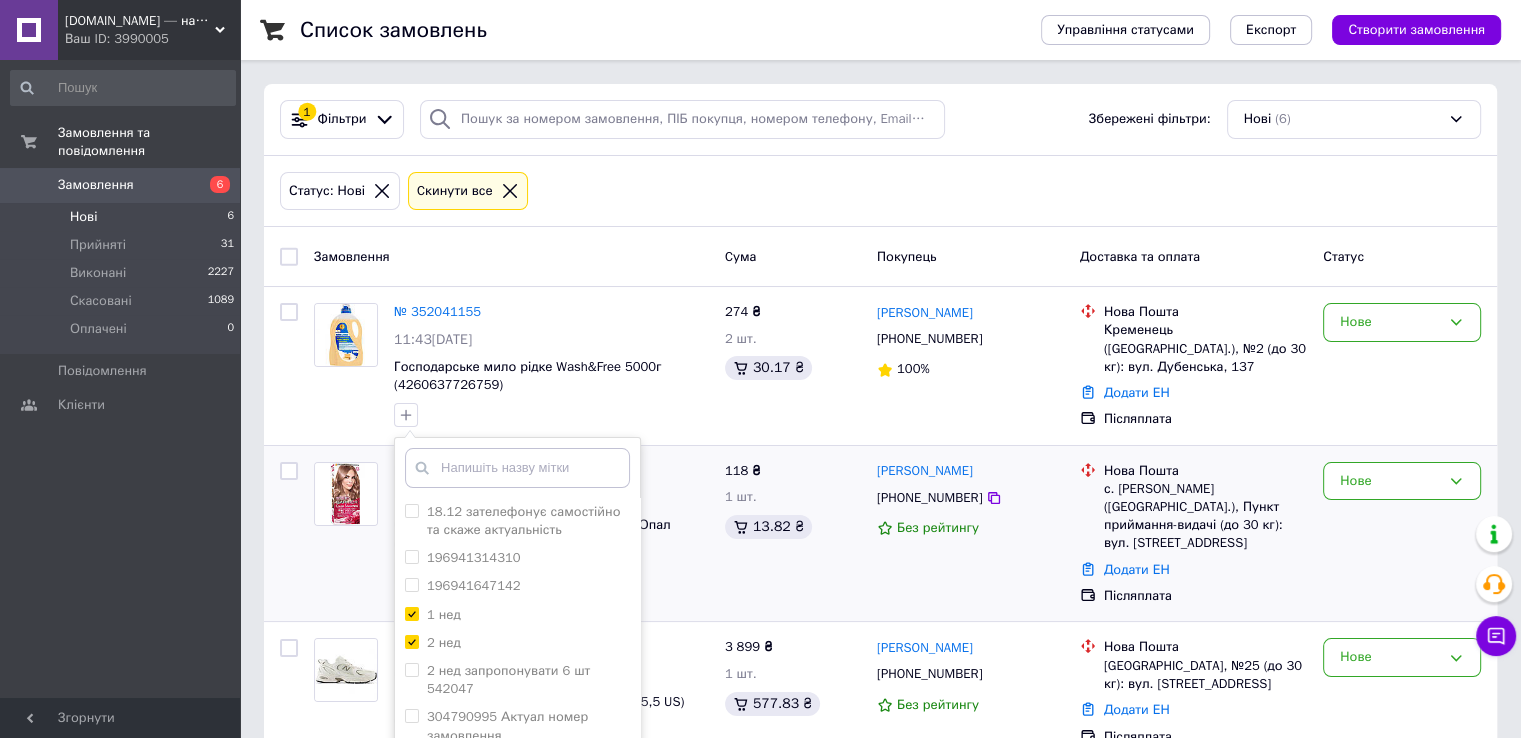 scroll, scrollTop: 200, scrollLeft: 0, axis: vertical 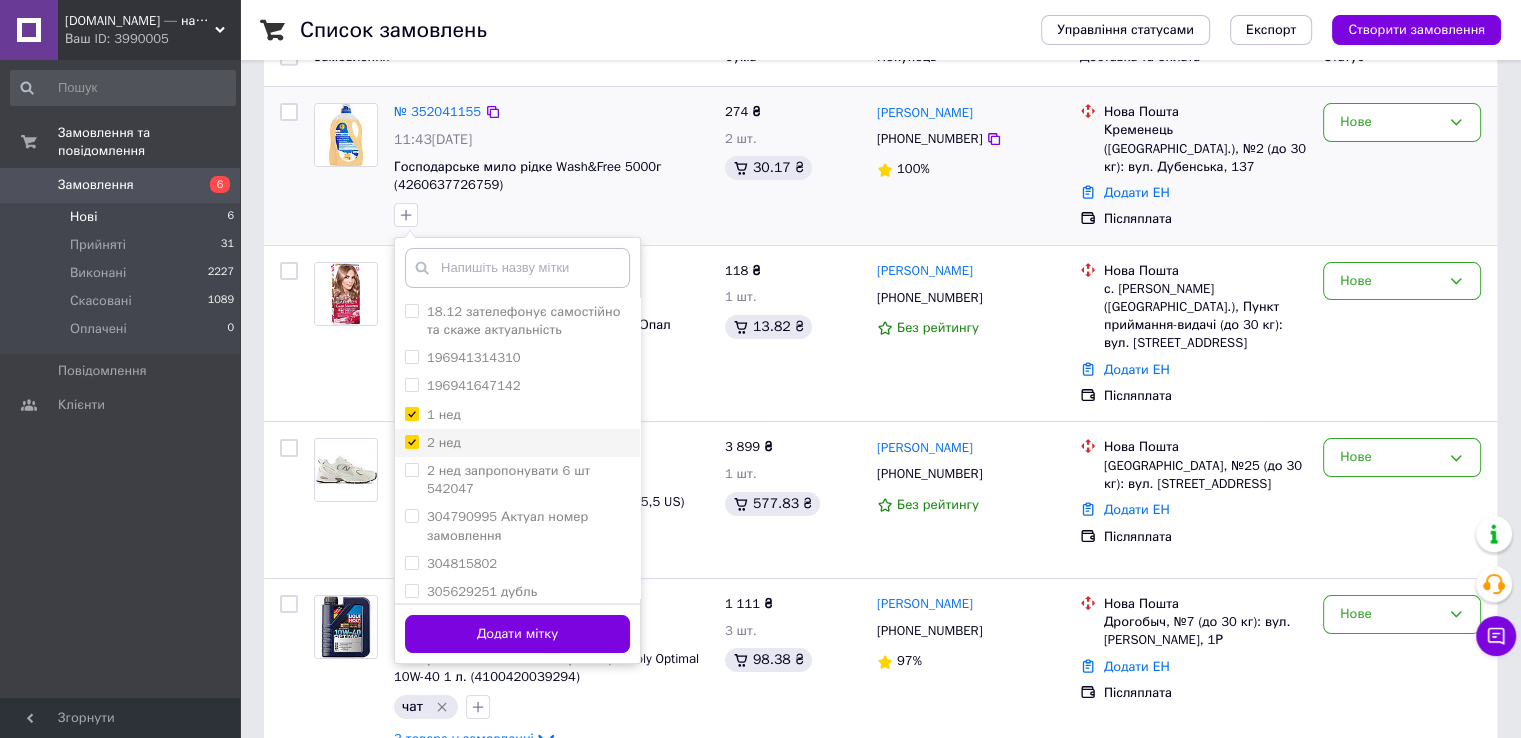 click on "2 нед" at bounding box center [444, 442] 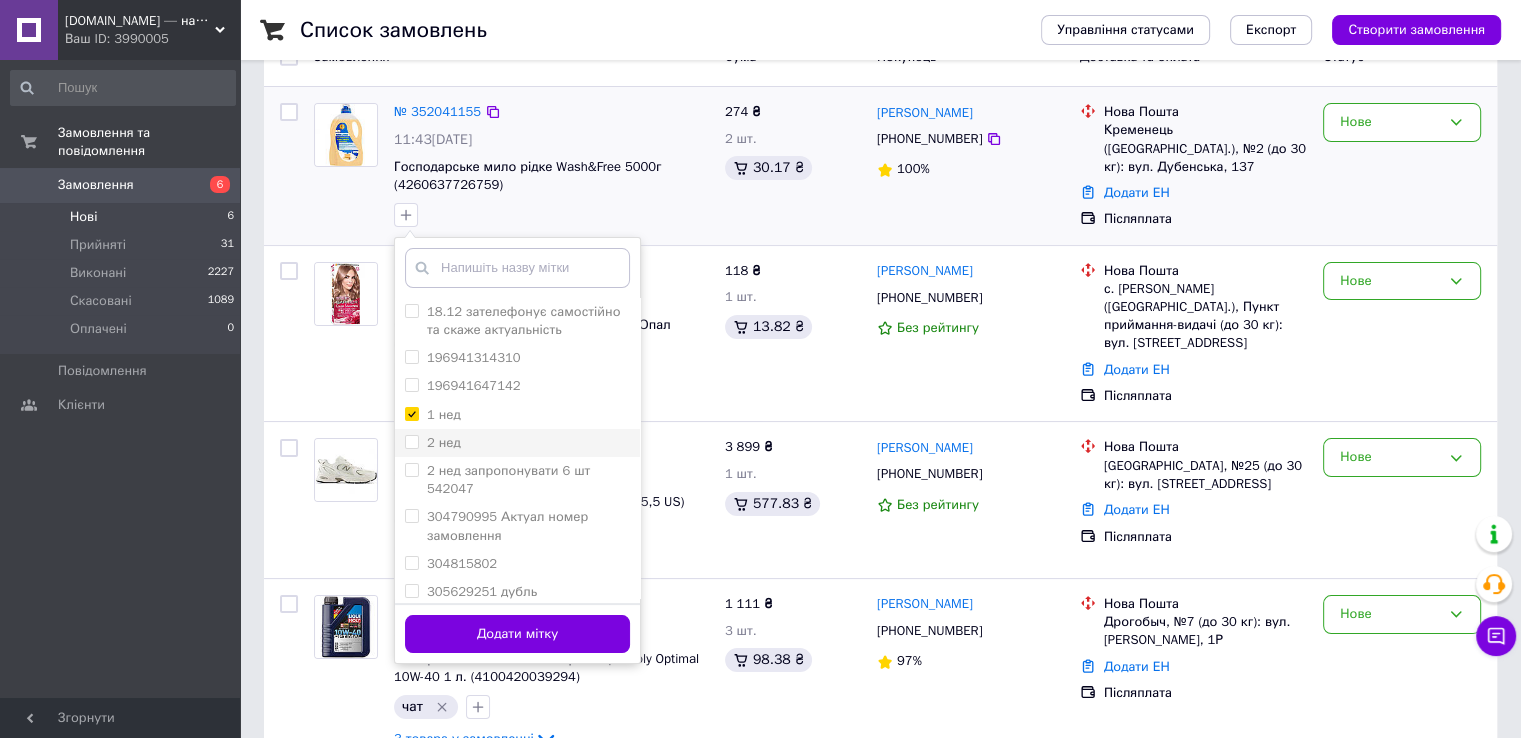 checkbox on "false" 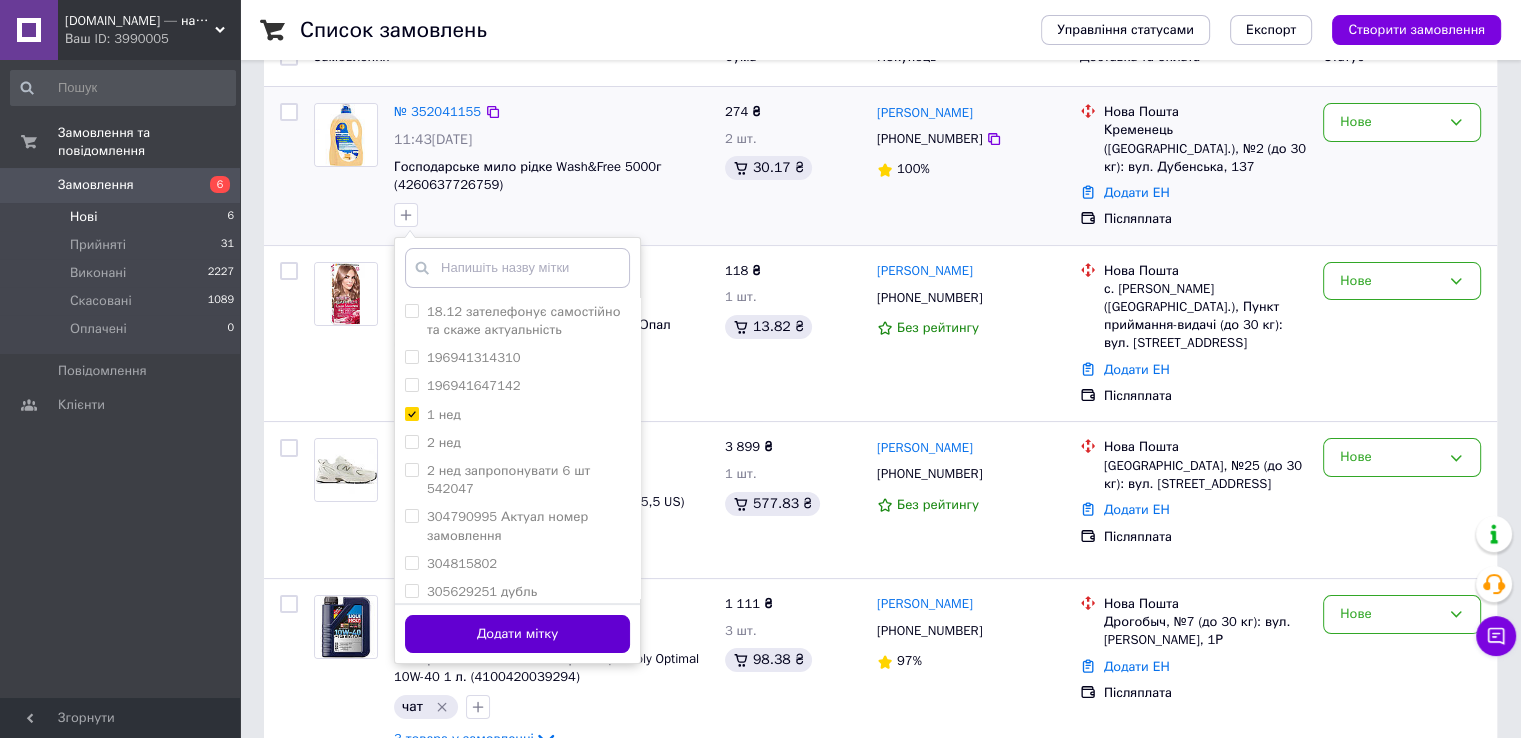 click on "Додати мітку" at bounding box center (517, 634) 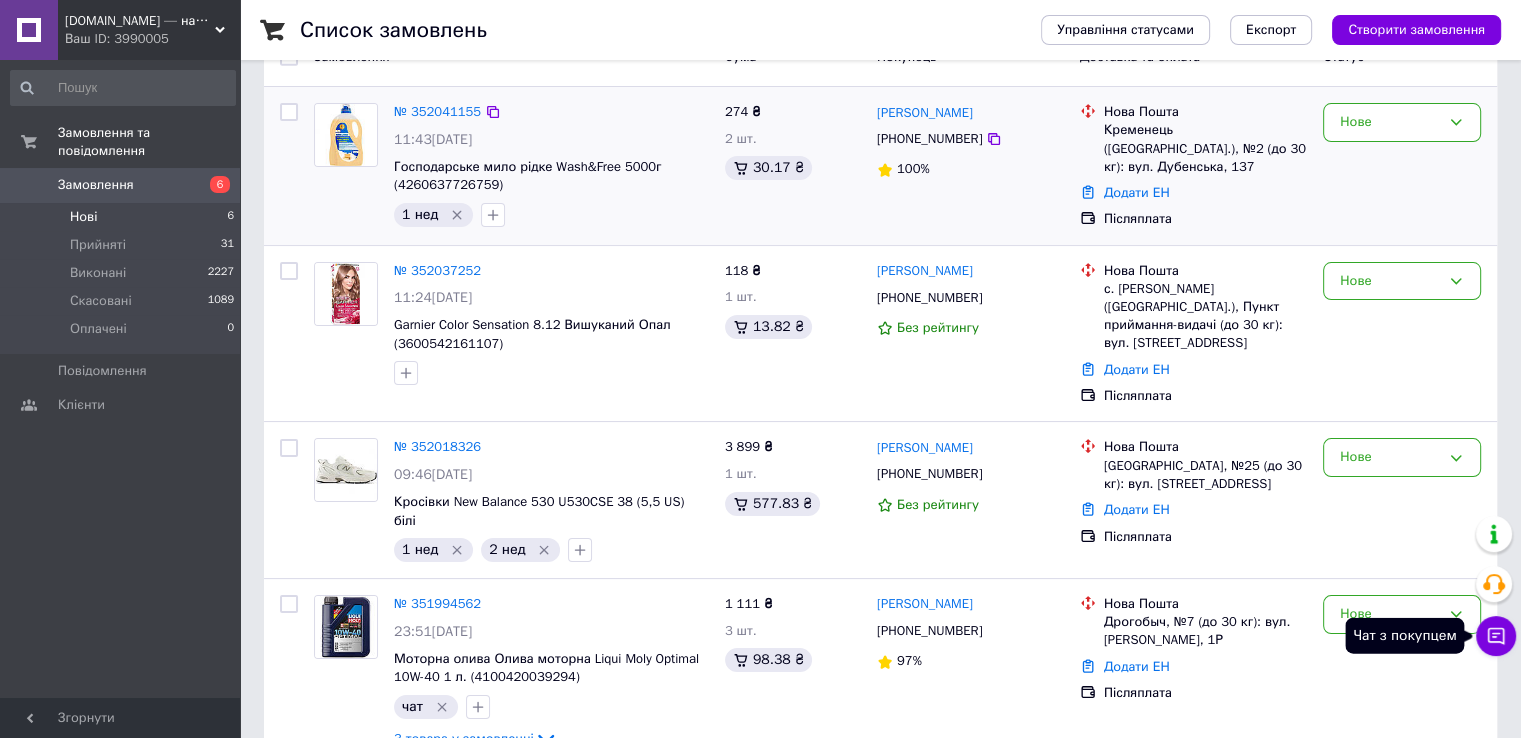 click 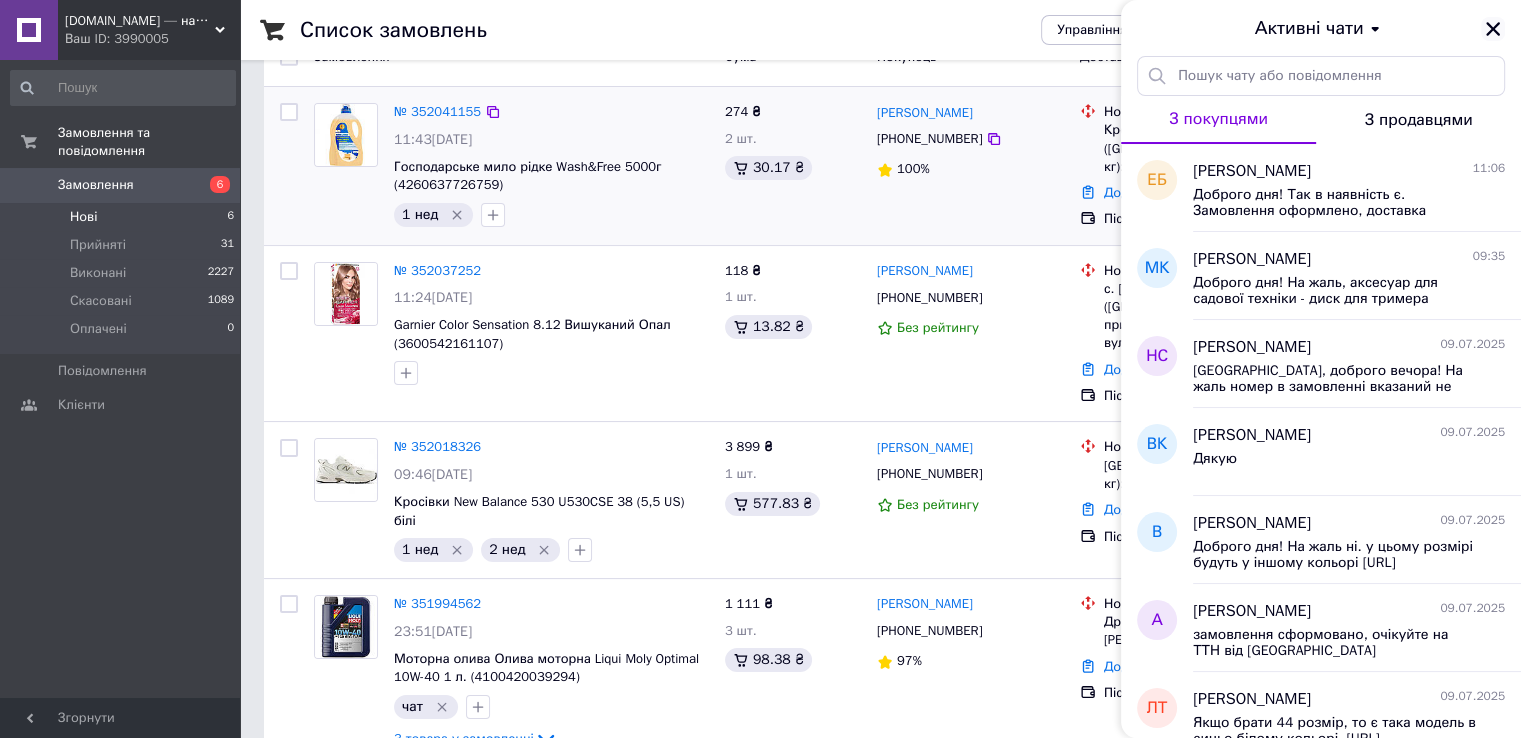 click 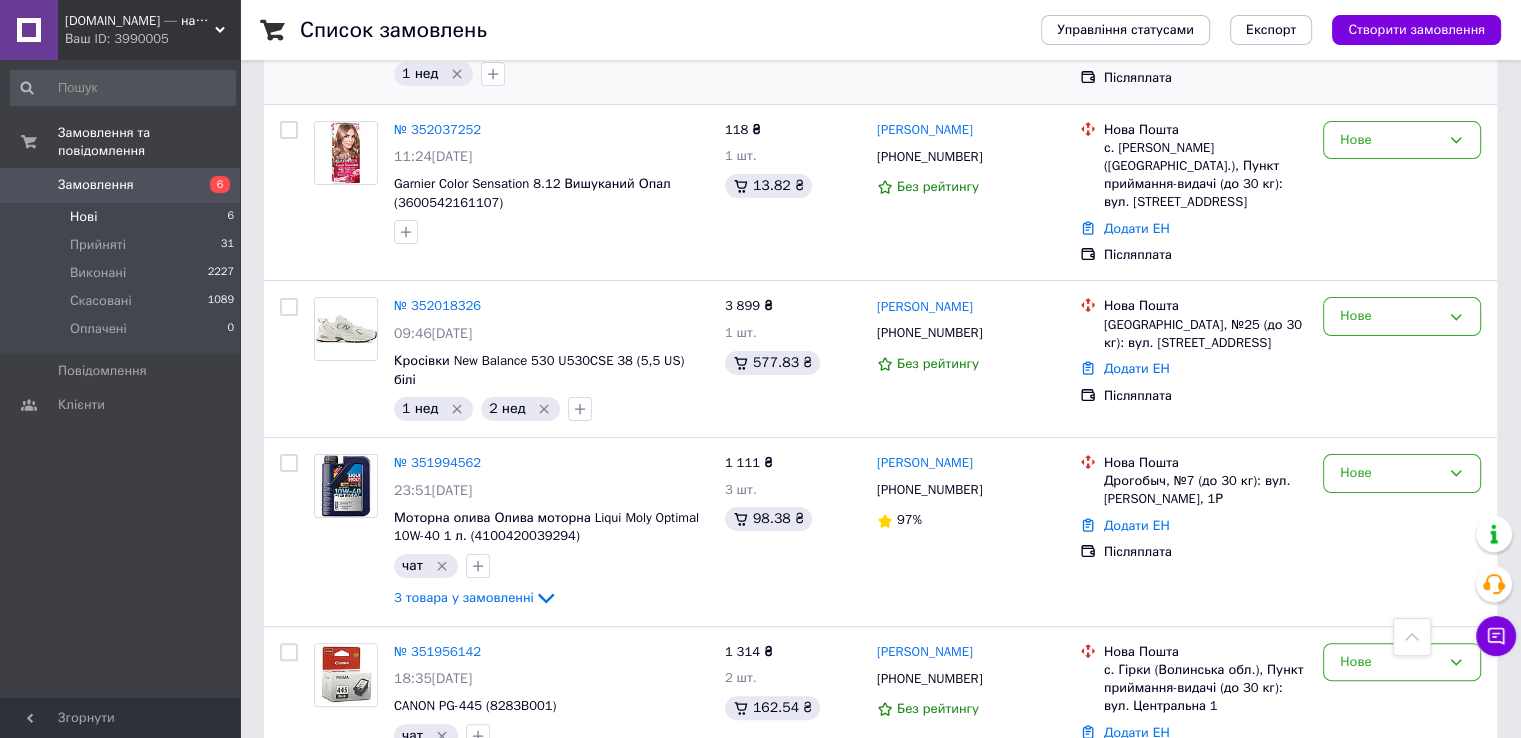 scroll, scrollTop: 200, scrollLeft: 0, axis: vertical 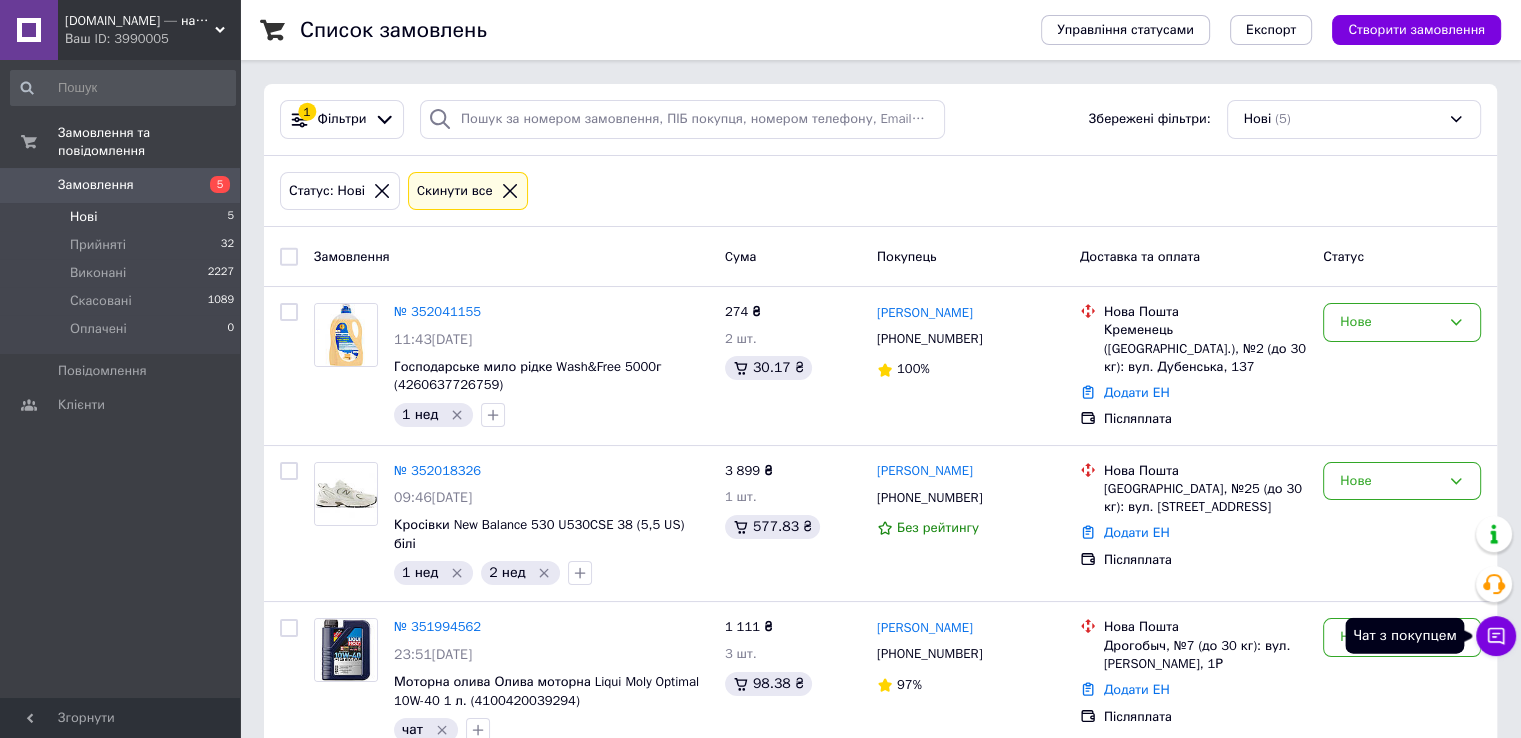 click on "Чат з покупцем" at bounding box center [1496, 636] 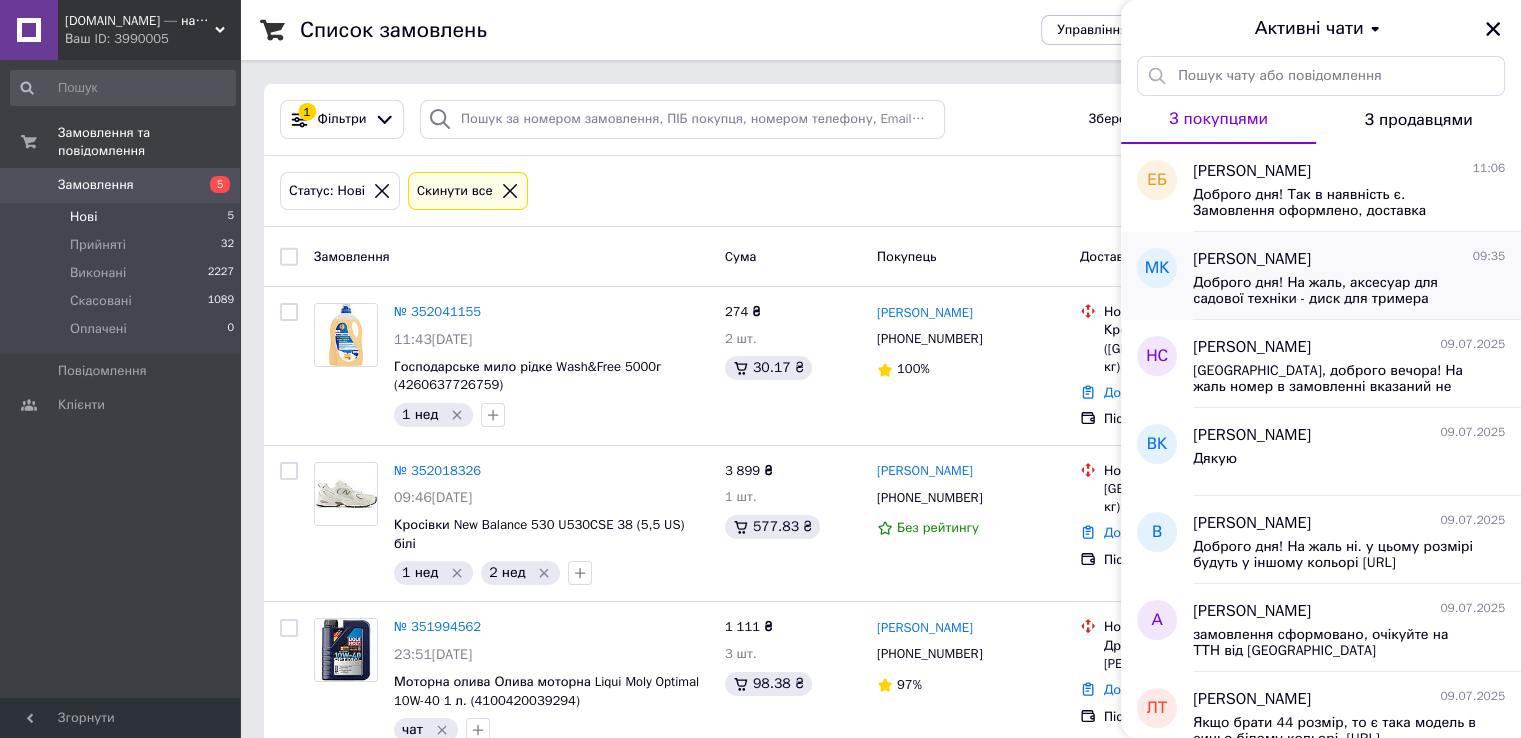 click on "Доброго дня!
На жаль, аксесуар для садової техніки - диск для тримера Konner&Sohnen KS TB-40T 255 мм (KSTB-40T) - наразі відсутній у наявності.
Відправлення можливе 13.07 для наступних товарів:
Каністра Дорожня карта пластикова з лійкою 5 л (DK-PC-L5) (49051127830)
Моторна олива Liqui Moly Optimal 10W-40 1 л (4100420039294)
Якщо вам підходить - будь ласка, підтвердіть замовлення." at bounding box center [1335, 291] 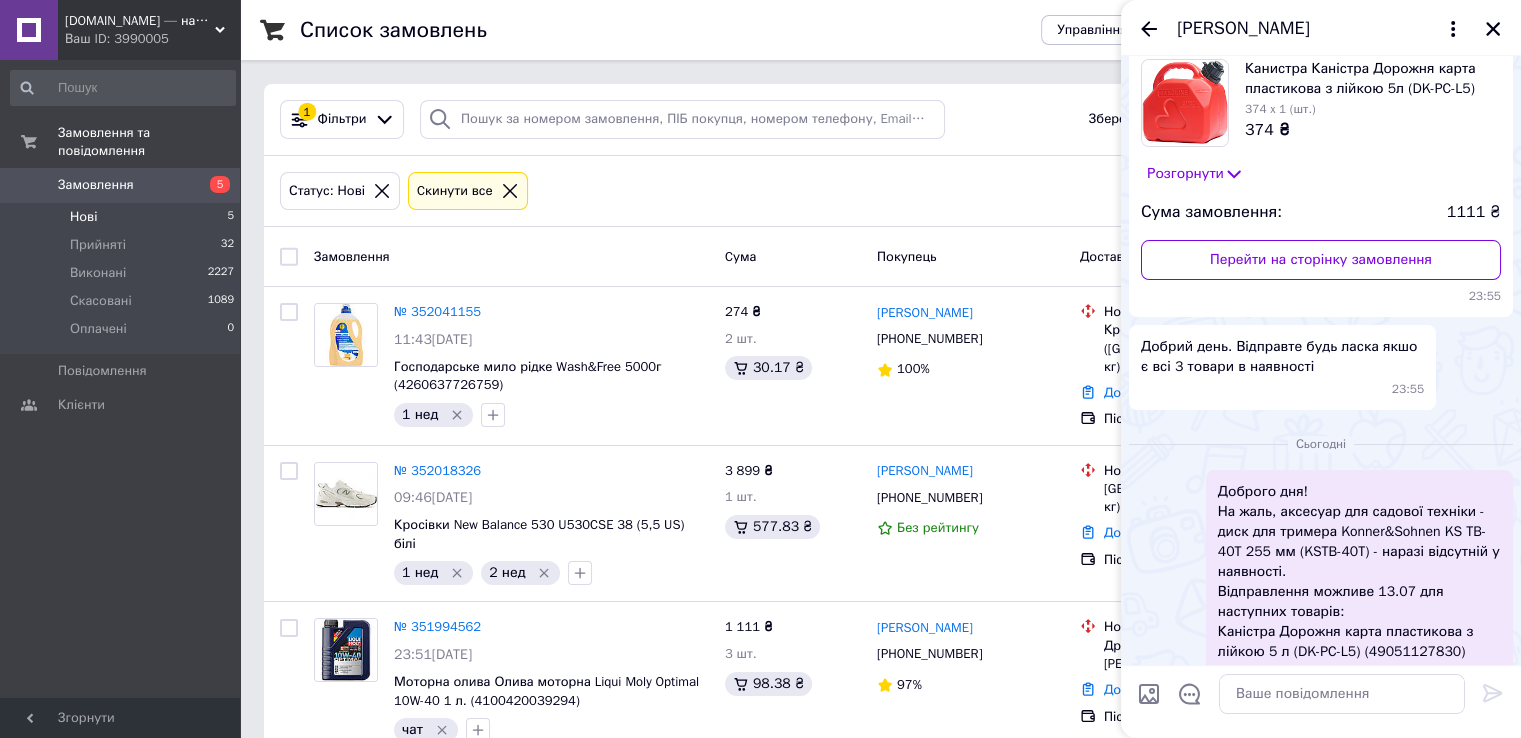 scroll, scrollTop: 42, scrollLeft: 0, axis: vertical 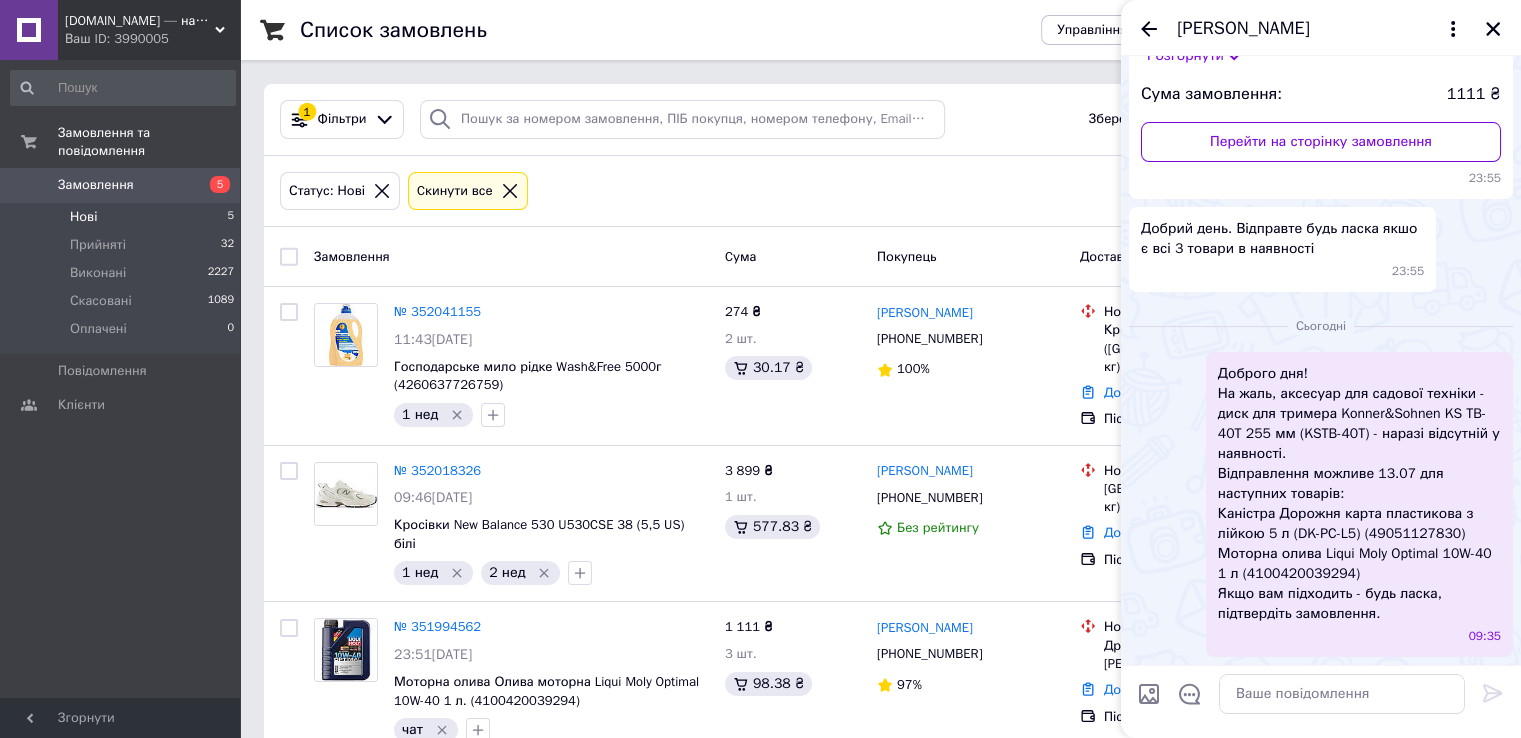 drag, startPoint x: 1380, startPoint y: 329, endPoint x: 1501, endPoint y: 413, distance: 147.29901 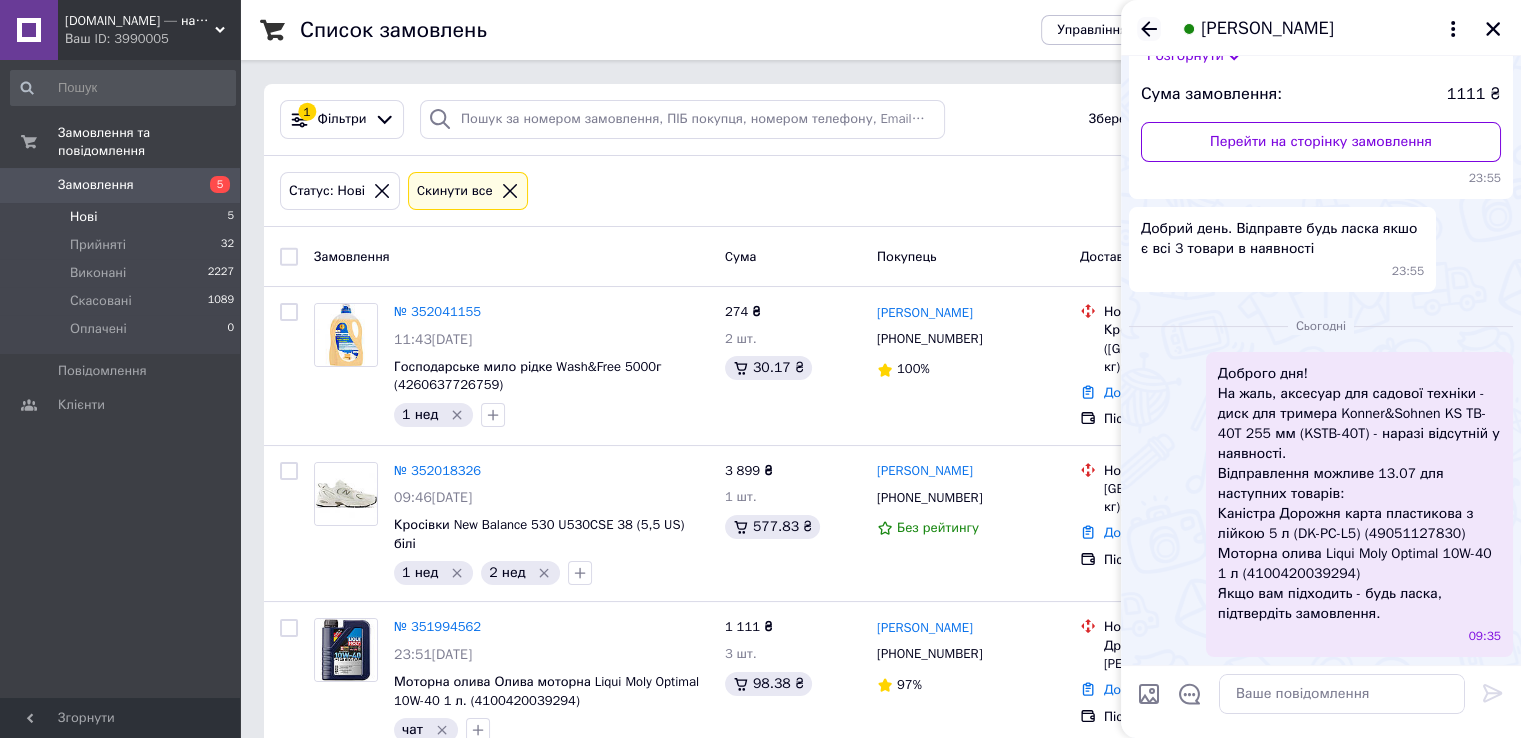 click 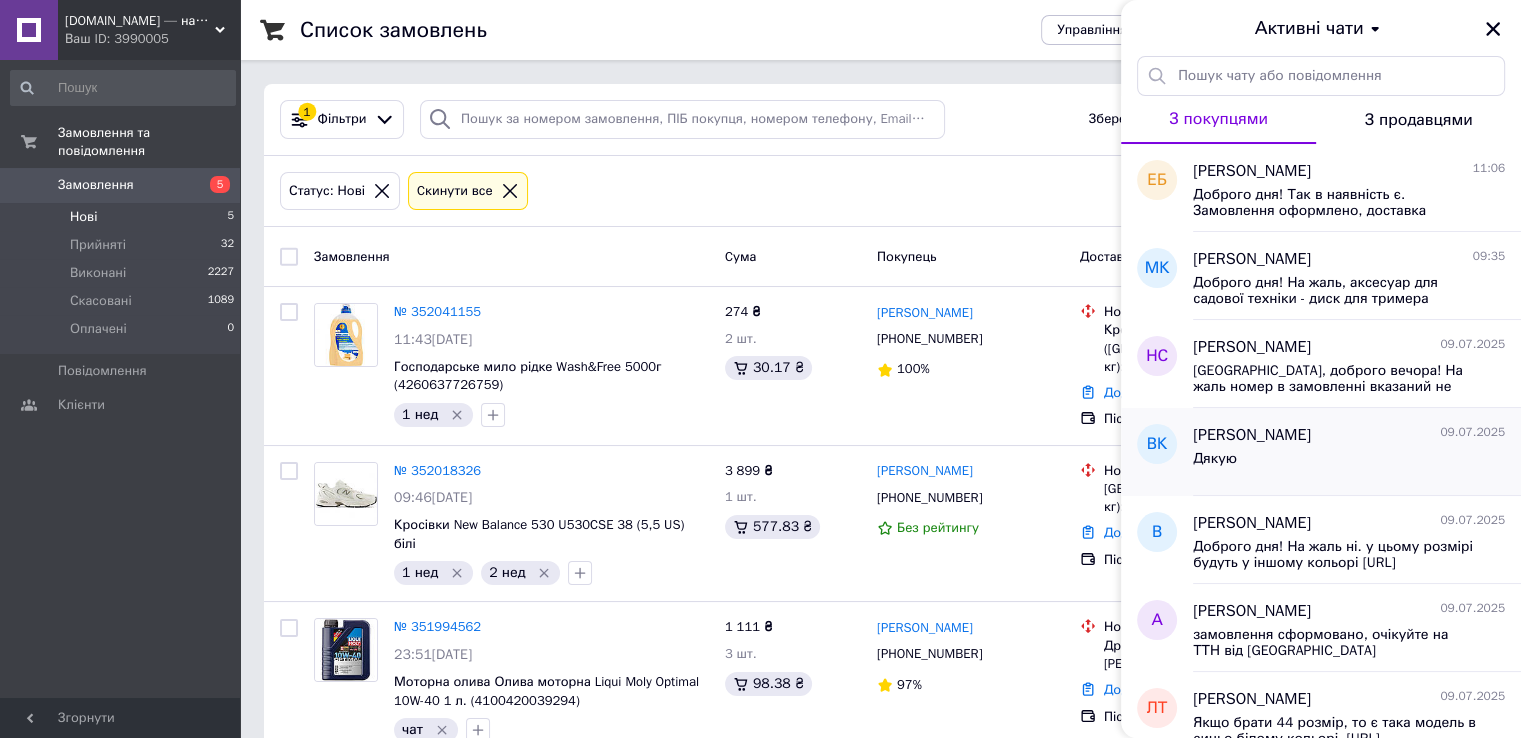 click on "Дякую" at bounding box center (1349, 463) 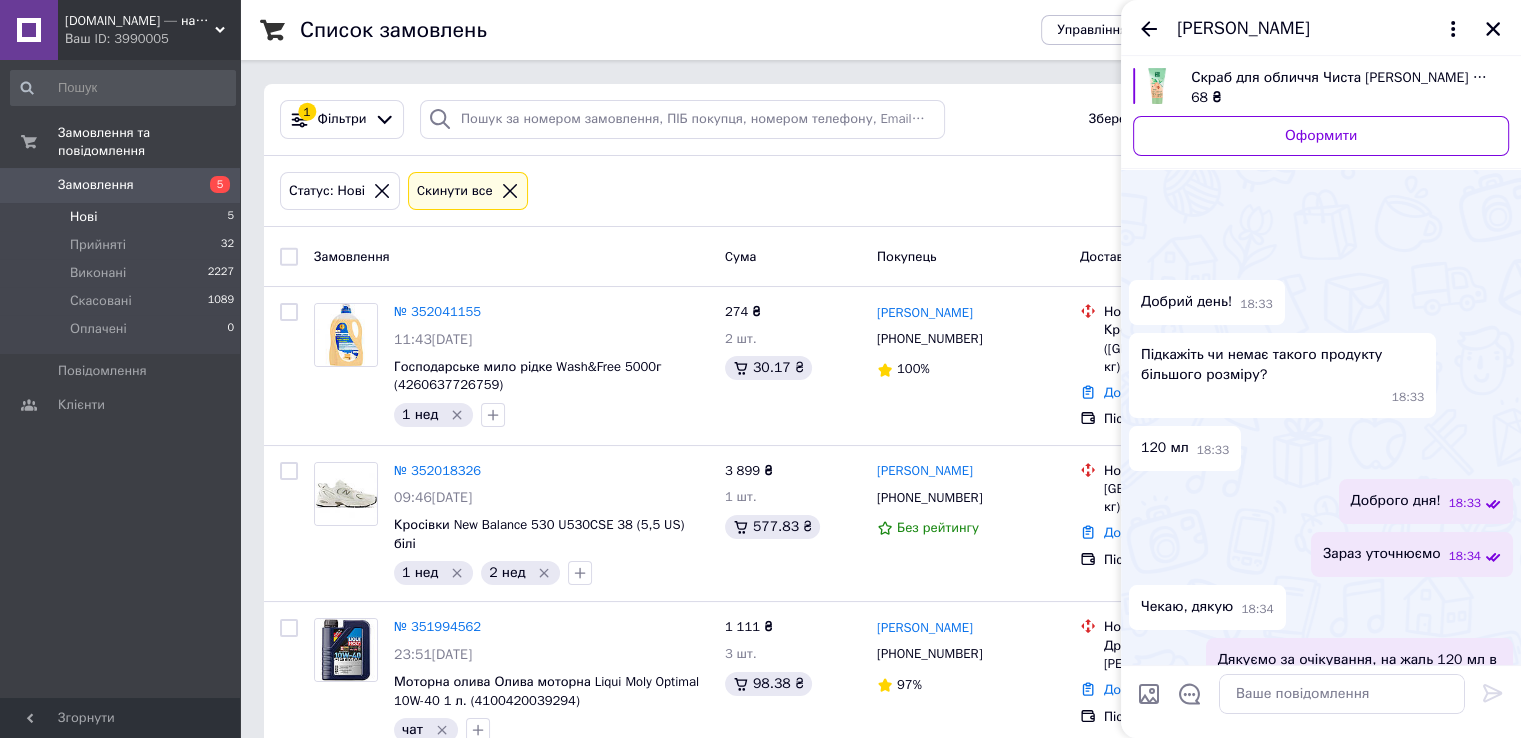 scroll, scrollTop: 120, scrollLeft: 0, axis: vertical 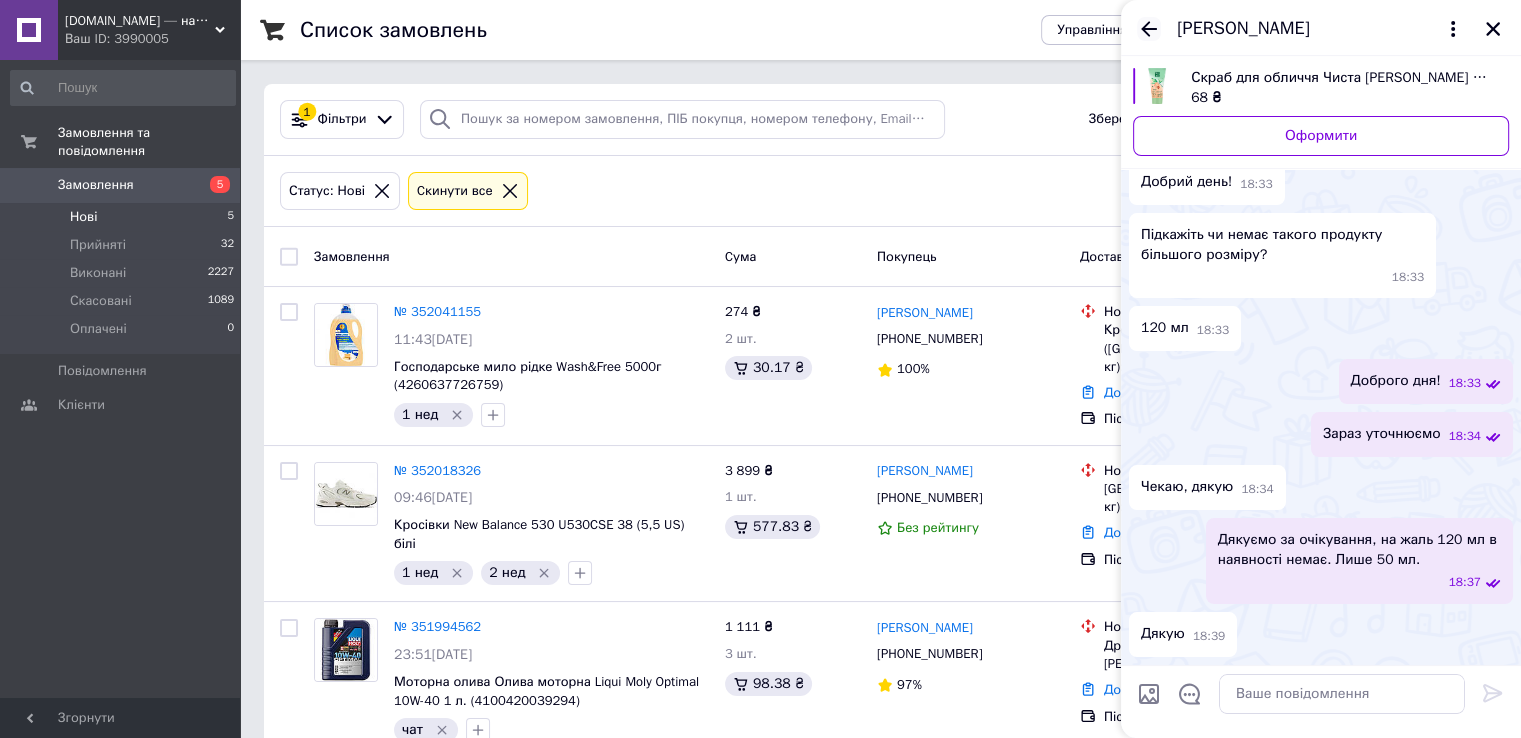 click 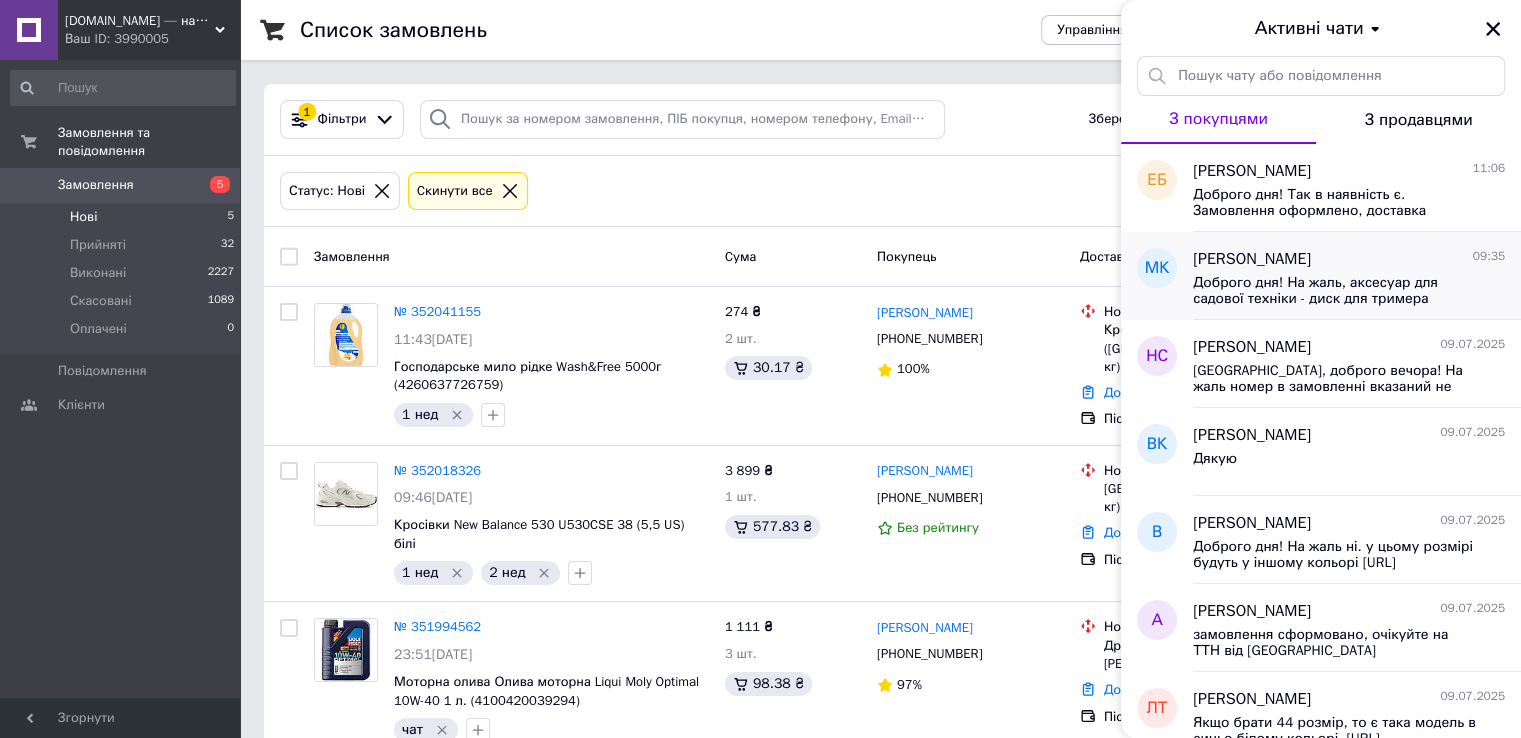 click on "Доброго дня!
На жаль, аксесуар для садової техніки - диск для тримера Konner&Sohnen KS TB-40T 255 мм (KSTB-40T) - наразі відсутній у наявності.
Відправлення можливе 13.07 для наступних товарів:
Каністра Дорожня карта пластикова з лійкою 5 л (DK-PC-L5) (49051127830)
Моторна олива Liqui Moly Optimal 10W-40 1 л (4100420039294)
Якщо вам підходить - будь ласка, підтвердіть замовлення." at bounding box center (1335, 291) 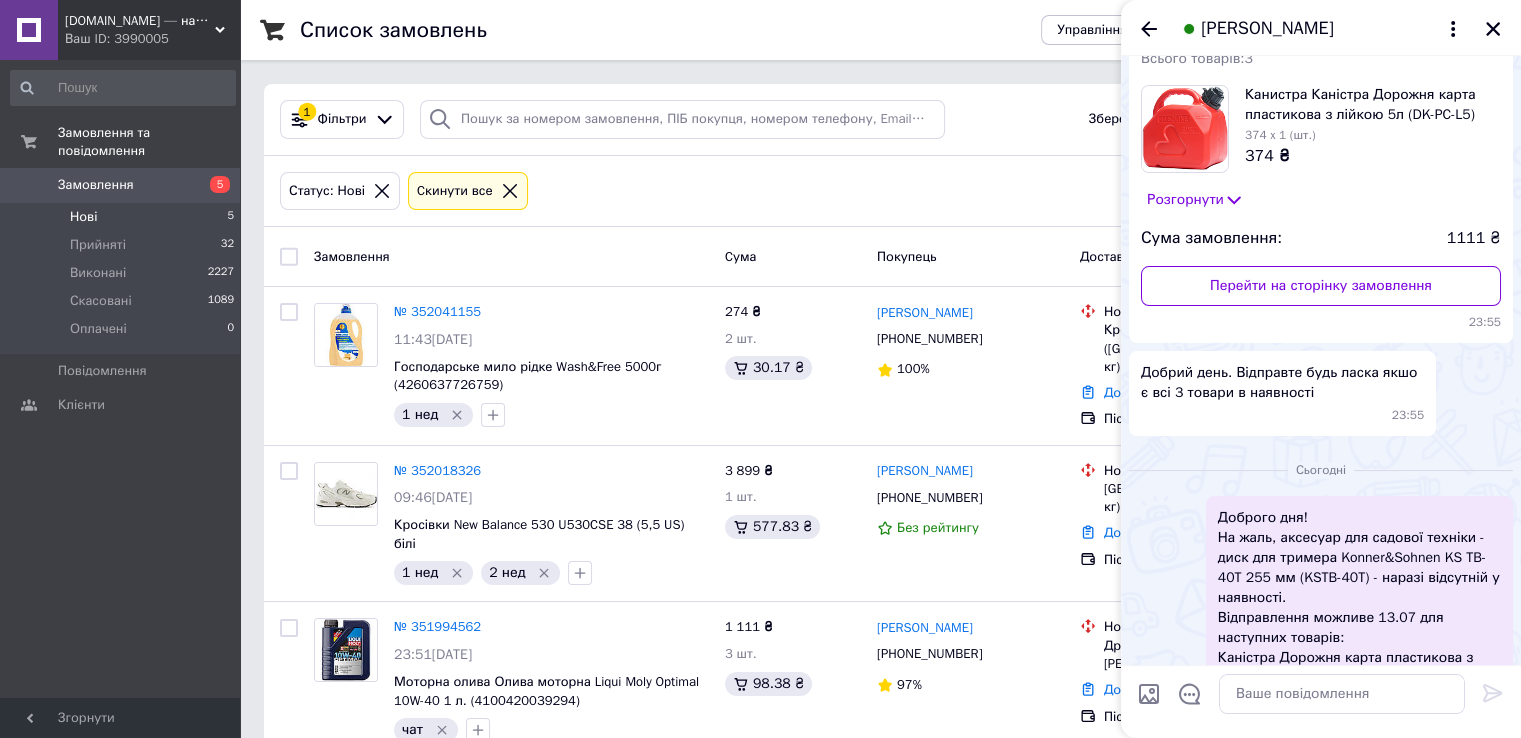 scroll, scrollTop: 242, scrollLeft: 0, axis: vertical 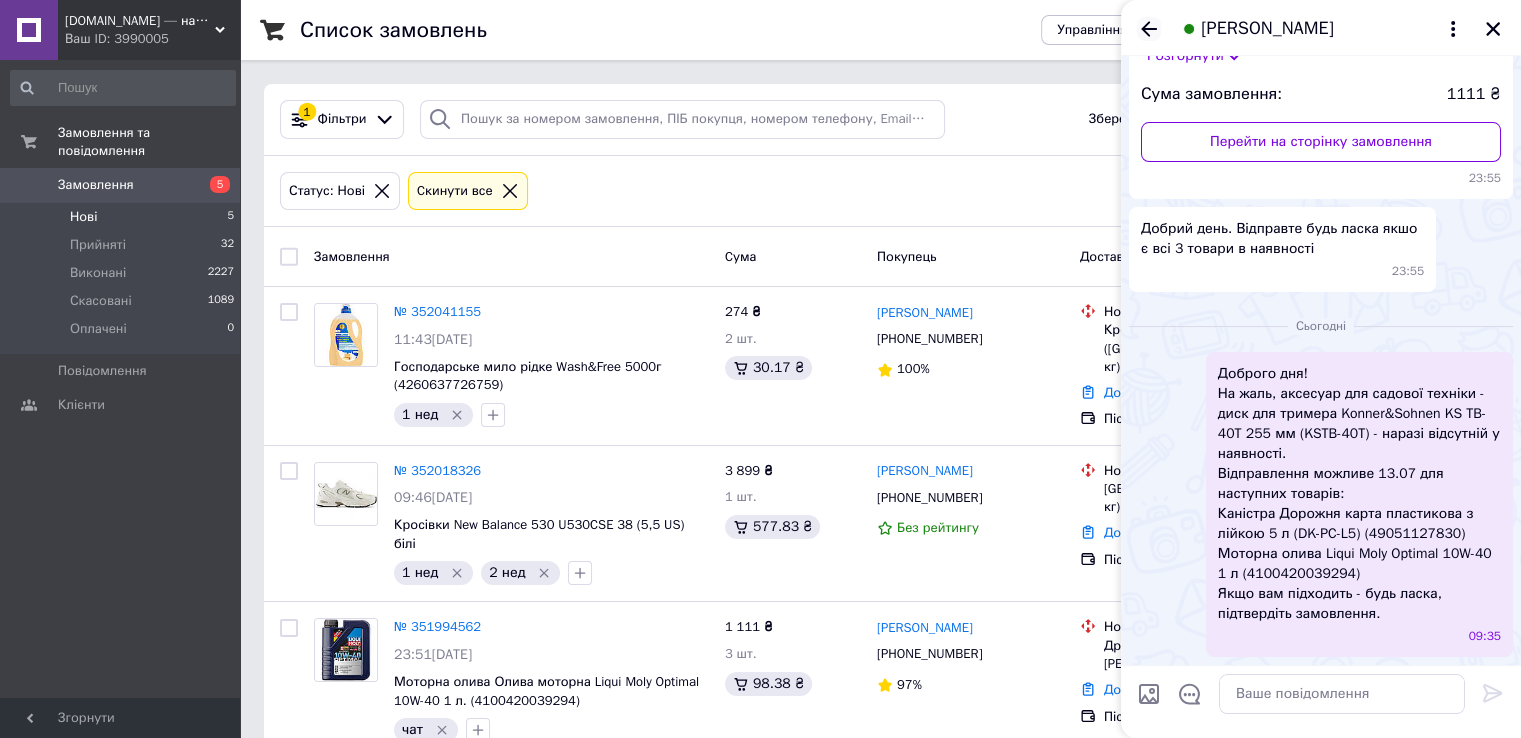 click 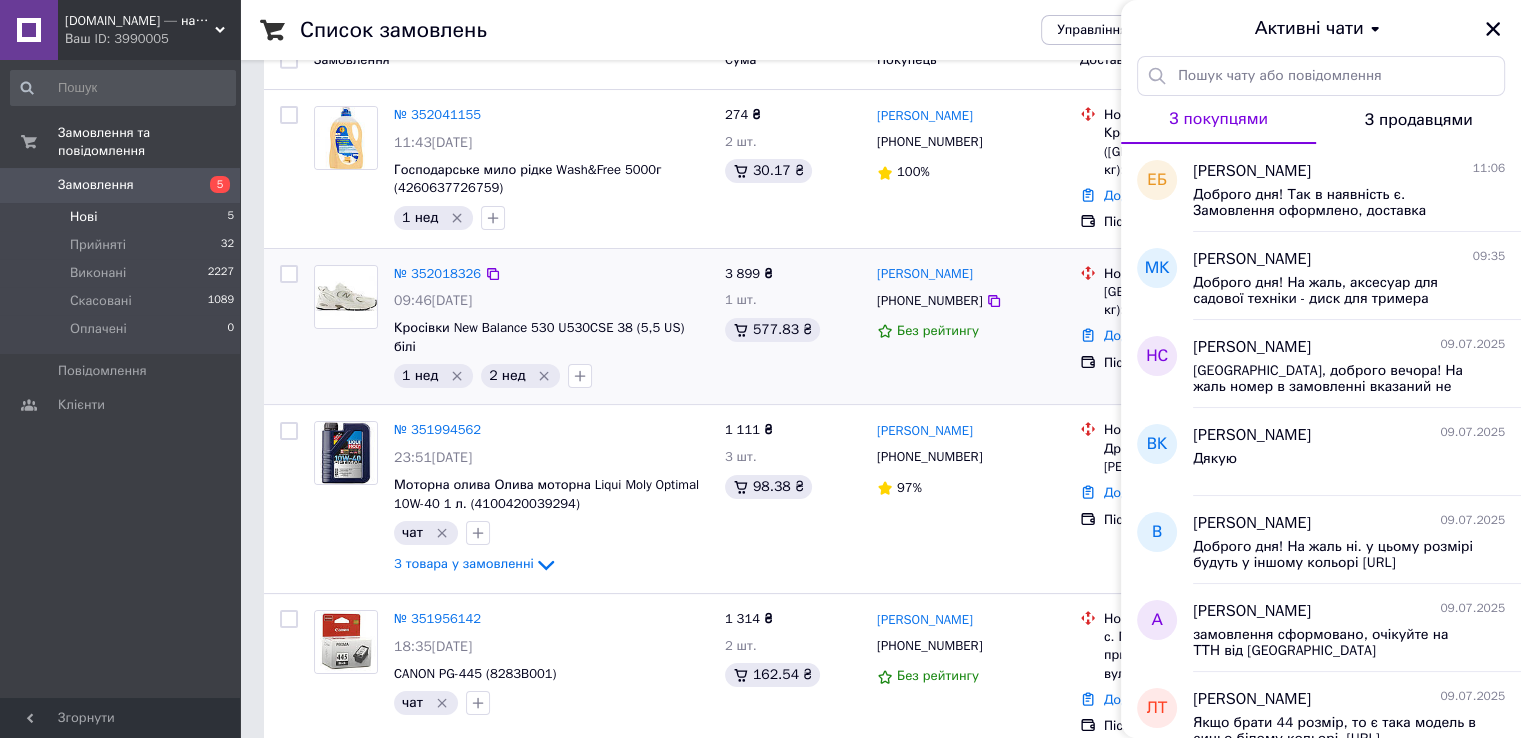 scroll, scrollTop: 200, scrollLeft: 0, axis: vertical 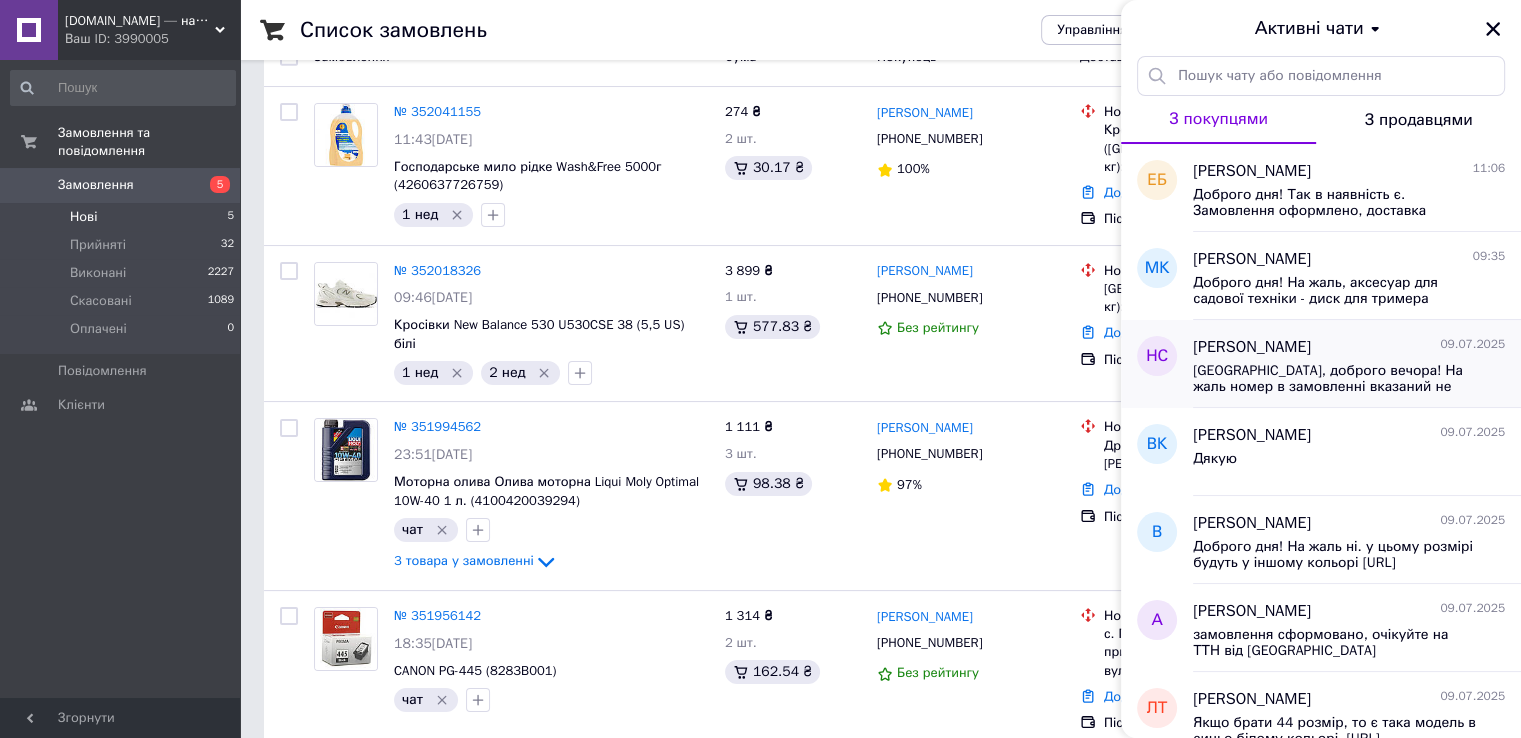 click on "[GEOGRAPHIC_DATA], доброго вечора!
На жаль номер в замовленні вказаний не вірно, не змогли з вами зв'язатися для підтвердження замовлення.
Підкажіть чи вірно вказані данні для відправки:
Отримувач
[PERSON_NAME]
Телефон отримувача
[PHONE_NUMBER]
Адреса
с. Гірки (Волинська обл.), Пункт приймання-видачі (до 30 кг): вул. Центральна 1
Також надайте, будь ласка, коректний номер.
Якщо все інше вірно то відправимо вам завтра, і орієнтовно 11.07 замовлення буде вже у [GEOGRAPHIC_DATA]. Доставка фіксовано 99 грн, накладений платіж сплачує наша компанія." at bounding box center [1335, 379] 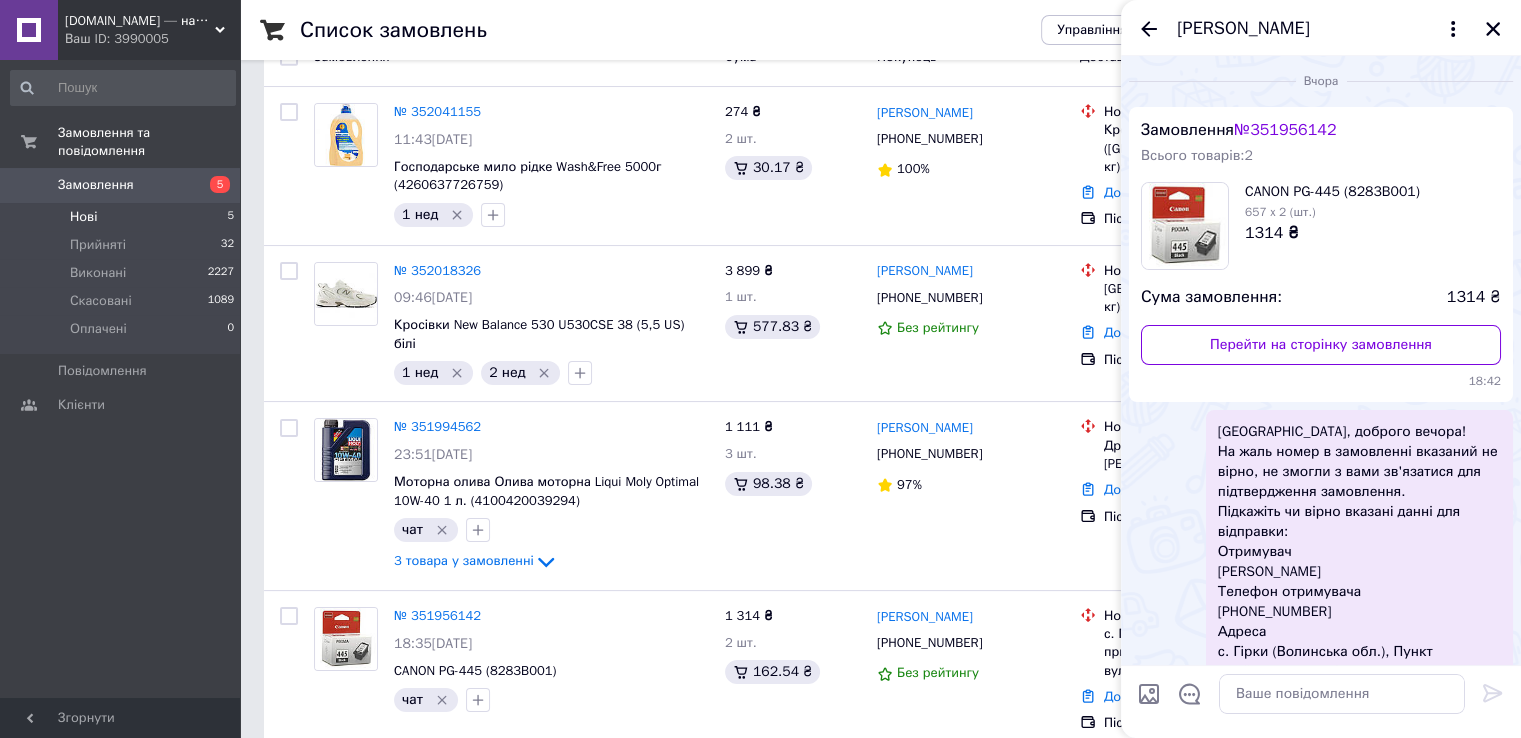 scroll, scrollTop: 0, scrollLeft: 0, axis: both 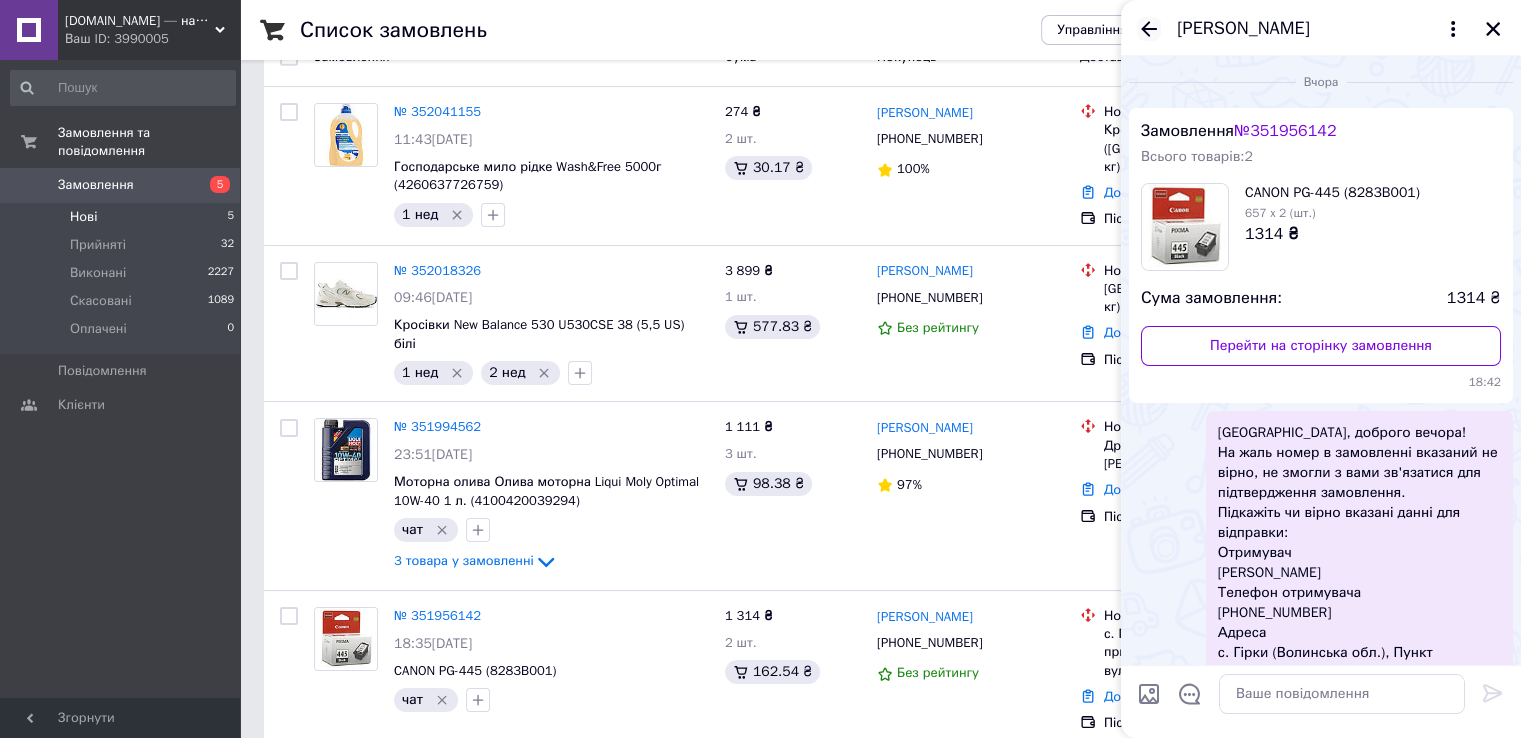 click 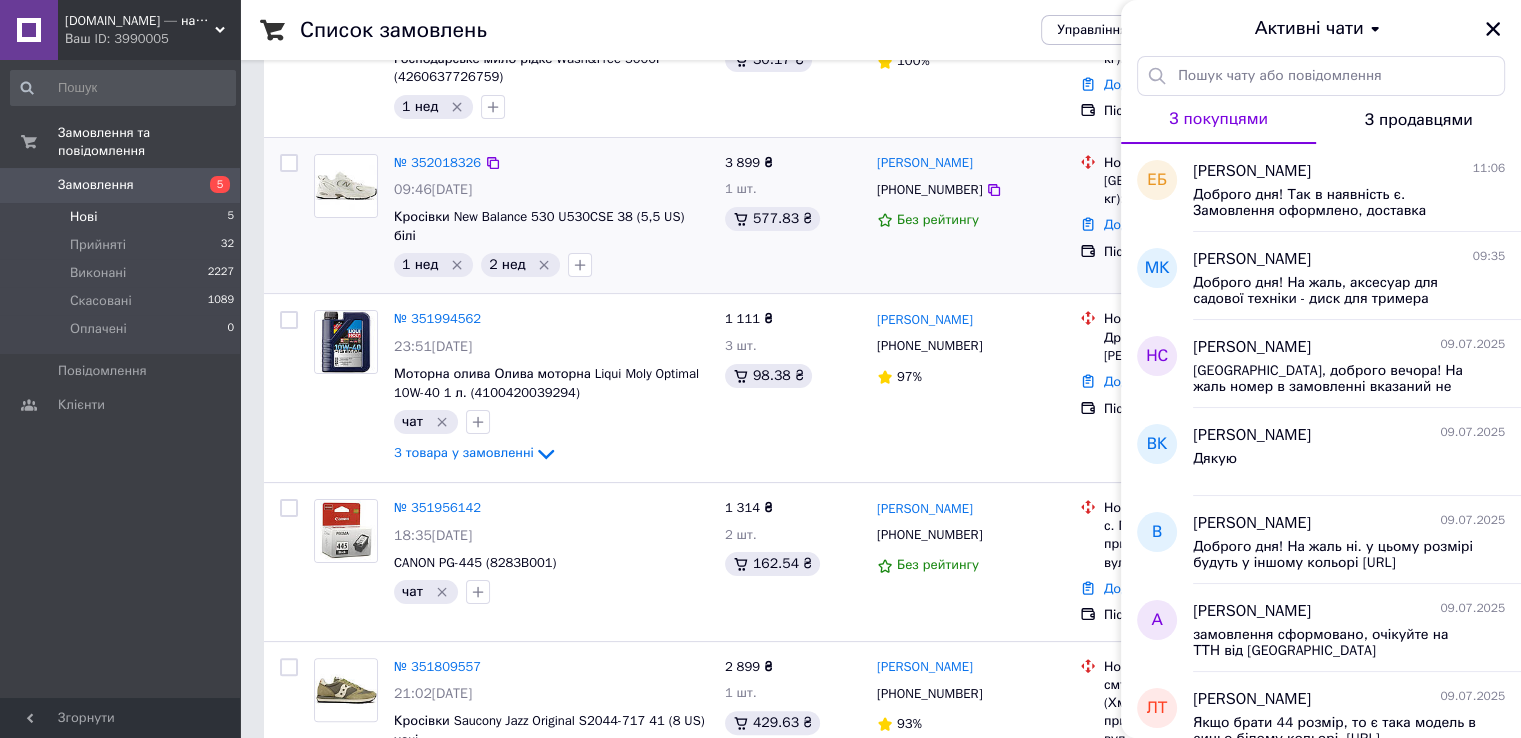 scroll, scrollTop: 392, scrollLeft: 0, axis: vertical 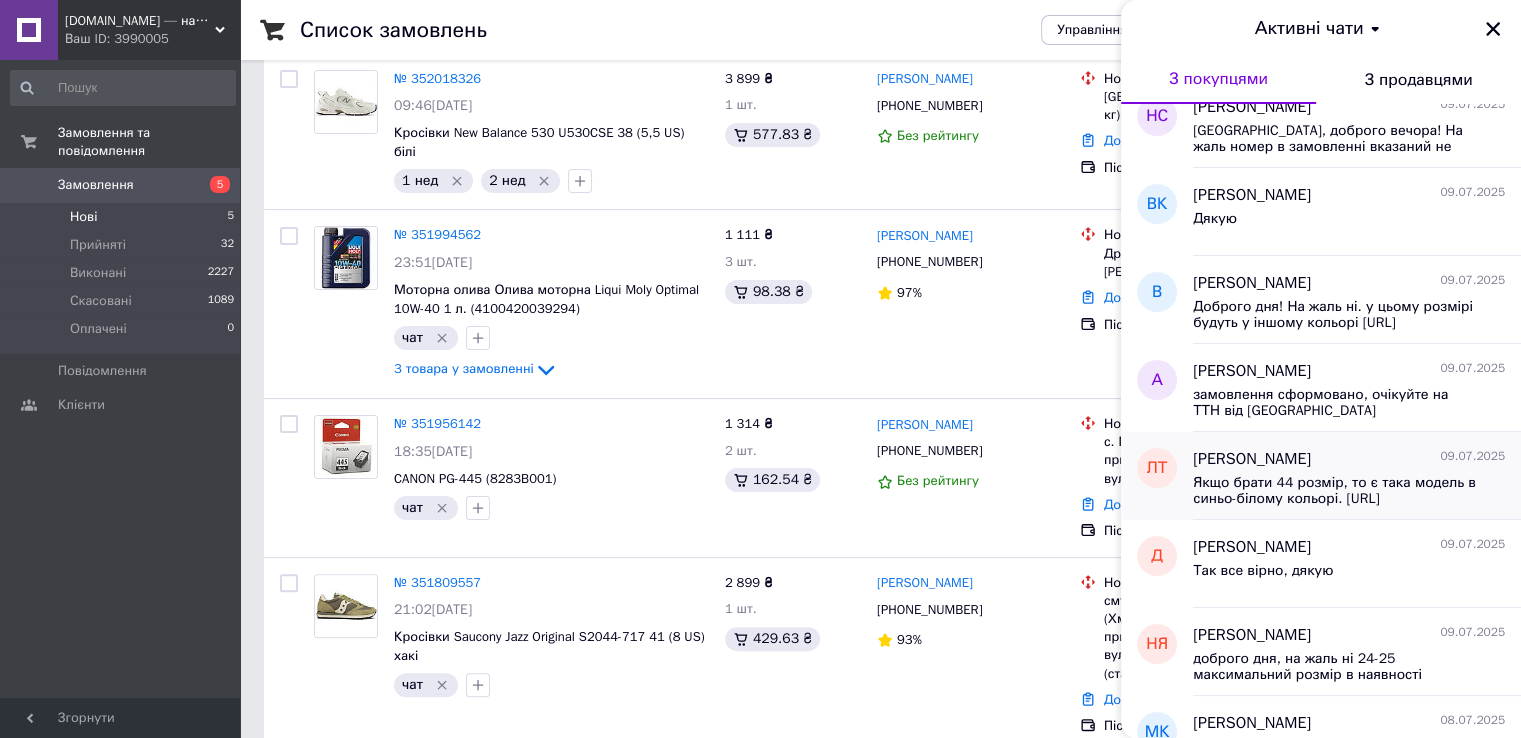 click on "Якщо брати 44 розмір, то є така модель в синьо-білому кольорі.
[URL][DOMAIN_NAME]
Вас зацікавить даний варіант?" at bounding box center [1335, 491] 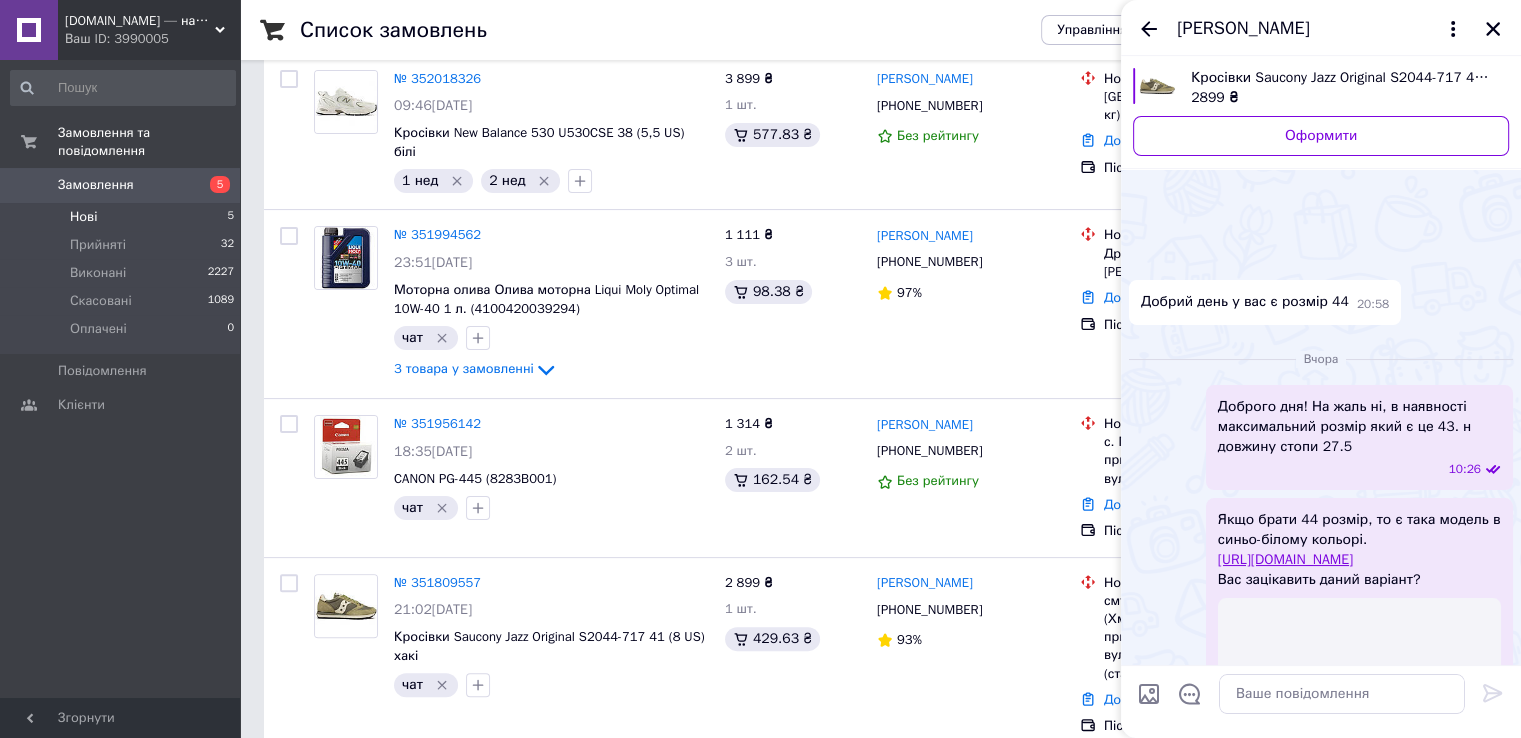 scroll, scrollTop: 244, scrollLeft: 0, axis: vertical 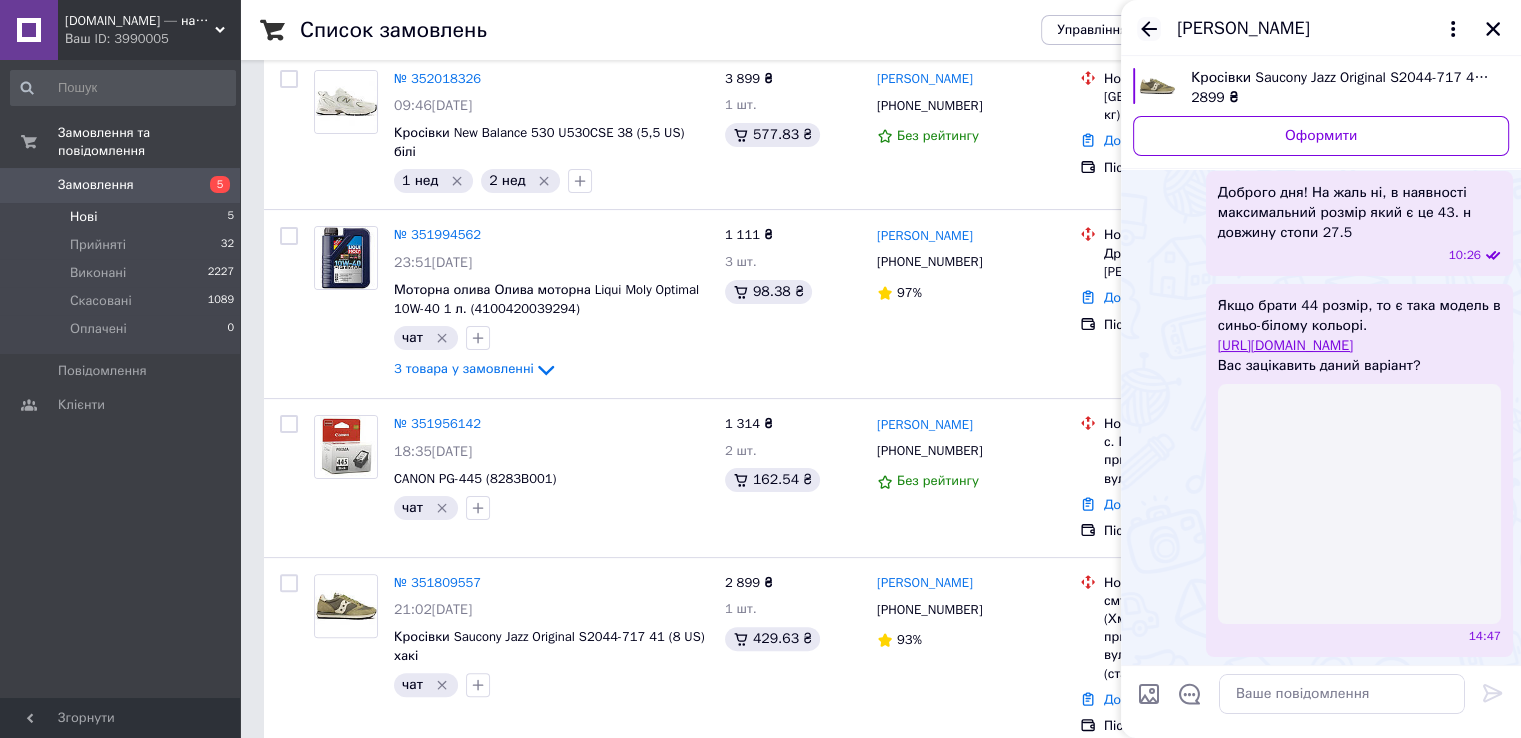 click 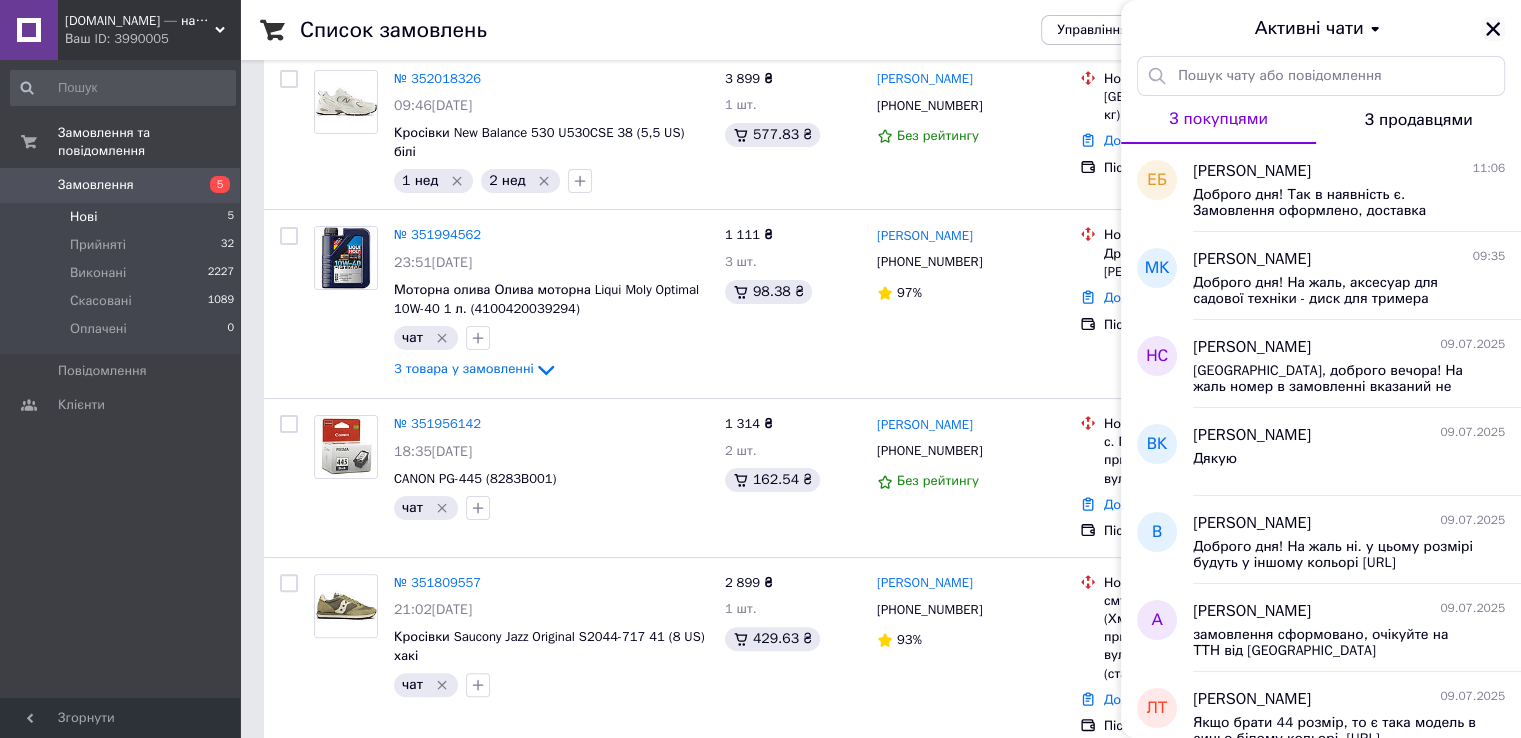 click at bounding box center [1493, 29] 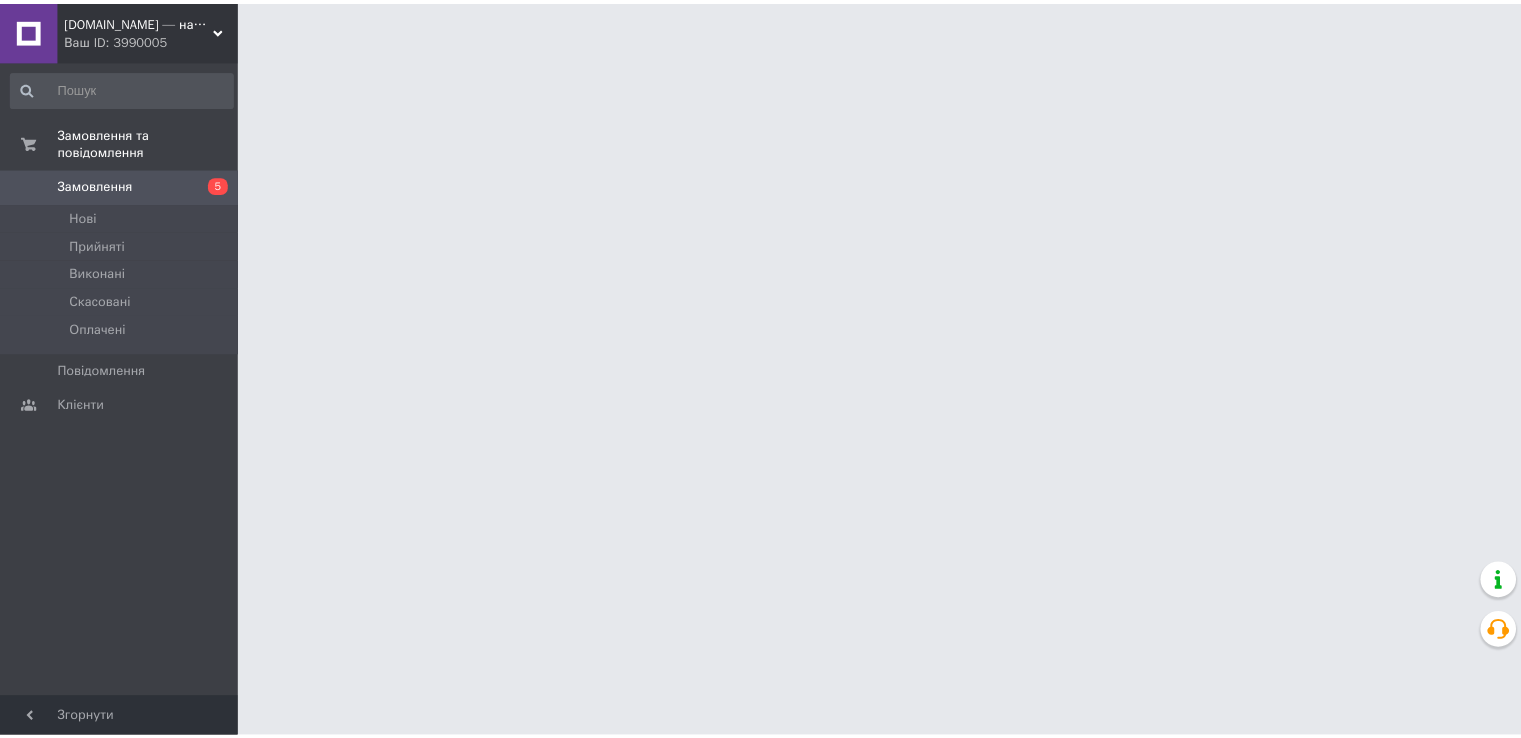 scroll, scrollTop: 0, scrollLeft: 0, axis: both 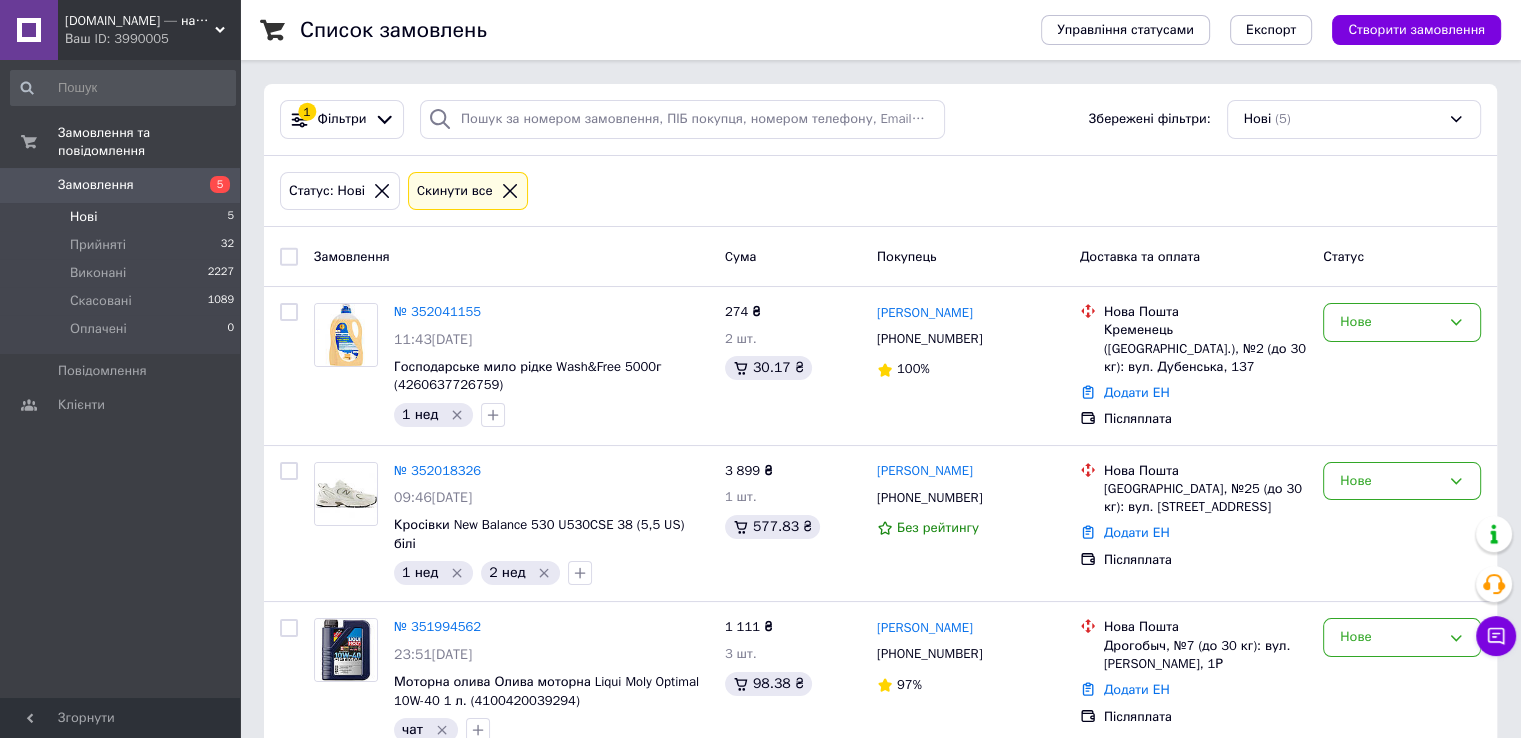 click on "Замовлення" at bounding box center (96, 185) 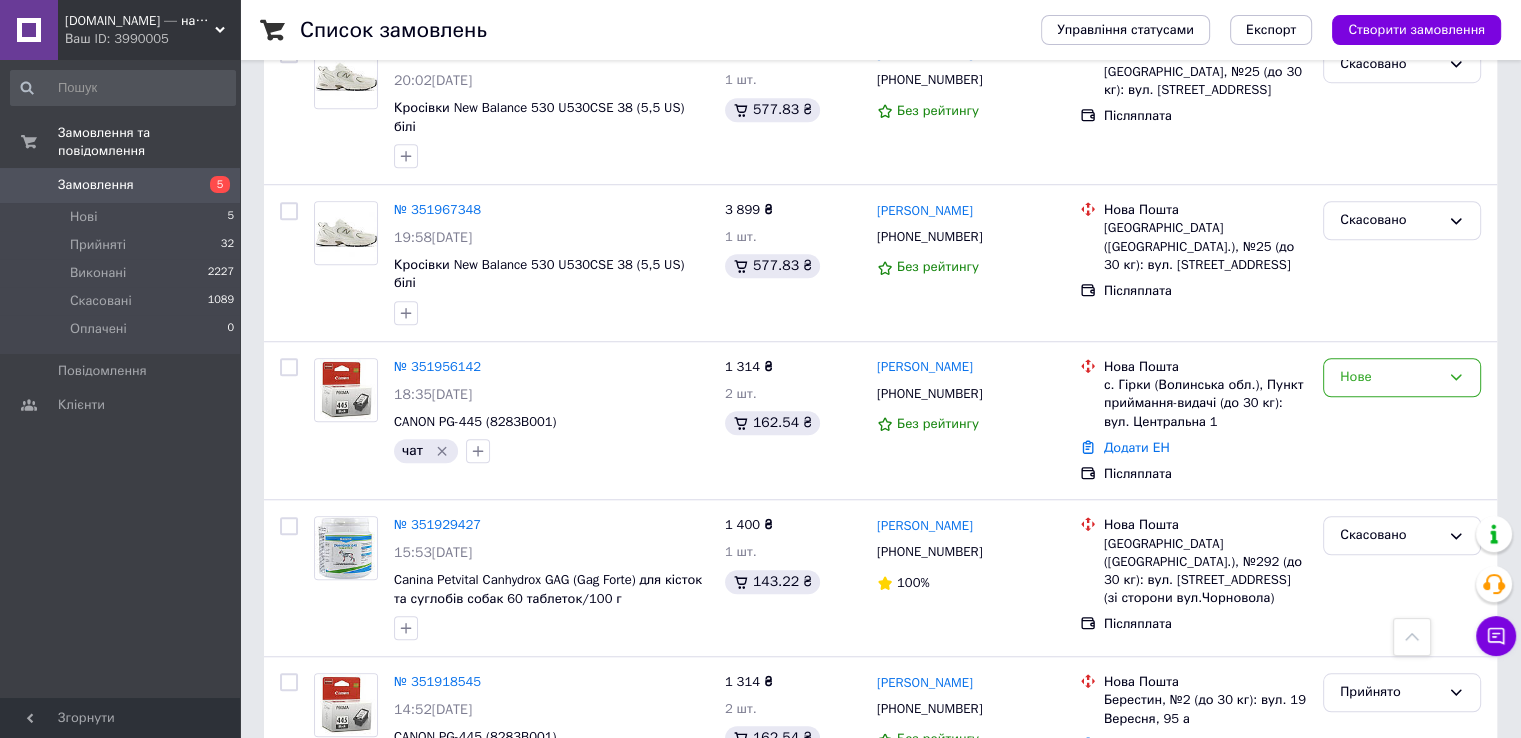 scroll, scrollTop: 1900, scrollLeft: 0, axis: vertical 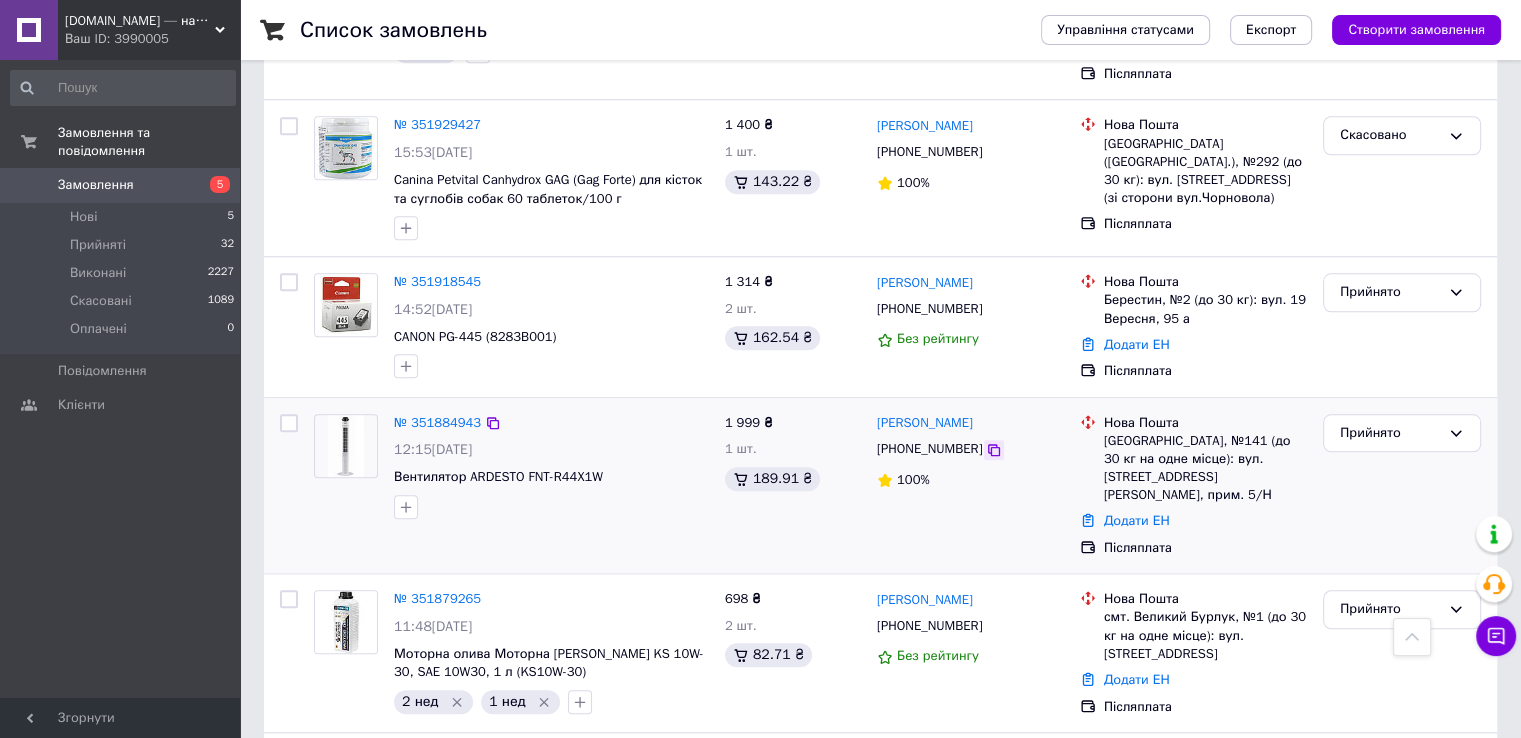 click 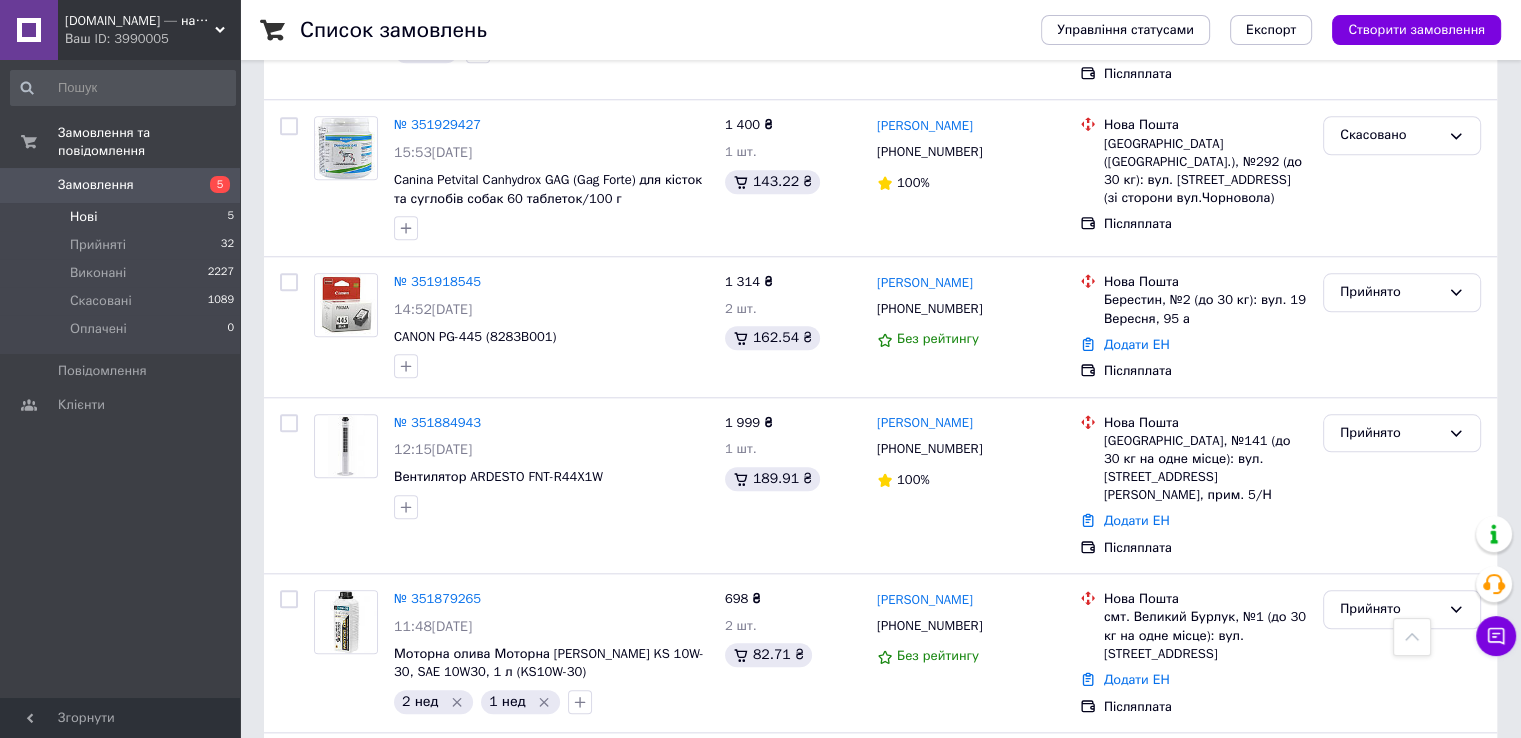 click on "Нові" at bounding box center [83, 217] 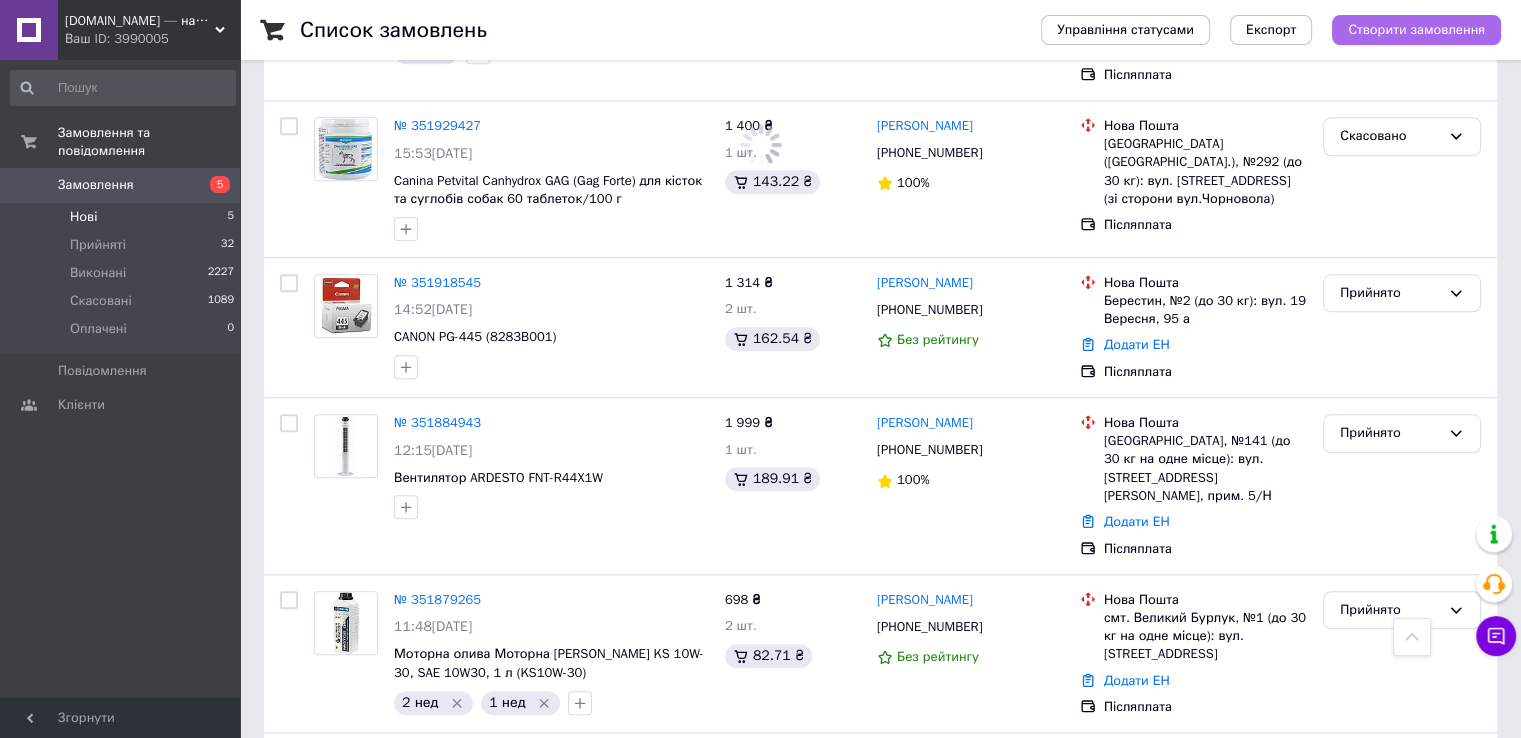 scroll, scrollTop: 0, scrollLeft: 0, axis: both 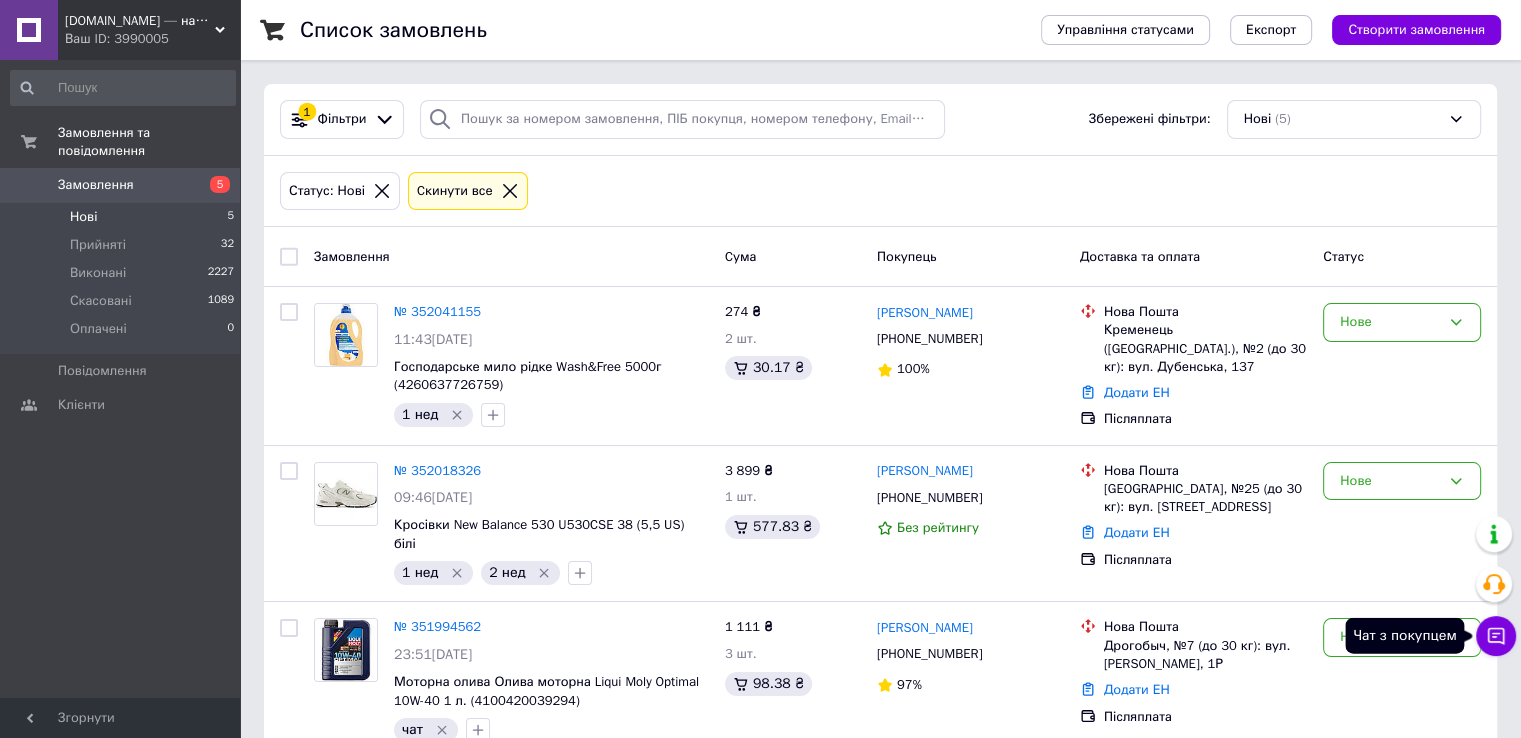 click on "Чат з покупцем" at bounding box center [1496, 636] 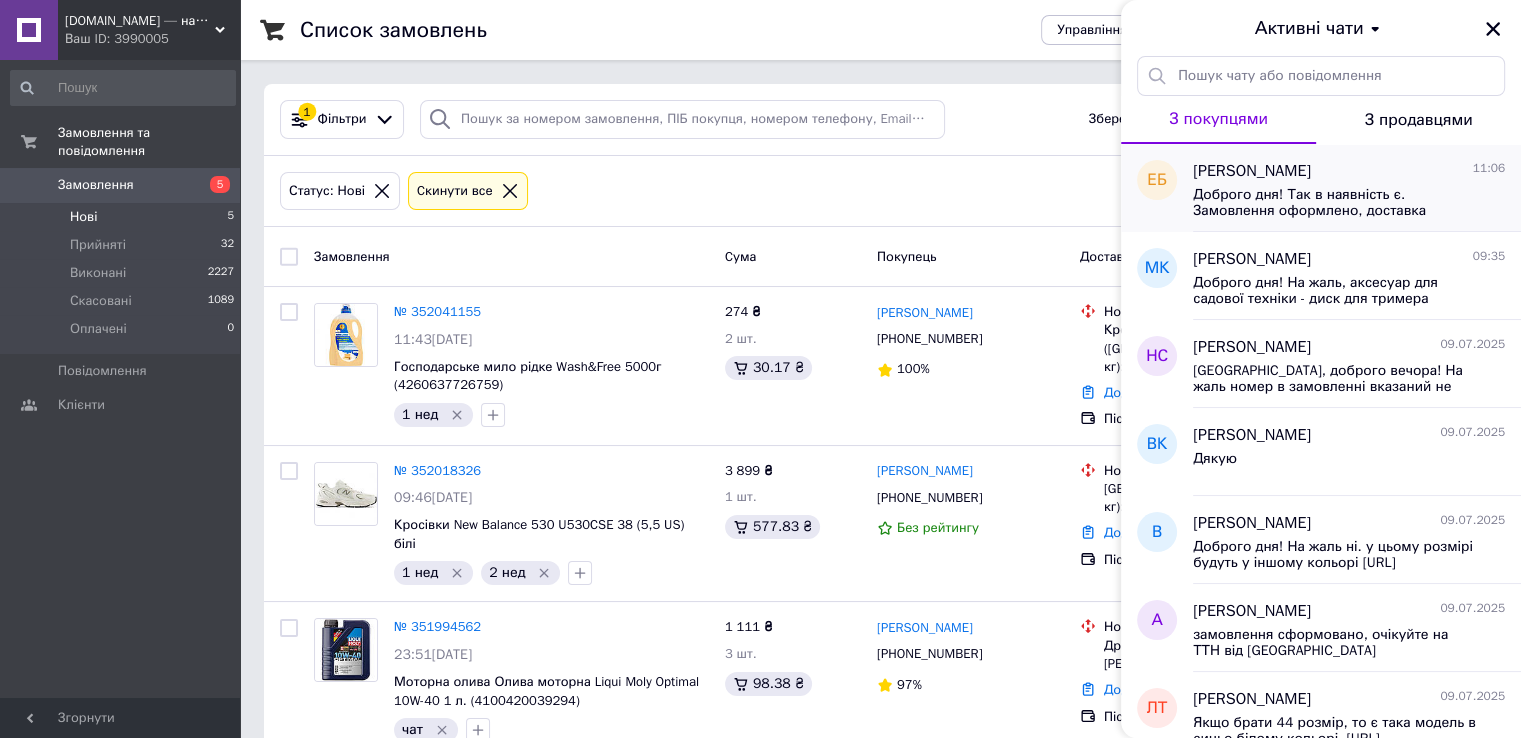 click on "[PERSON_NAME] 11:06" at bounding box center [1349, 171] 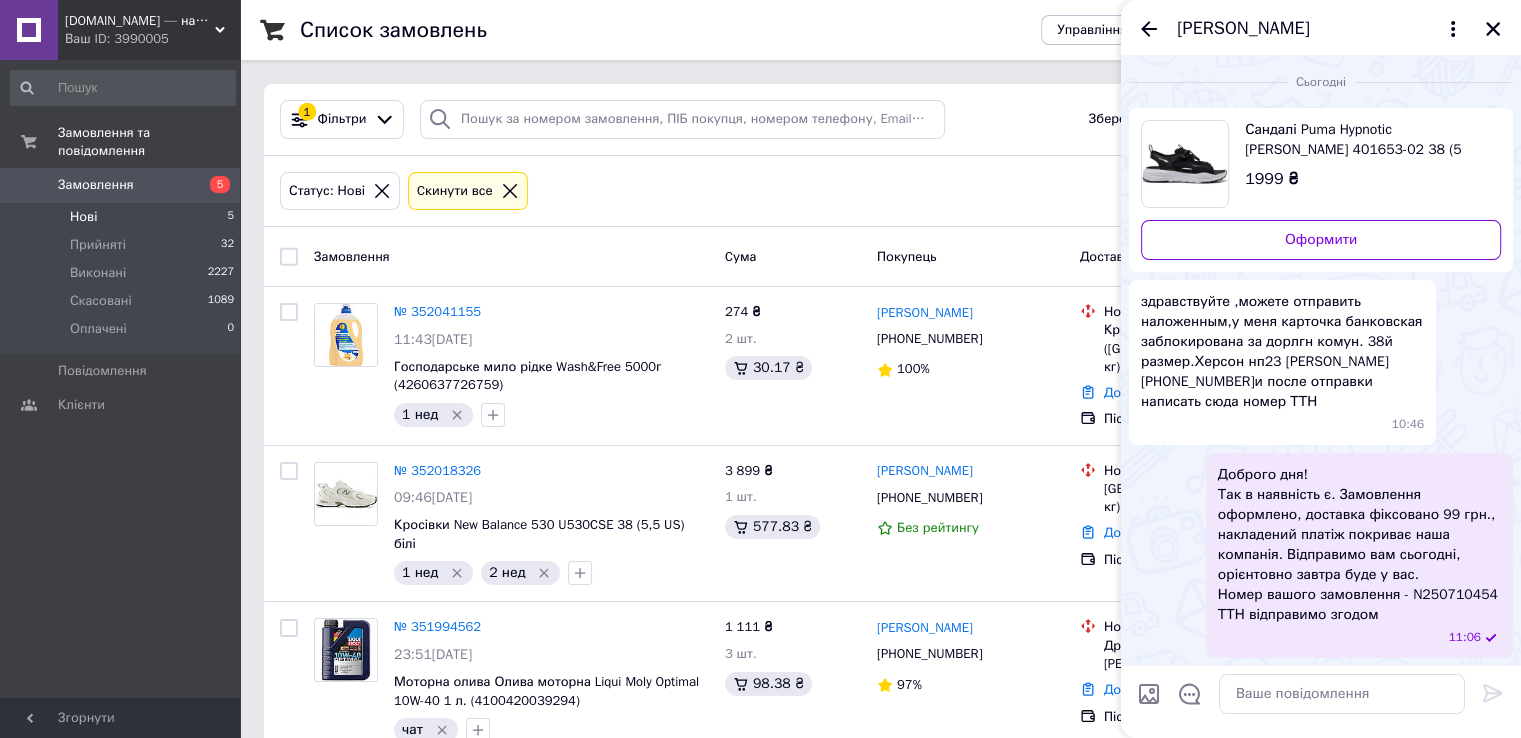 scroll, scrollTop: 1, scrollLeft: 0, axis: vertical 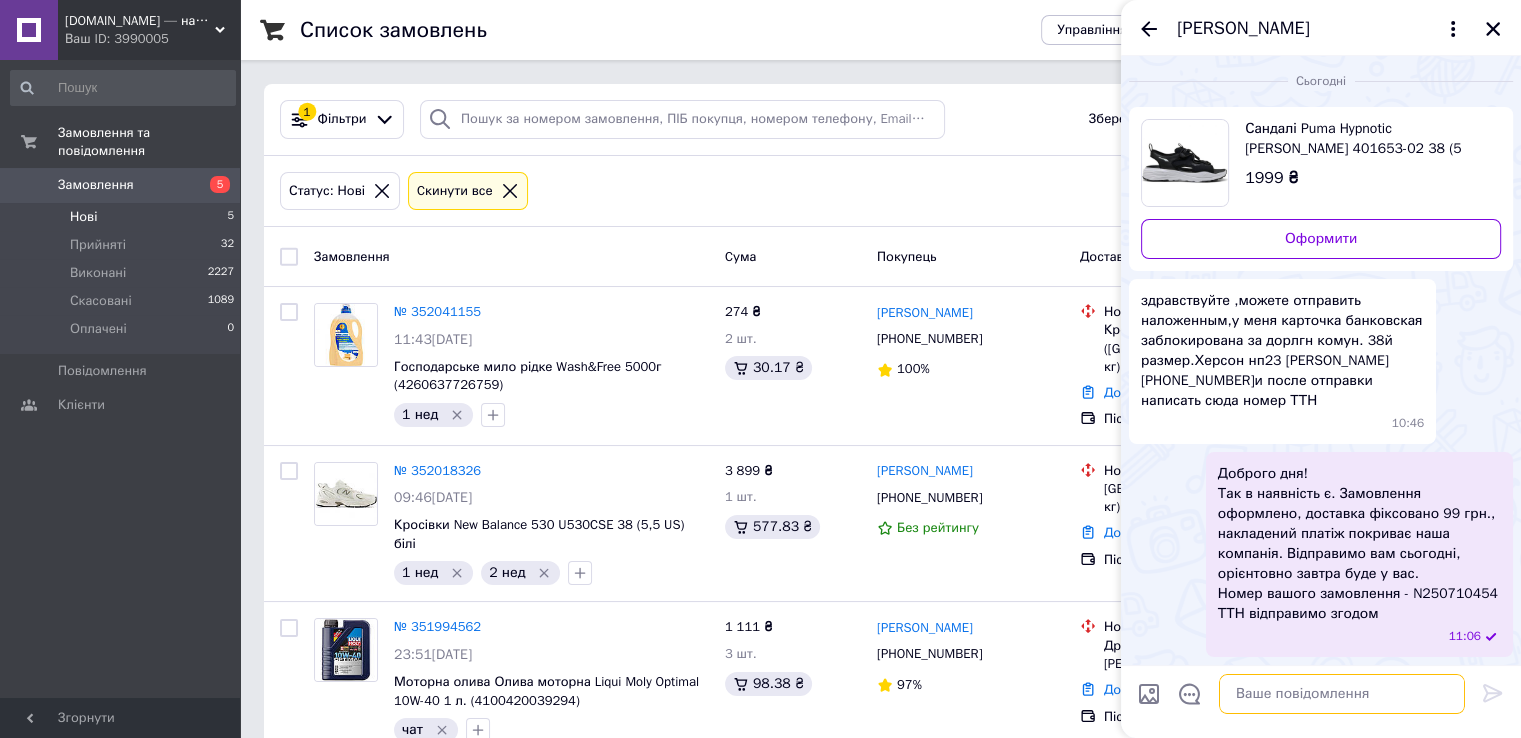 click at bounding box center [1342, 694] 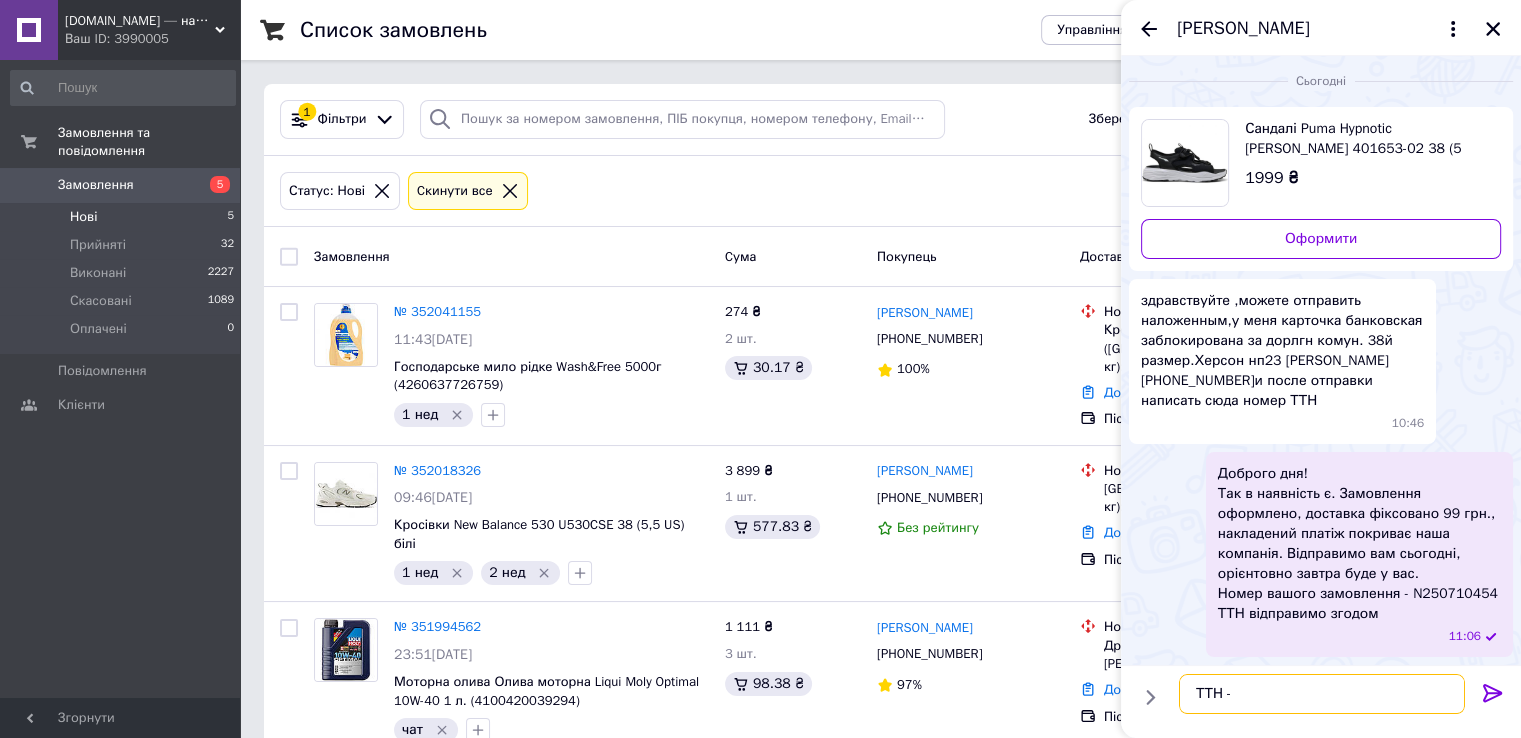 paste on "20400466180233" 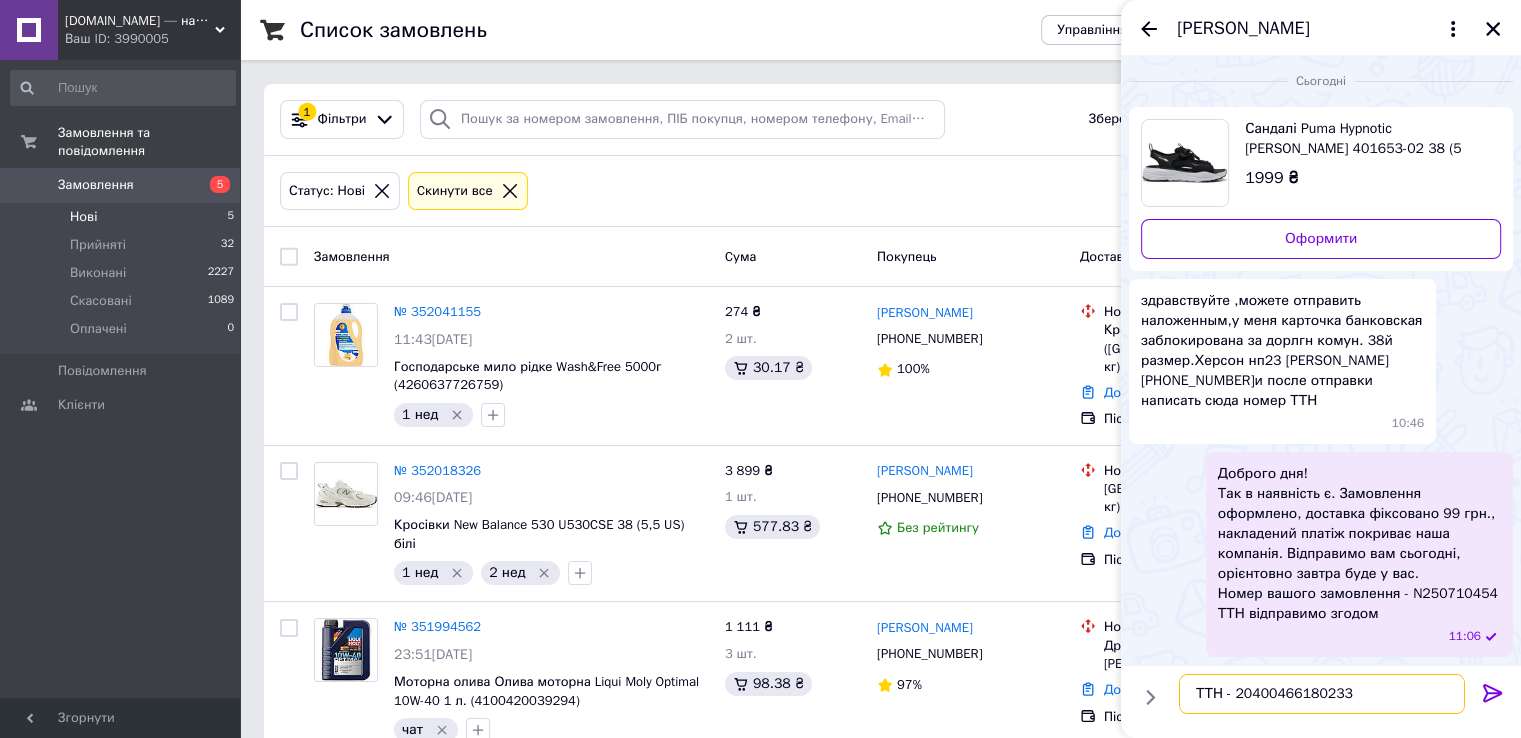 type 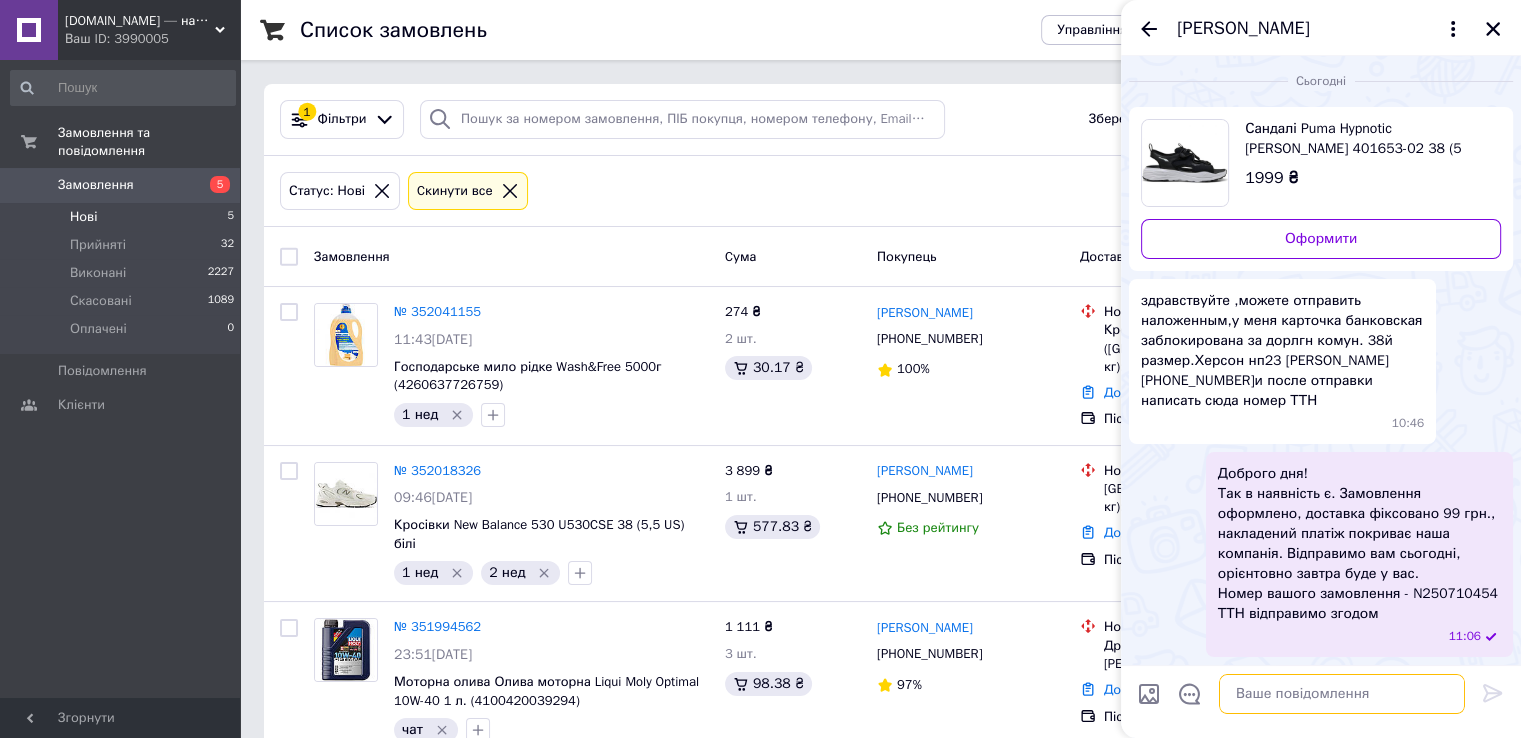 scroll, scrollTop: 54, scrollLeft: 0, axis: vertical 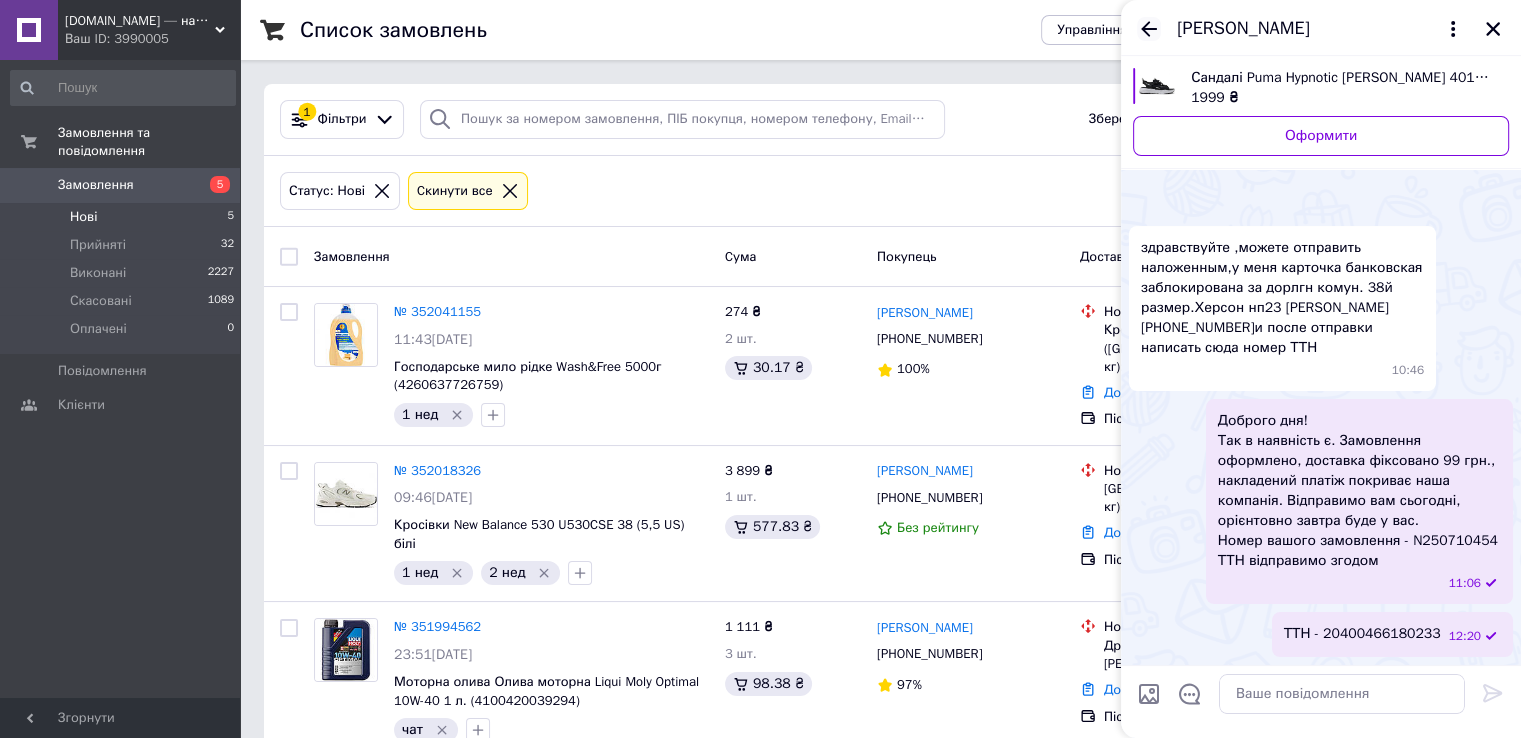 click 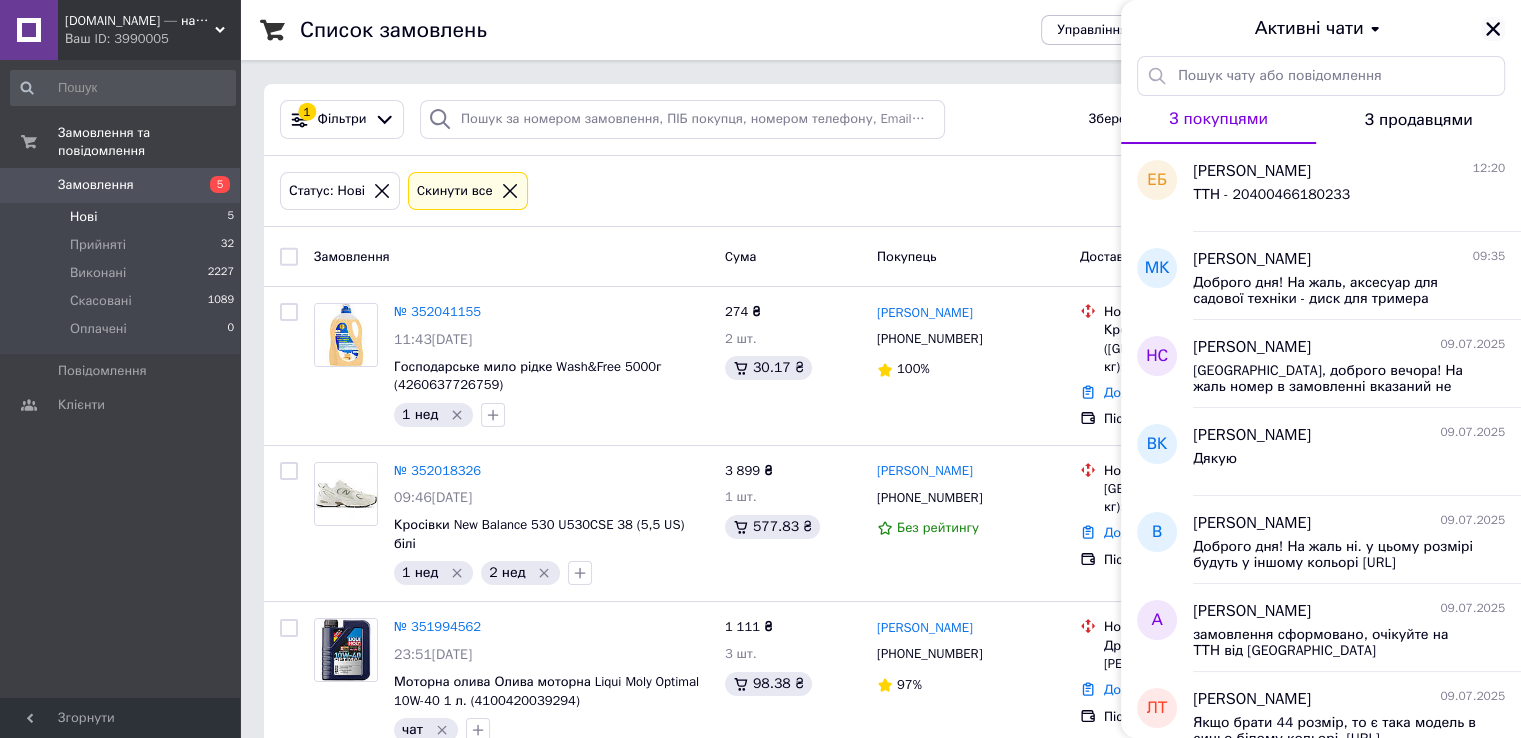 click 